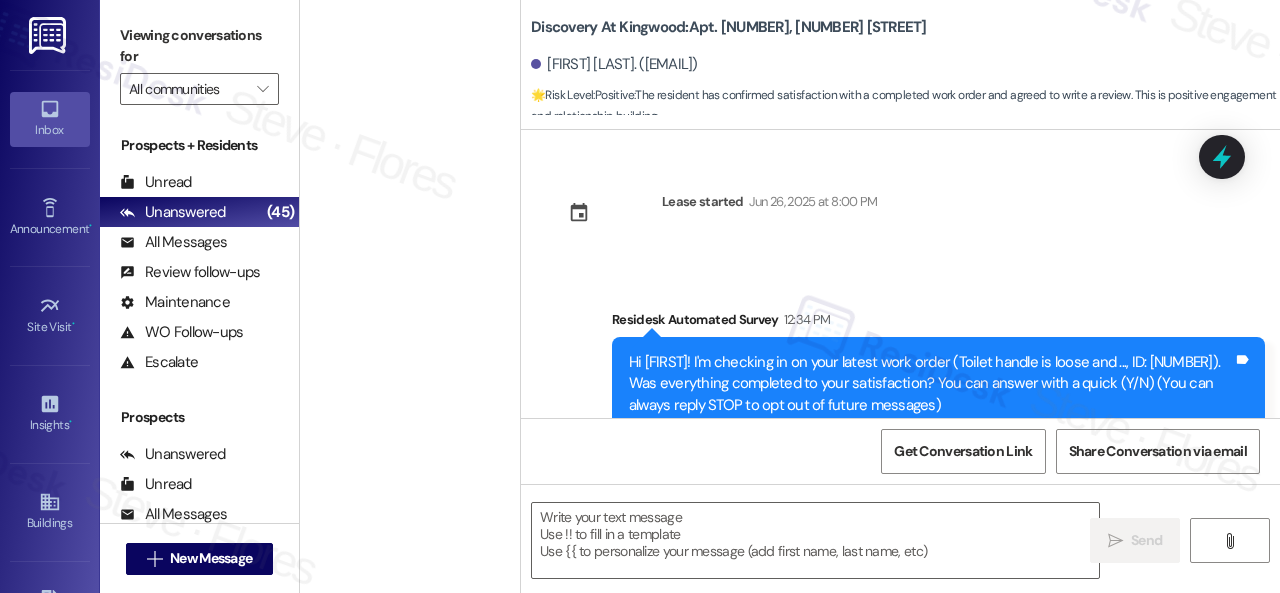 scroll, scrollTop: 0, scrollLeft: 0, axis: both 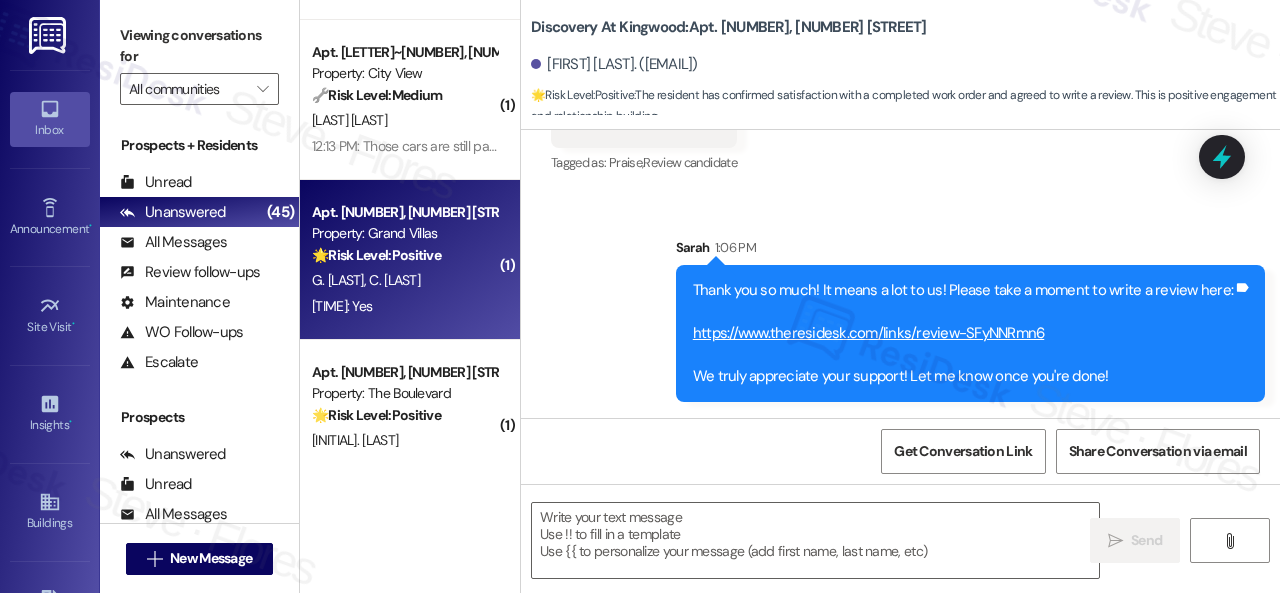 click on "C. [LAST]" at bounding box center (394, 280) 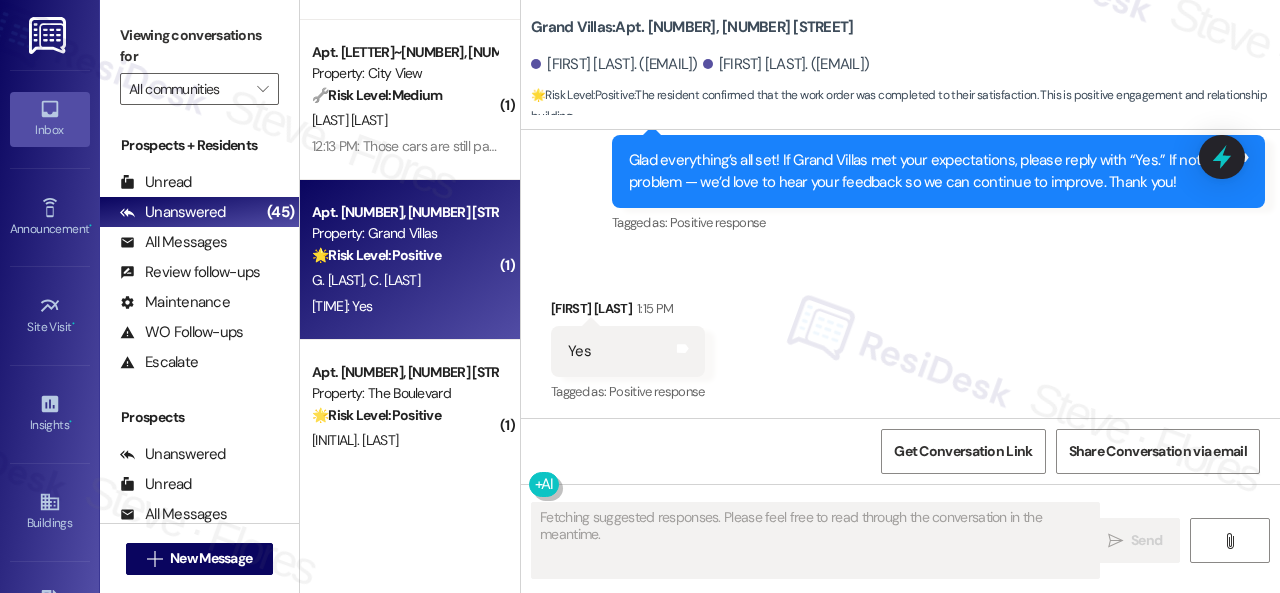 scroll, scrollTop: 2231, scrollLeft: 0, axis: vertical 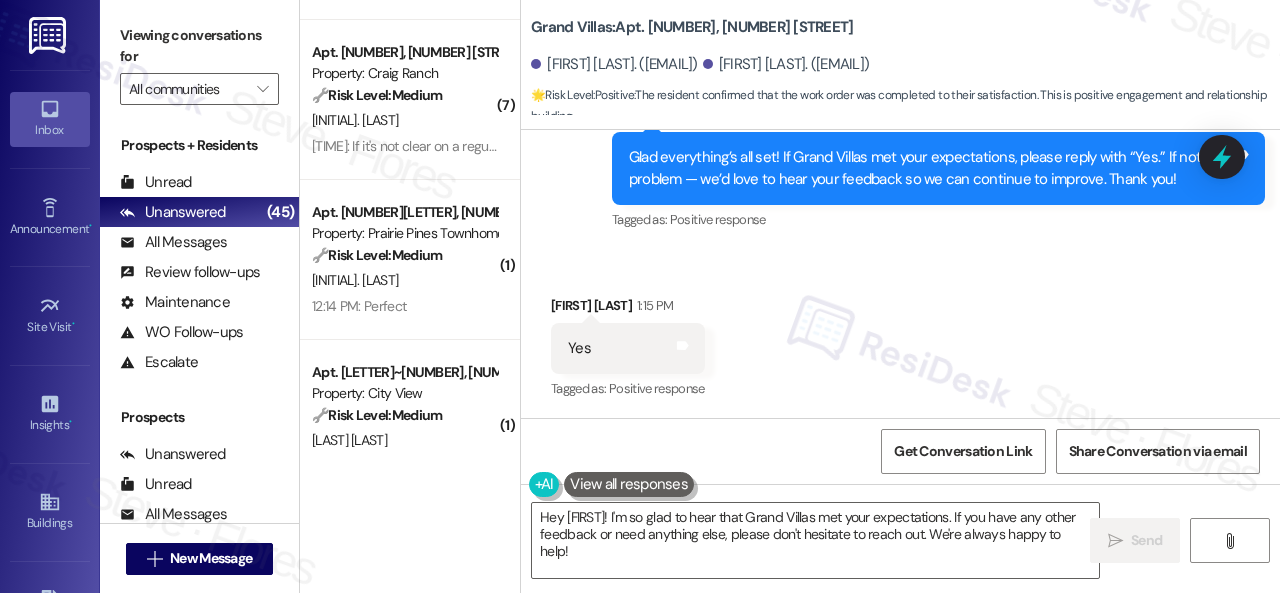 click on "Sent via SMS [FIRST]   (ResiDesk) [TIME] Glad everything’s all set! If Grand Villas met your expectations, please reply with “Yes.” If not, no problem — we’d love to hear your feedback so we can continue to improve. Thank you! Tags and notes Tagged as:   Positive response Click to highlight conversations about Positive response" at bounding box center [900, 155] 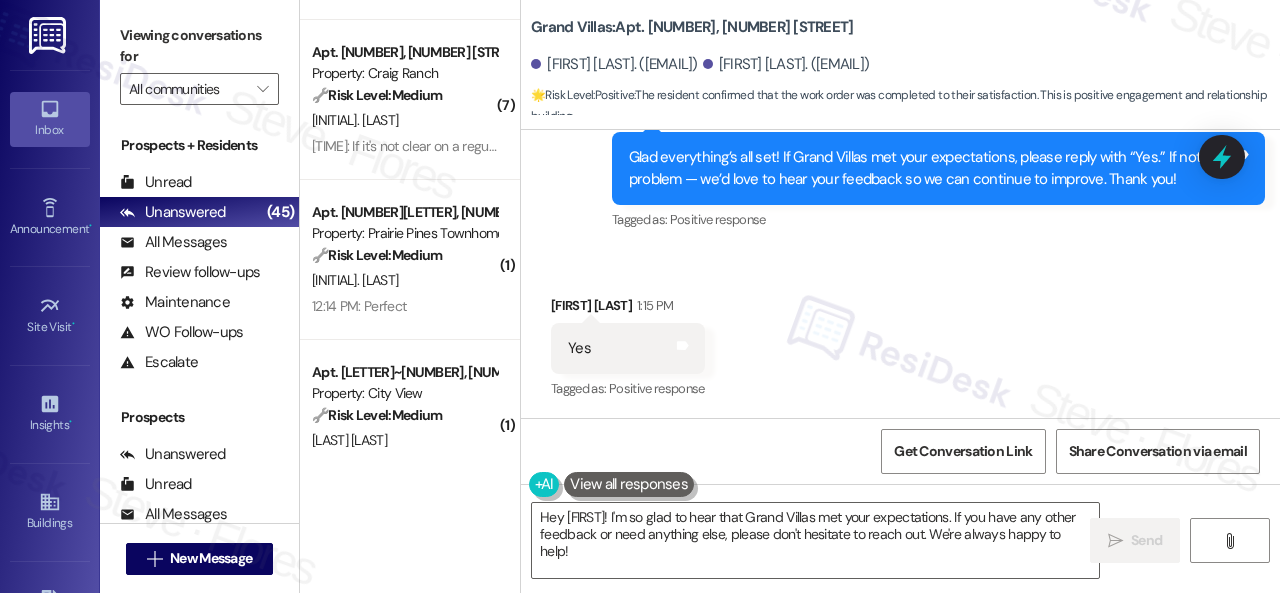 drag, startPoint x: 598, startPoint y: 549, endPoint x: 491, endPoint y: 481, distance: 126.779335 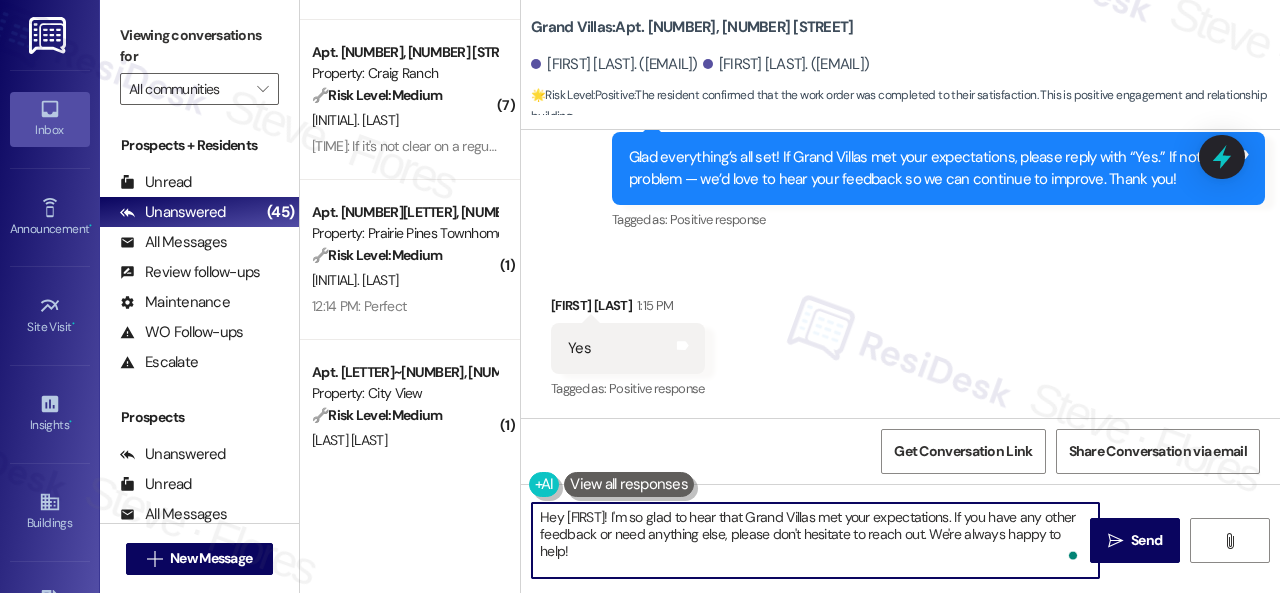 paste on "I'm glad you are satisfied with your home. Have you written a review for us before? If not, can I ask a quick favor? Would you mind writing one for us? I'll give you the link if you are willing.
If you've already done it or couldn't this time, no worries at all—no action is required. Thanks" 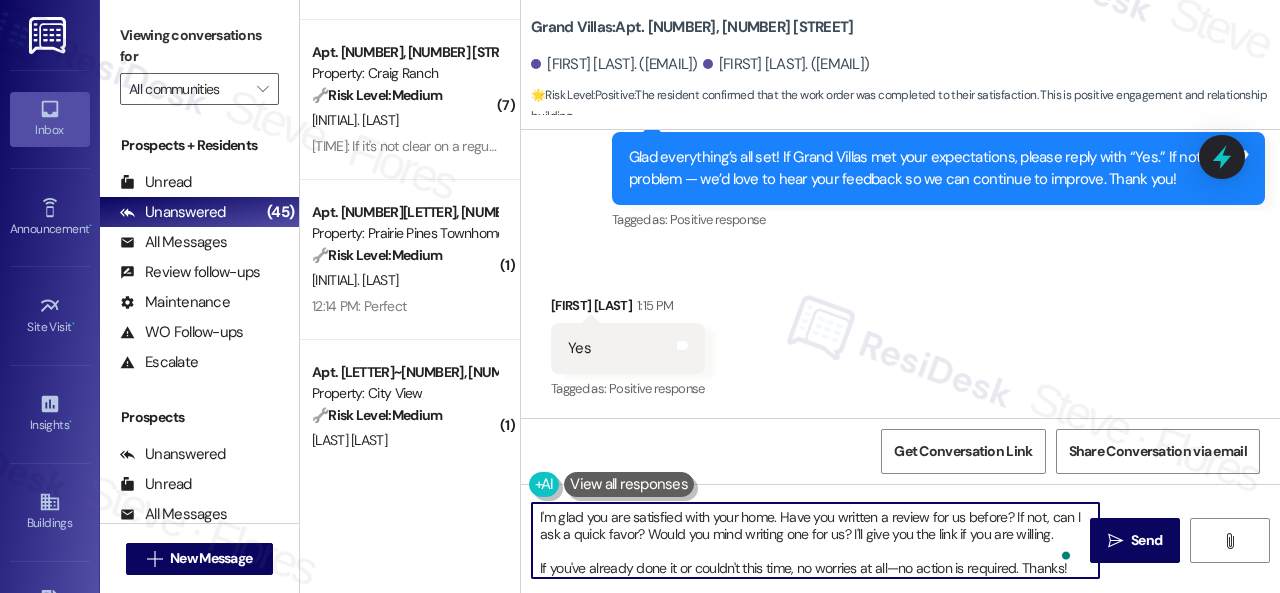 scroll, scrollTop: 4, scrollLeft: 0, axis: vertical 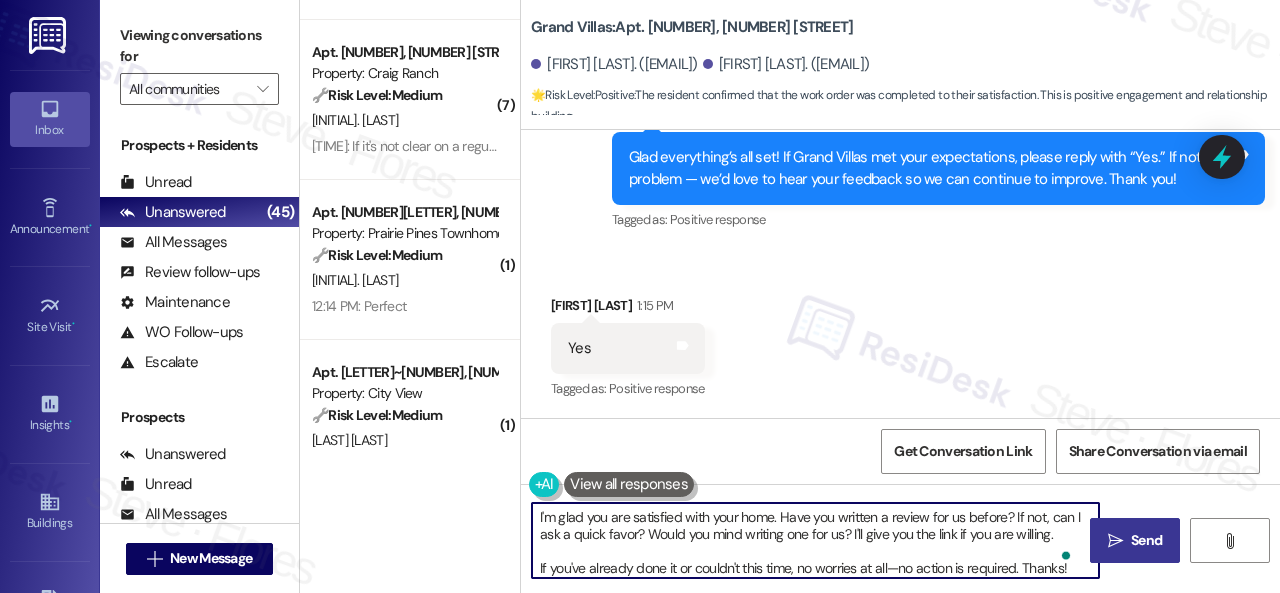 type on "I'm glad you are satisfied with your home. Have you written a review for us before? If not, can I ask a quick favor? Would you mind writing one for us? I'll give you the link if you are willing.
If you've already done it or couldn't this time, no worries at all—no action is required. Thanks!" 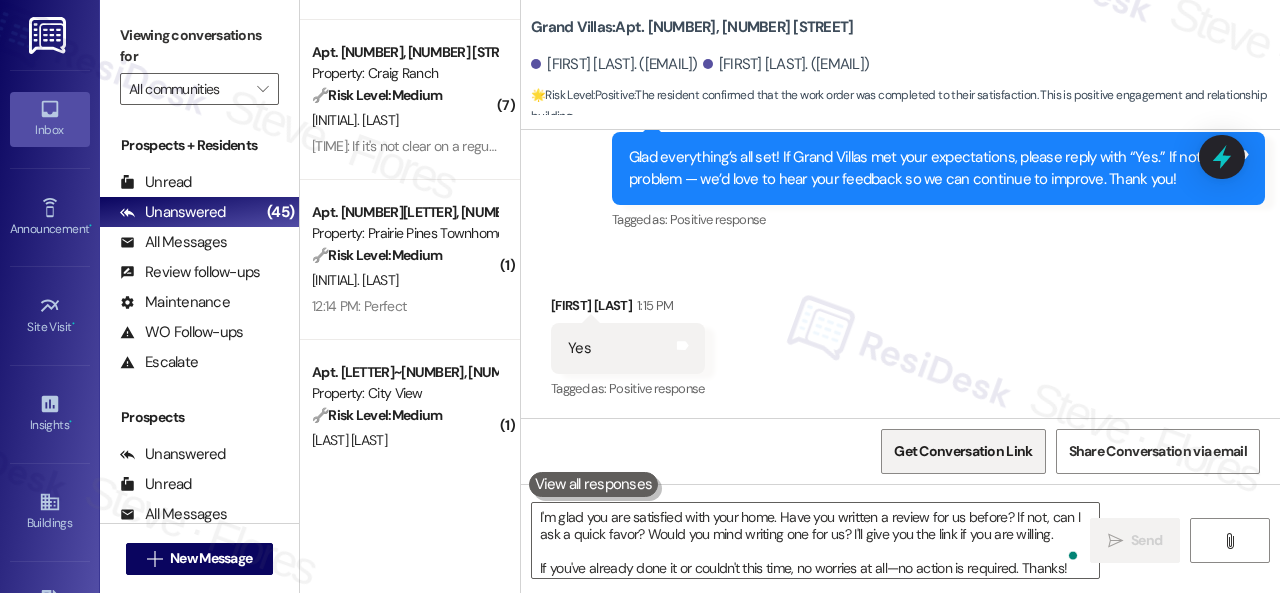 type 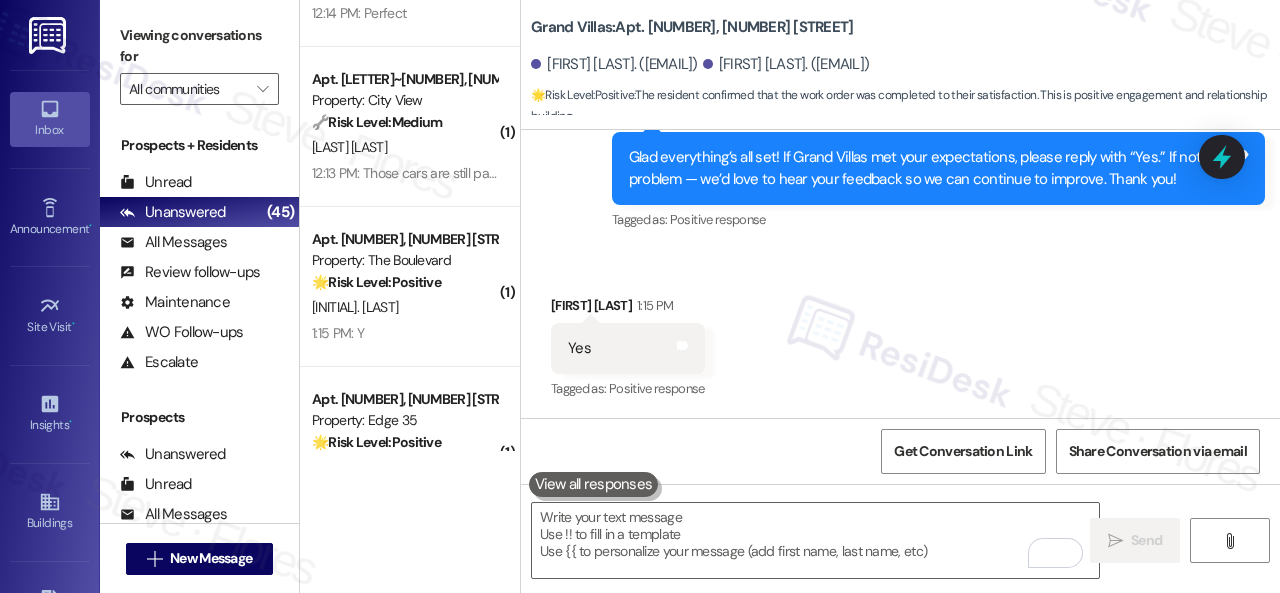 scroll, scrollTop: 3000, scrollLeft: 0, axis: vertical 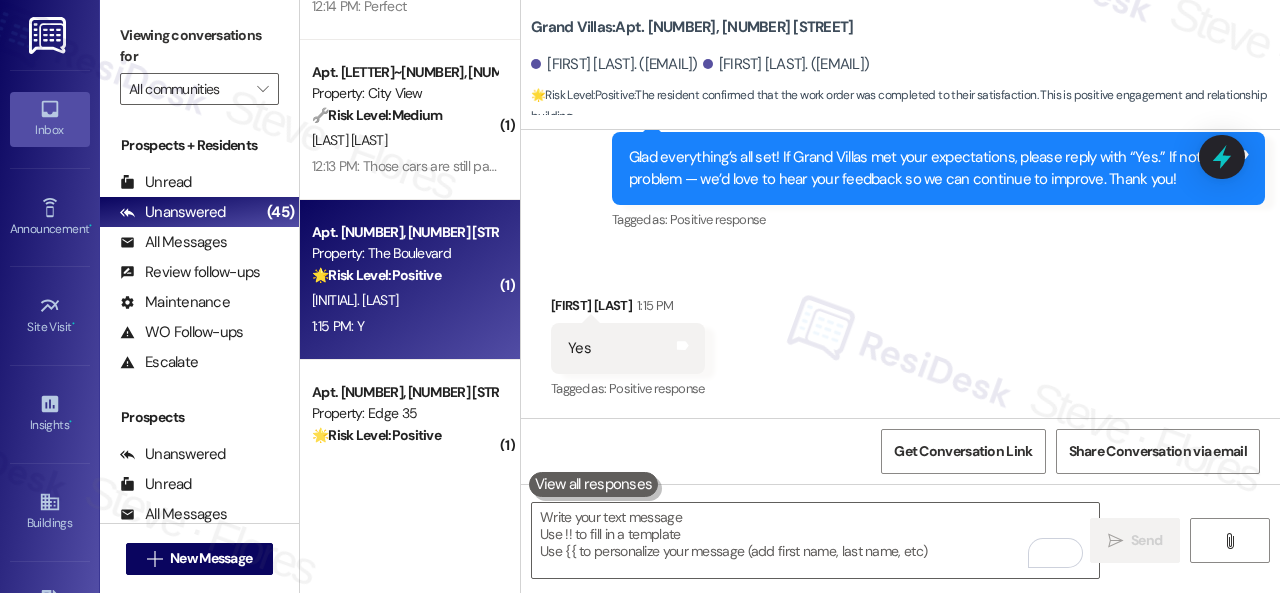 click on "[INITIAL]. [LAST]" at bounding box center (404, 300) 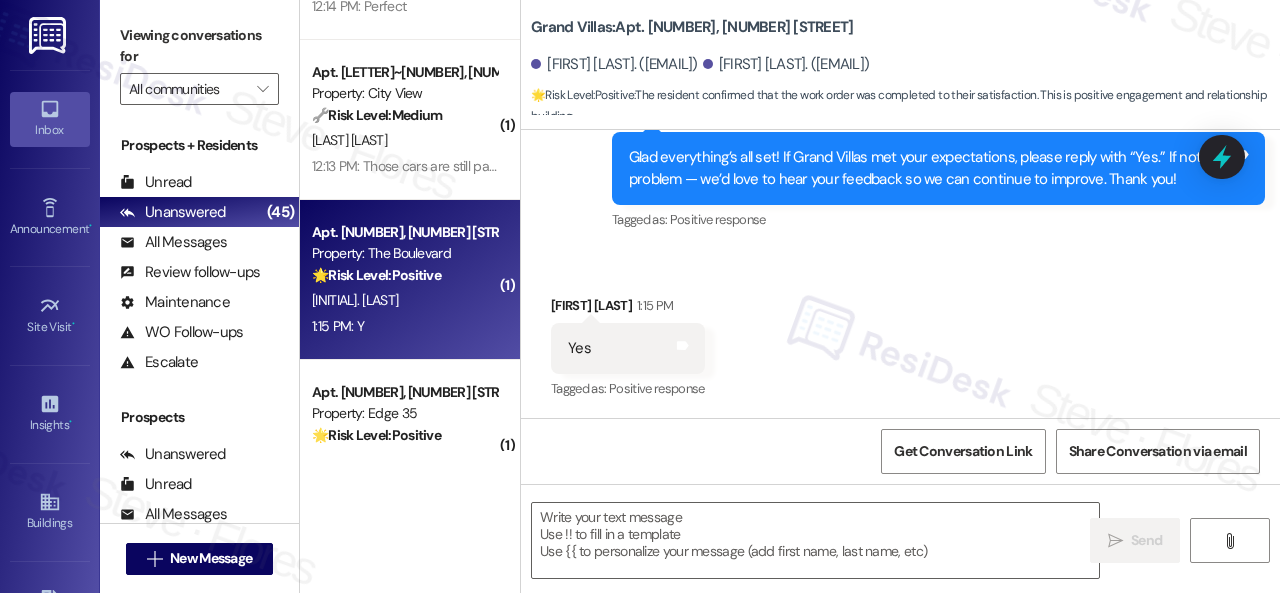 type on "Fetching suggested responses. Please feel free to read through the conversation in the meantime." 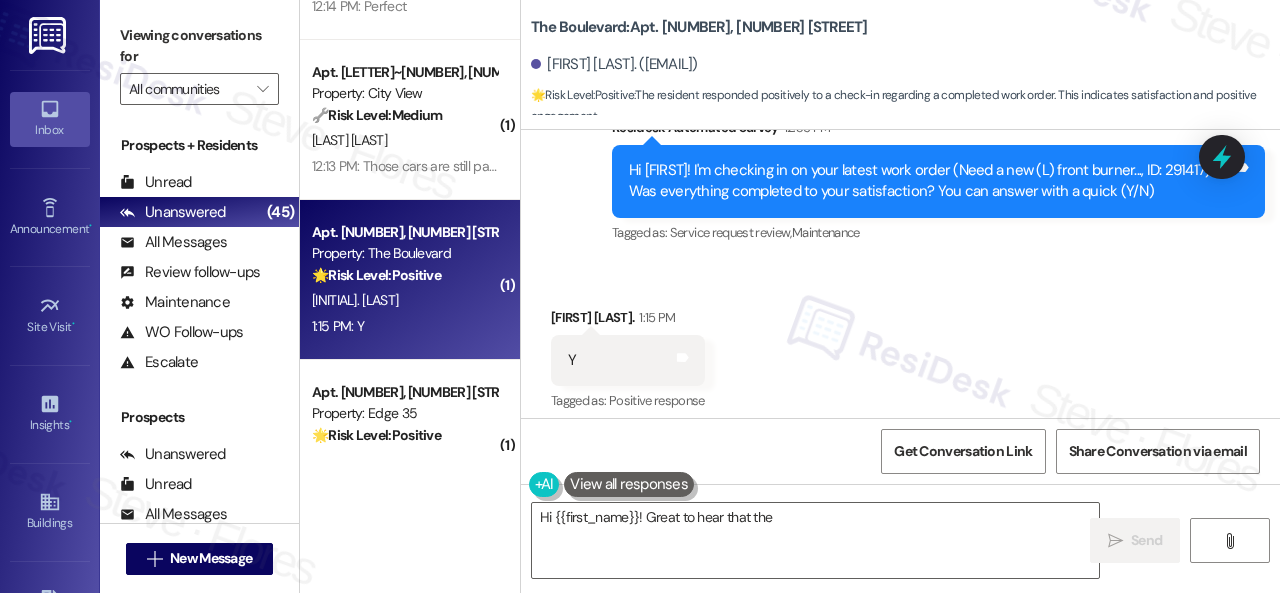 scroll, scrollTop: 2405, scrollLeft: 0, axis: vertical 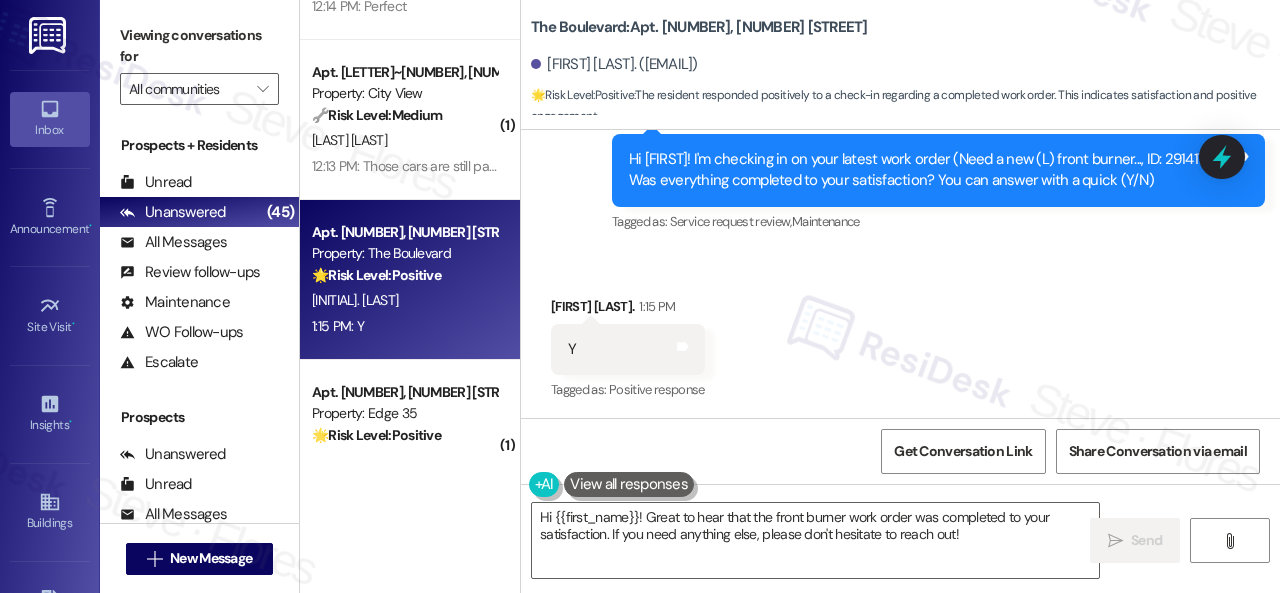 click on "Survey, sent via SMS ResiDesk Automated Survey [TIME] Hi [FIRST]! I'm checking in on your latest work order (Need a new (L) front burner..., ID: 291417). Was everything completed to your satisfaction? You can answer with a quick (Y/N) Tags and notes Tagged as:   Service request review ,  Click to highlight conversations about Service request review Maintenance Click to highlight conversations about Maintenance" at bounding box center [900, 156] 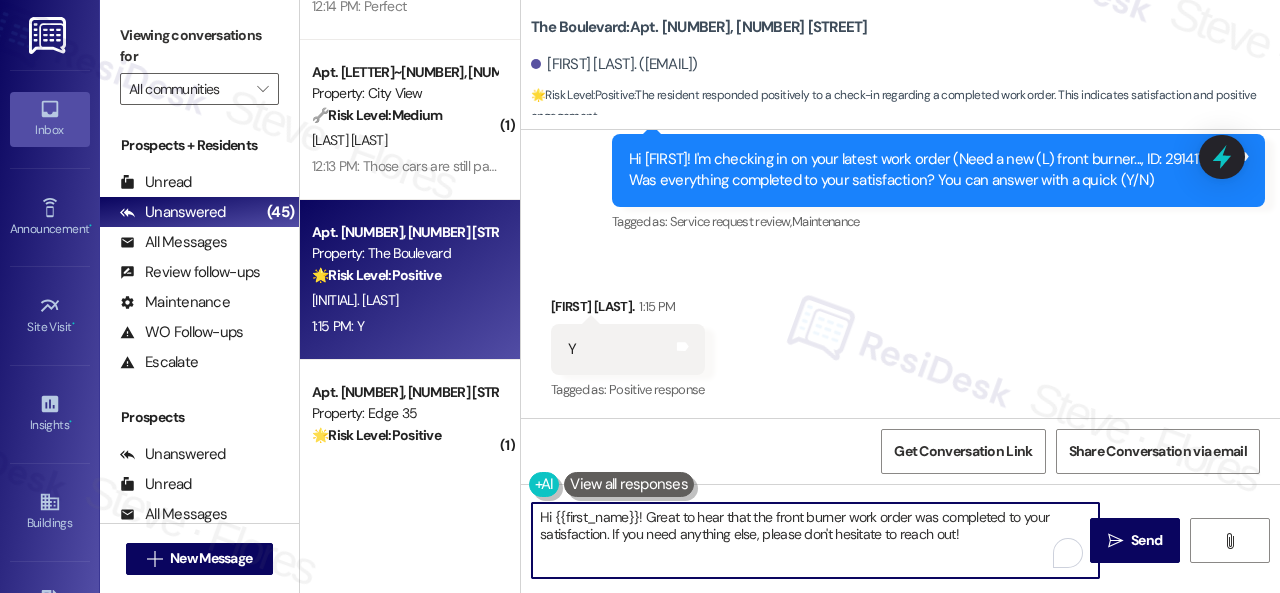 drag, startPoint x: 980, startPoint y: 538, endPoint x: 494, endPoint y: 463, distance: 491.753 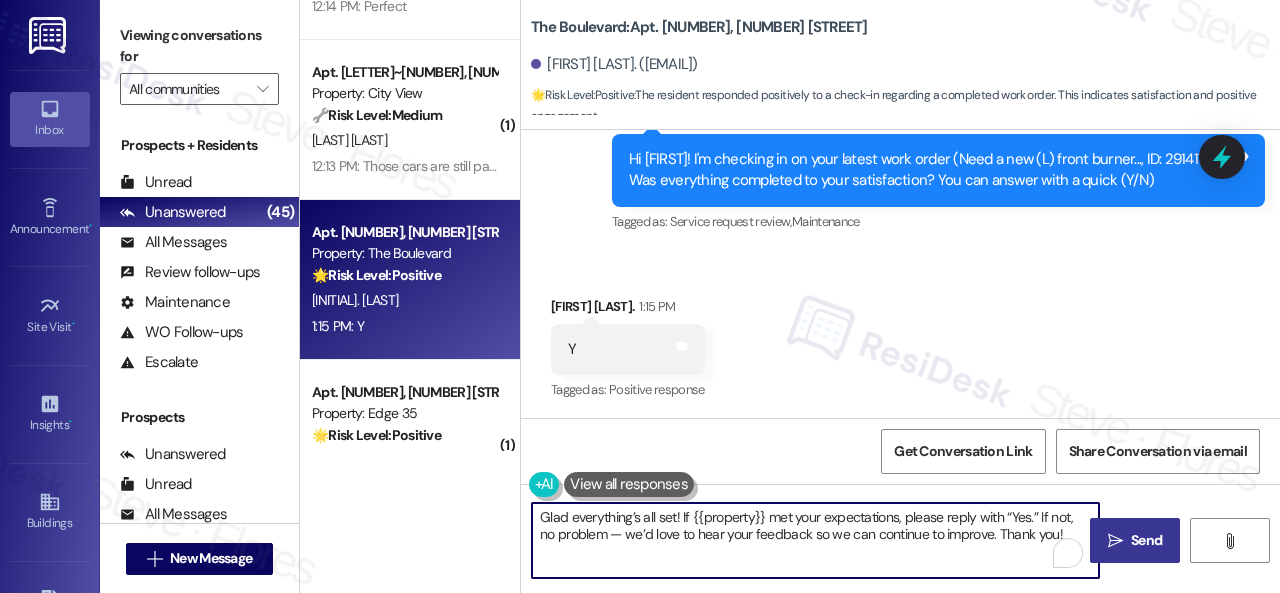 type on "Glad everything’s all set! If {{property}} met your expectations, please reply with “Yes.” If not, no problem — we’d love to hear your feedback so we can continue to improve. Thank you!" 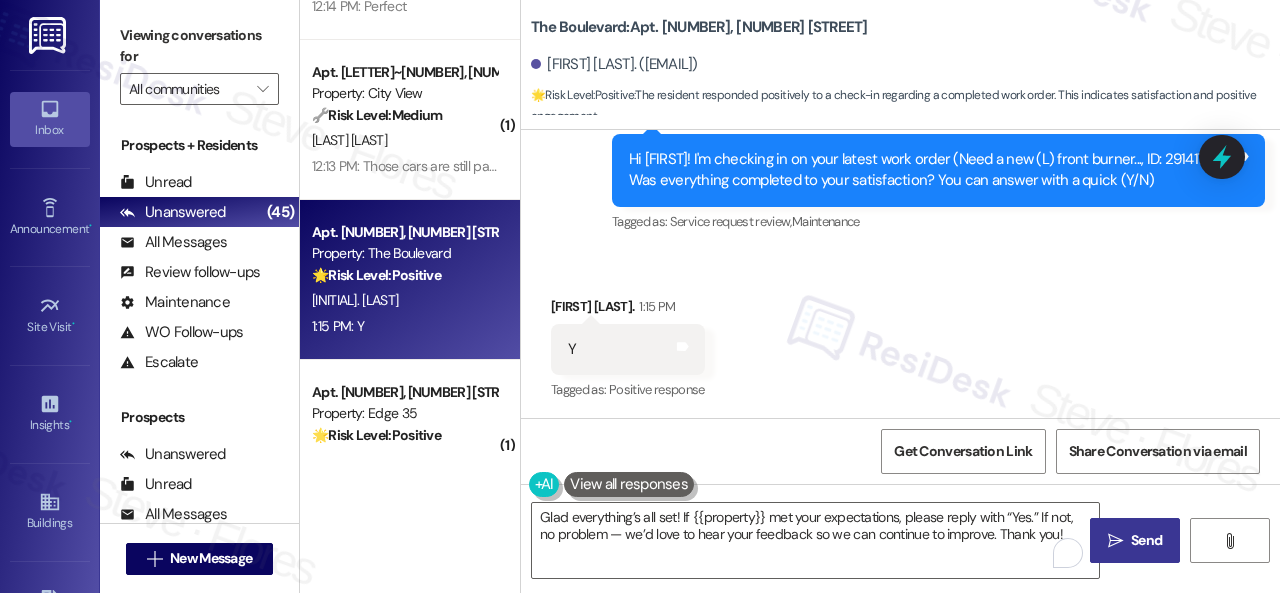 click on " Send" at bounding box center [1135, 540] 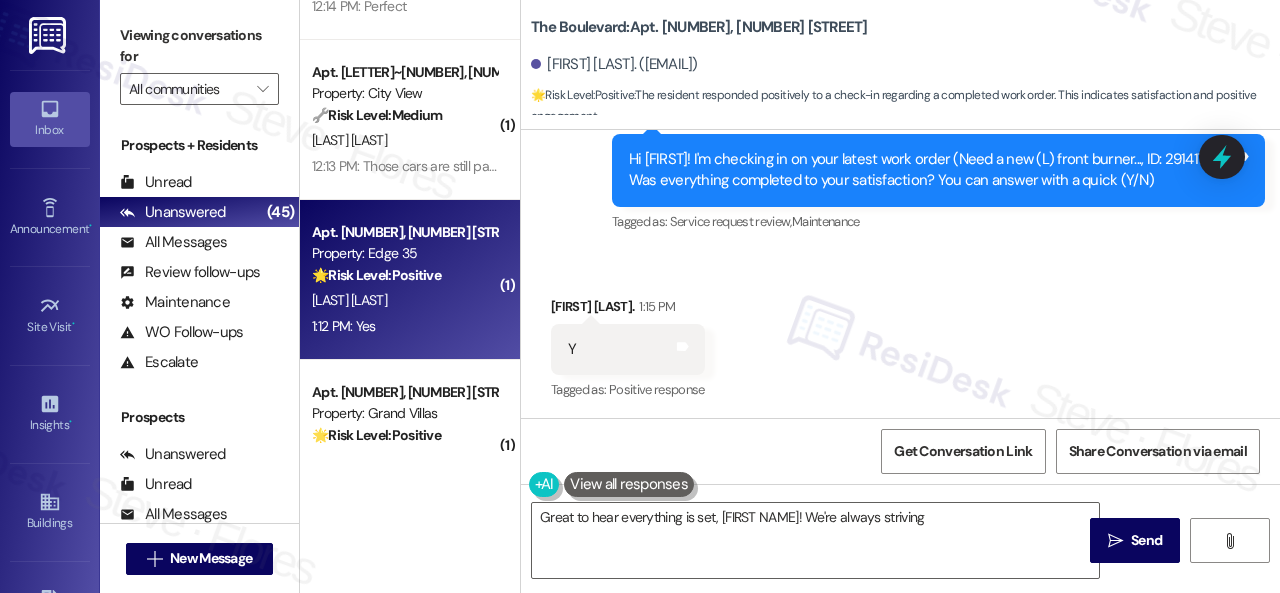 type on "Great to hear everything is set, [FIRST NAME]! We're always striving" 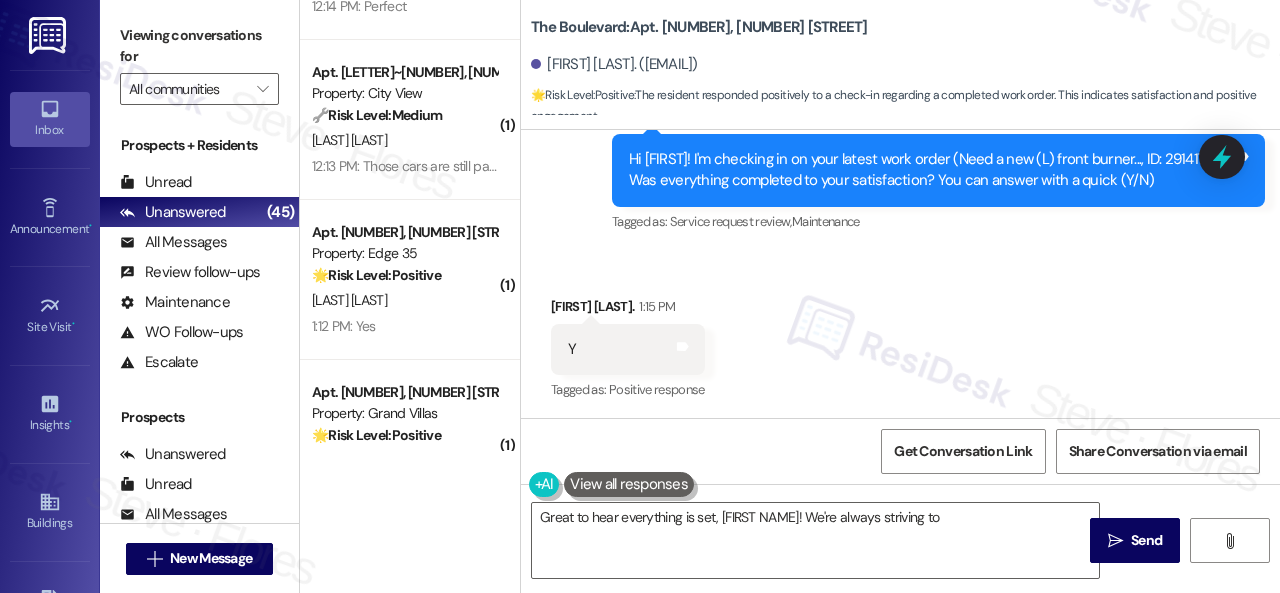 click on "[LAST] [LAST]" at bounding box center [404, 300] 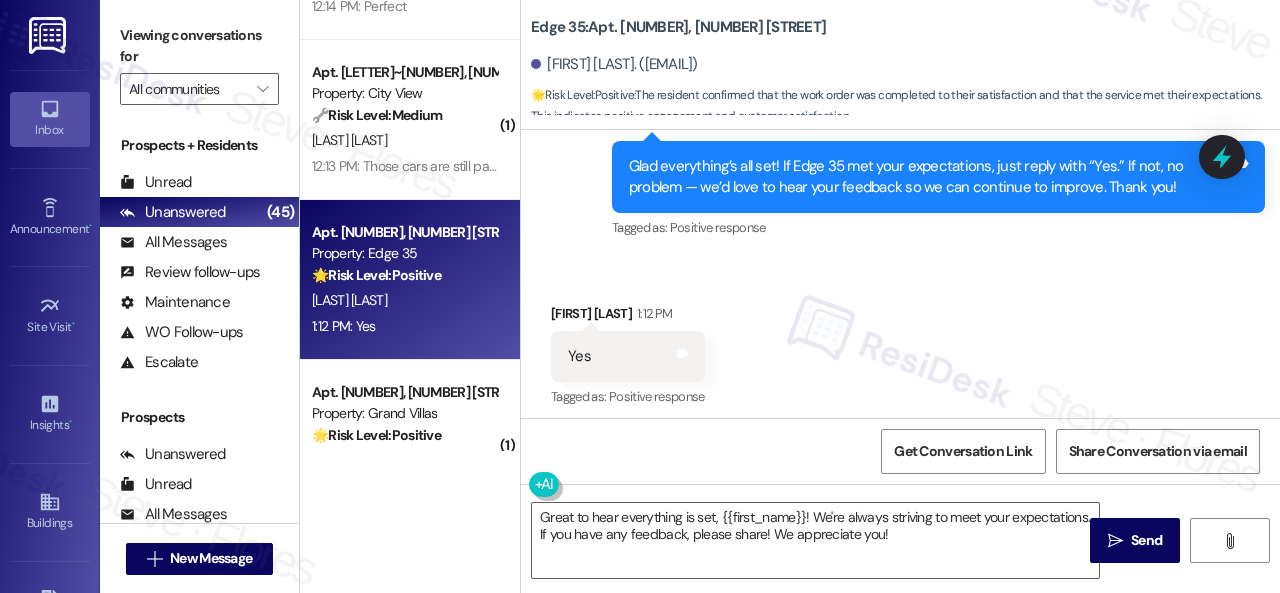 scroll, scrollTop: 2572, scrollLeft: 0, axis: vertical 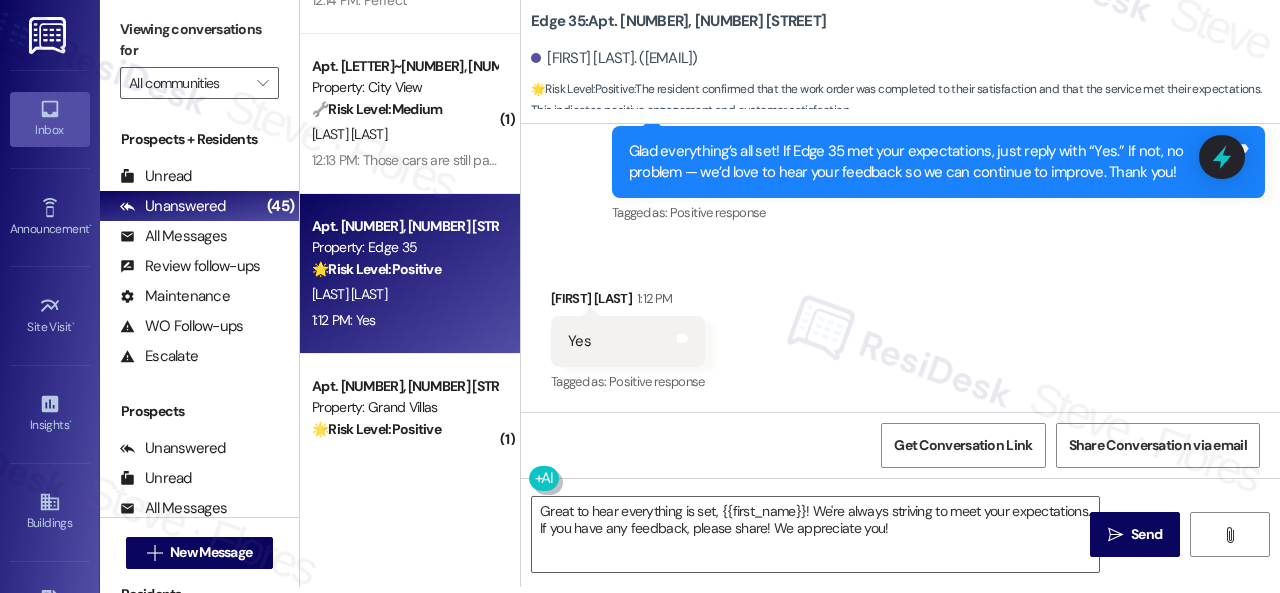 click on "Received via SMS [FIRST] [LAST] [TIME] Yes Tags and notes Tagged as:   Positive response Click to highlight conversations about Positive response" at bounding box center [900, 327] 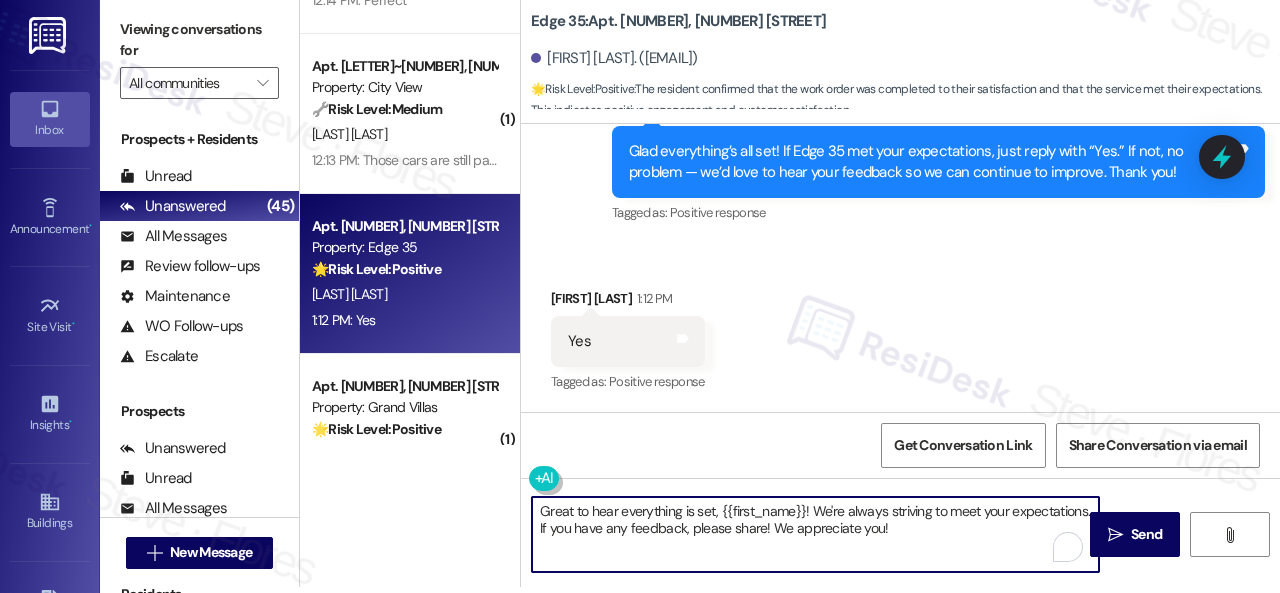 drag, startPoint x: 678, startPoint y: 519, endPoint x: 896, endPoint y: 482, distance: 221.11761 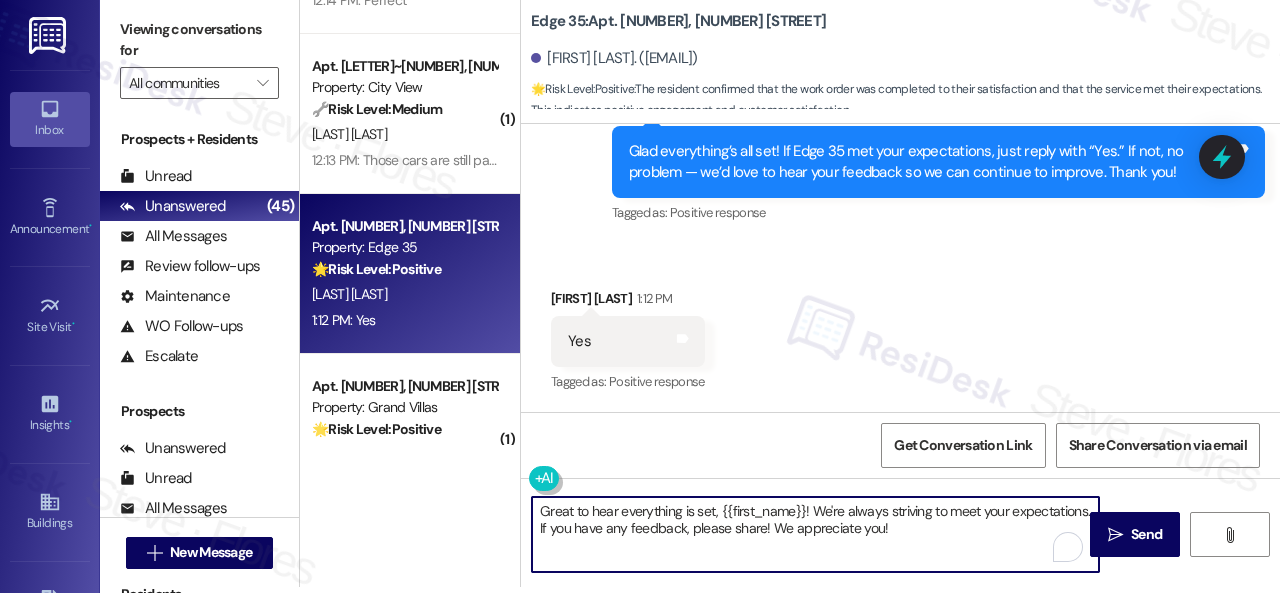 click on "Property: [PROPERTY] 🔧 Risk Level: Medium The resident is reporting that a previously submitted maintenance request was not completed to their satisfaction. While inconvenient, a toilet seat that doesn't stay up is not an emergency or high-liability issue. It falls under non-urgent maintenance. R. [LAST] S. [LAST] [TIME]: Hello, I believe my husband says it wasn't fixed. Apparently the seat doesn't stay up for men to use. He says he has to hold it up while he uses it. [TIME]: Hello, I believe my husband says it wasn't fixed. Apparently the seat doesn't stay up for men to use. He says he has to hold it up while he uses it. ( 7 ) Apt. [NUMBER], [NUMBER] [STREET] Property: [PROPERTY] 🔧 Risk Level: Medium The resident is reporting an issue with the trash can being full and is asking for advice on how to dispose of their trash. This is a community concern and a non-urgent maintenance issue related to property upkeep. C. [LAST] ( 1 ) Apt. [NUMBER][LETTER], [NUMBER] 🔧 Medium" at bounding box center (790, 290) 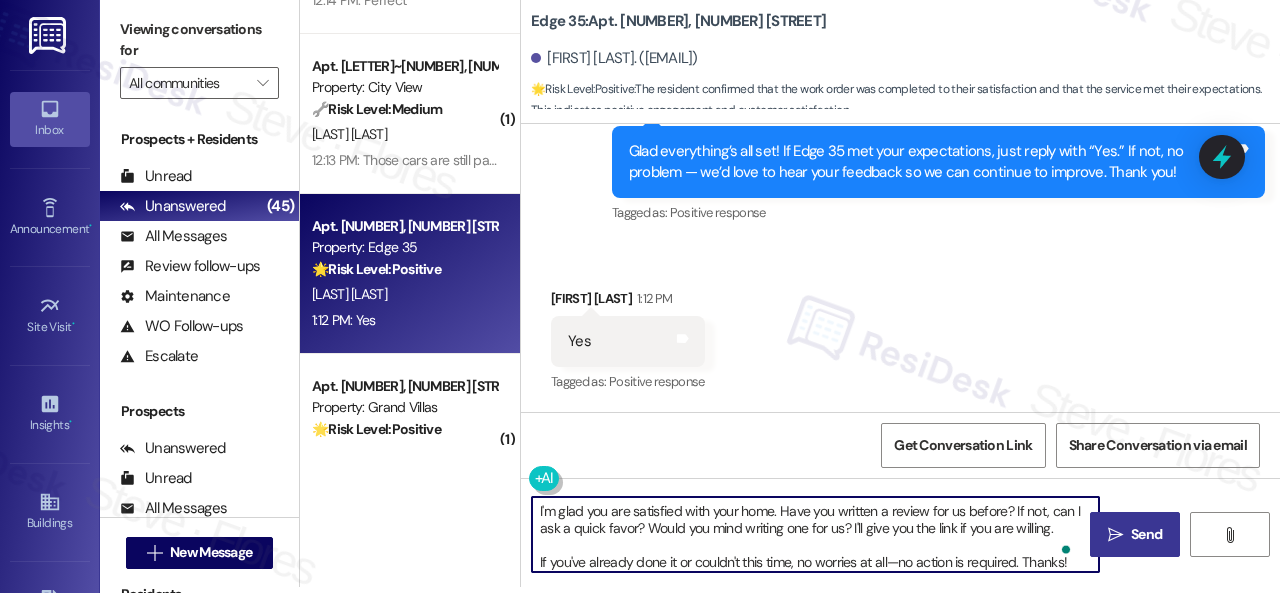 type on "I'm glad you are satisfied with your home. Have you written a review for us before? If not, can I ask a quick favor? Would you mind writing one for us? I'll give you the link if you are willing.
If you've already done it or couldn't this time, no worries at all—no action is required. Thanks!" 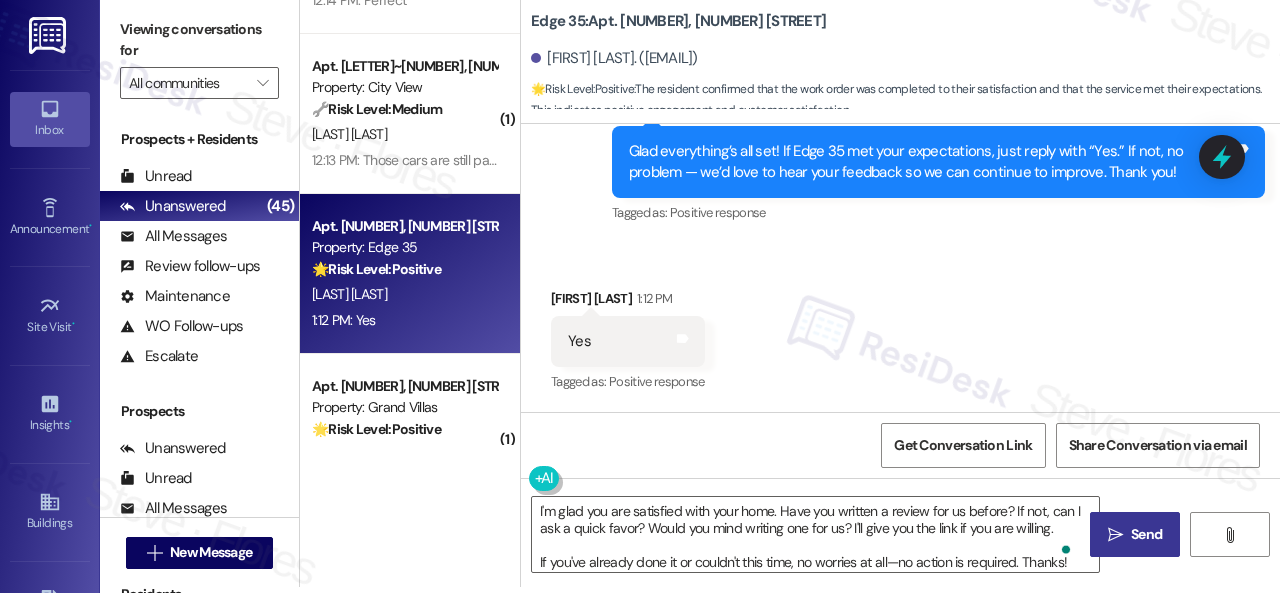 click on " Send" at bounding box center (1135, 534) 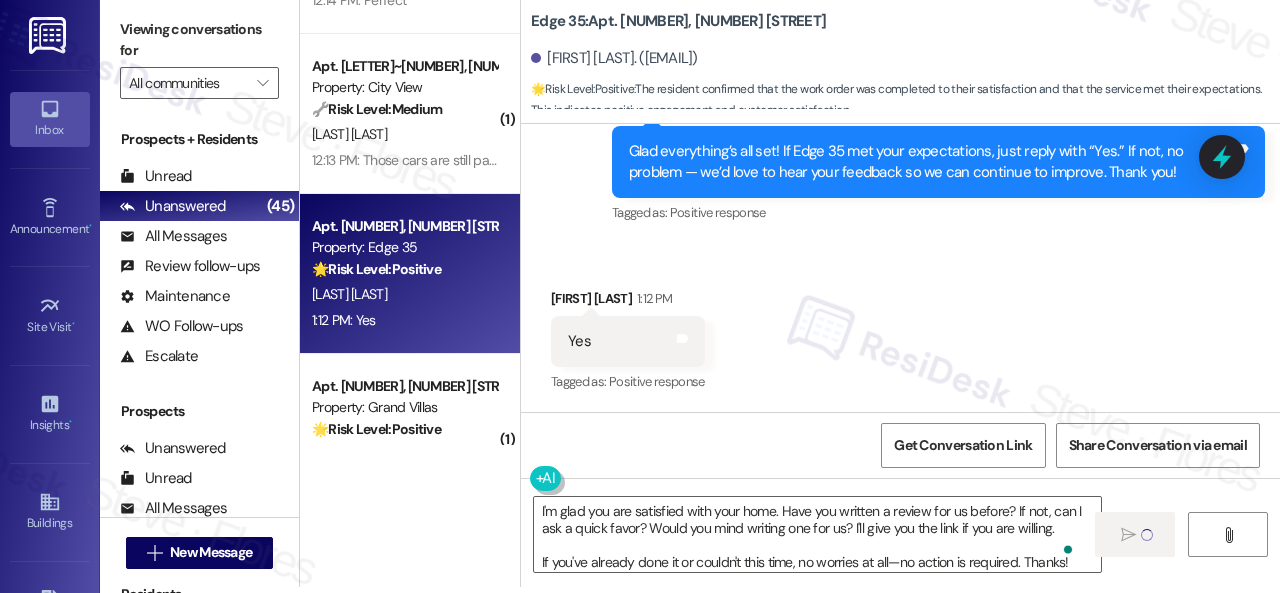 type 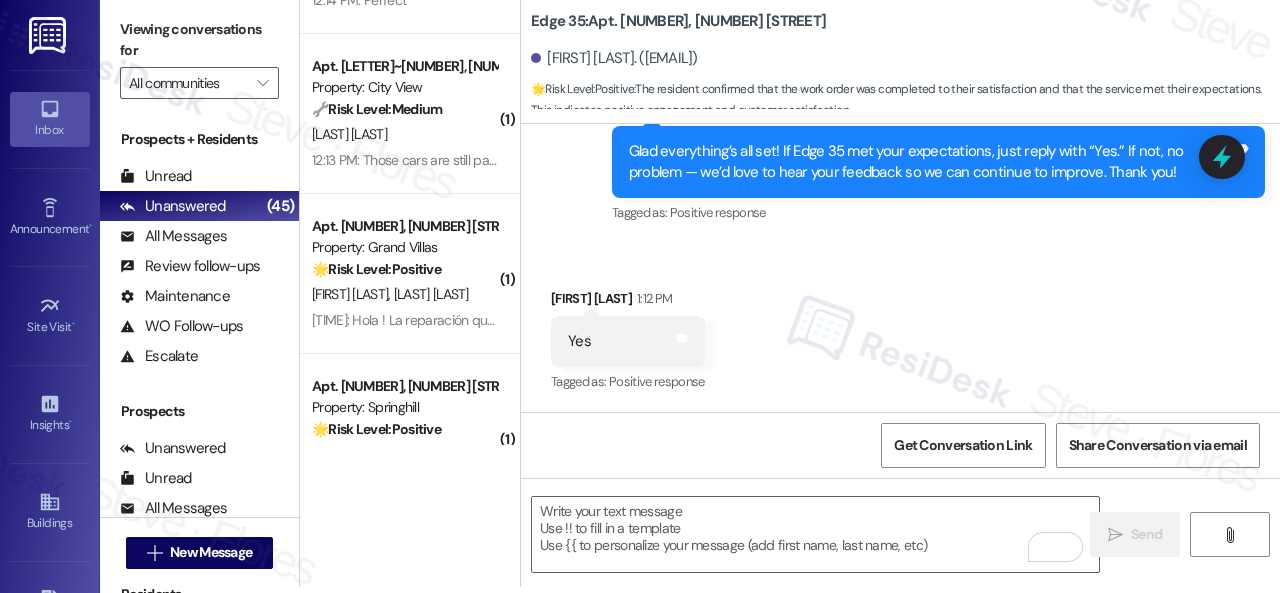 scroll, scrollTop: 2776, scrollLeft: 0, axis: vertical 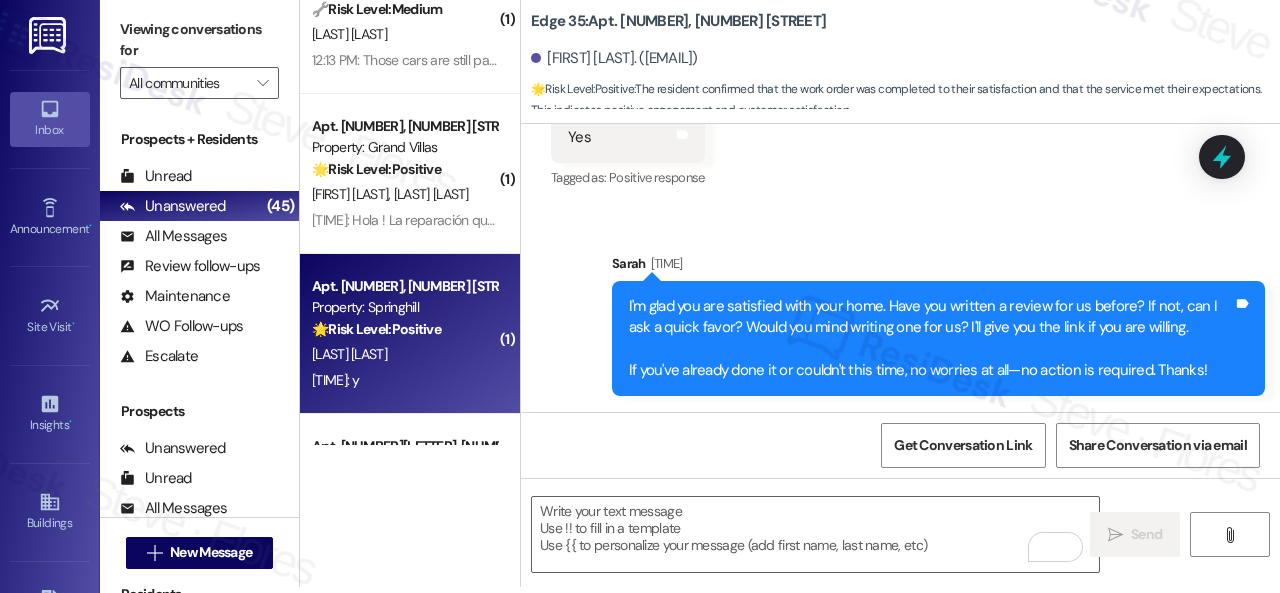 click on "1:06 PM: y 1:06 PM: y" at bounding box center (404, 380) 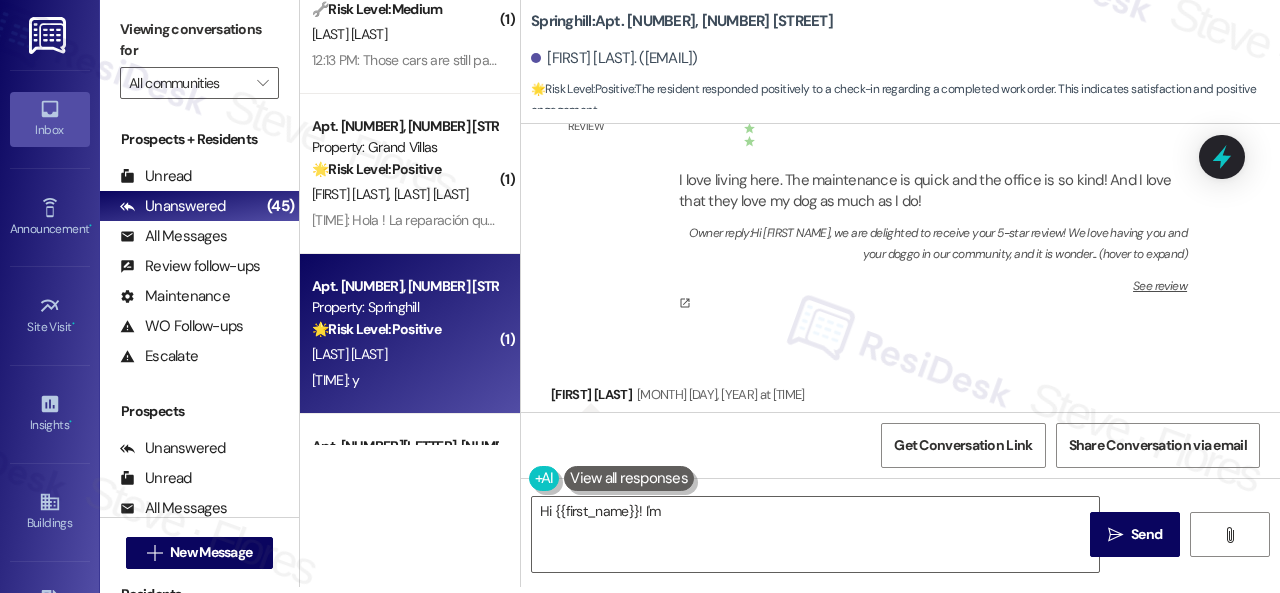 scroll, scrollTop: 0, scrollLeft: 0, axis: both 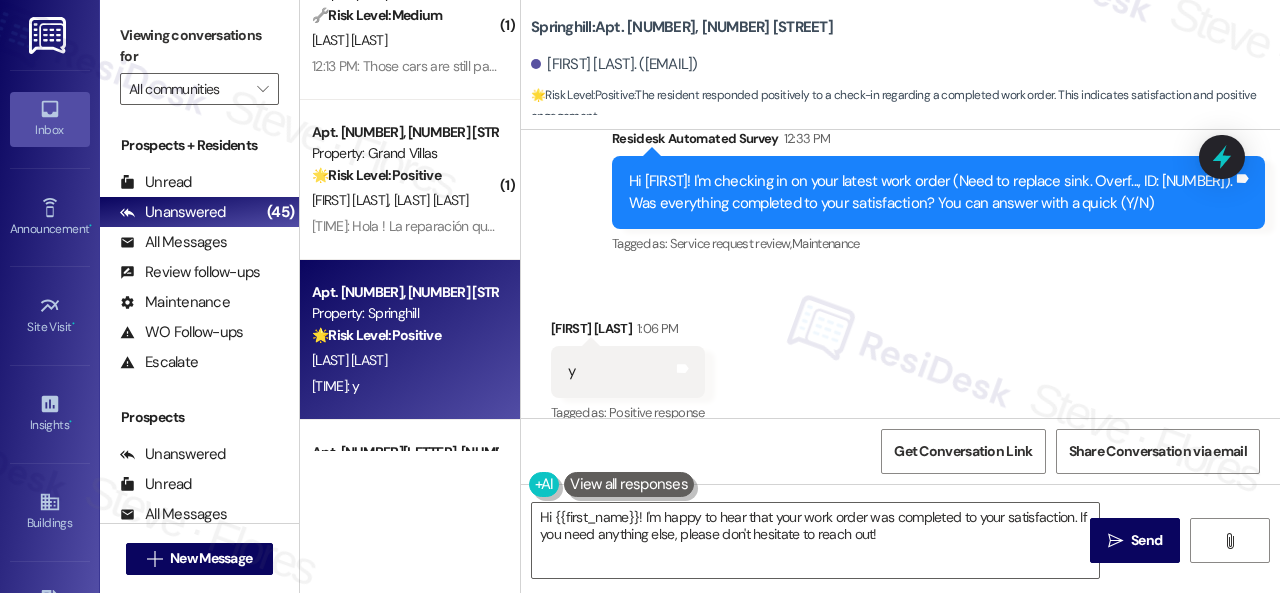 drag, startPoint x: 604, startPoint y: 277, endPoint x: 651, endPoint y: 292, distance: 49.335587 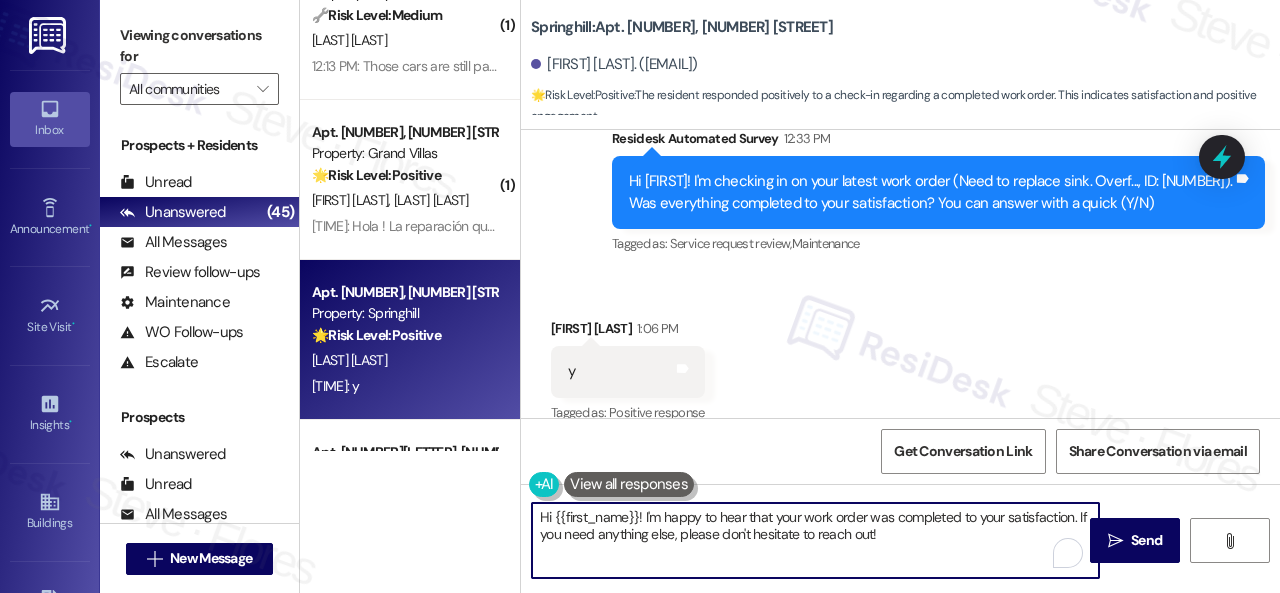 drag, startPoint x: 896, startPoint y: 533, endPoint x: 488, endPoint y: 483, distance: 411.0523 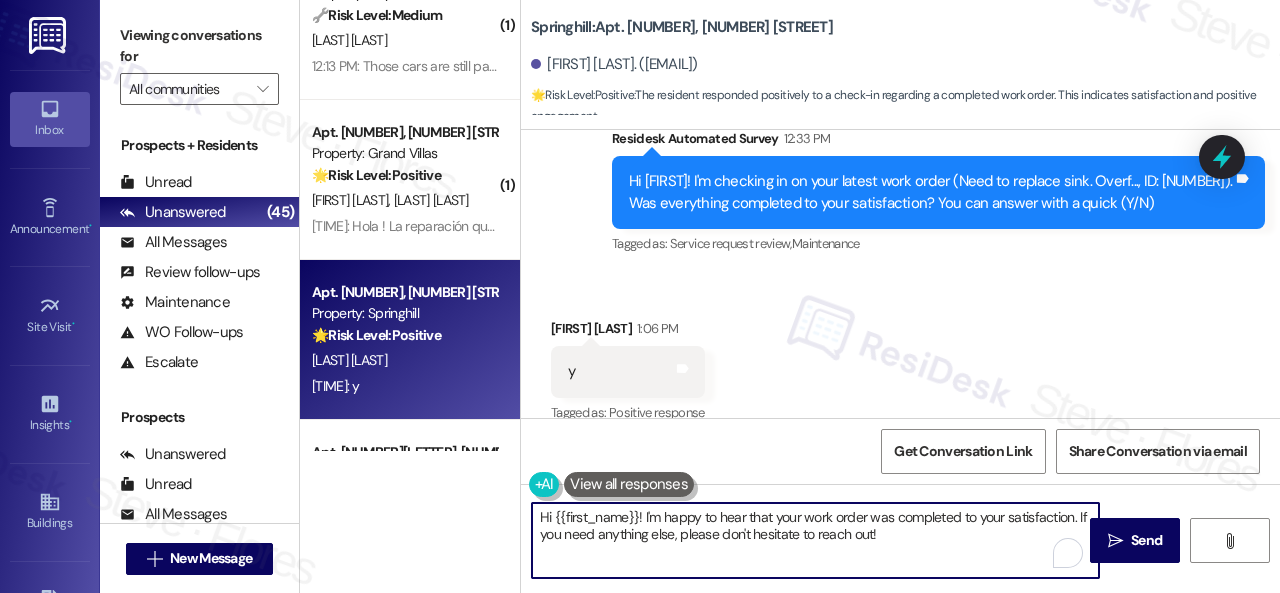 click on "( 7 ) Apt. 537, 4101 S Custer Rd Property: Craig Ranch 🔧  Risk Level:  Medium The resident is reporting an issue with the trash can being full and is asking for advice on how to dispose of their trash. This is a community concern and a non-urgent maintenance issue related to property upkeep. C. Dcosta 12:27 PM: If it's not clear on a regular basis, it is supposed to increase in side. Thanks 12:27 PM: If it's not clear on a regular basis, it is supposed to increase in side. Thanks ( 1 ) Apt. 5346H, 5331 Findley Property: Prairie Pines Townhomes 🔧  Risk Level:  Medium M. Allen 12:14 PM: Perfect  12:14 PM: Perfect  ( 1 ) Apt. C1~0104, 2600 Cityview Drive Property: City View 🔧  Risk Level:  Medium C. Conner 12:13 PM: Those cars are still parking on the curbs behind our garages .  12:13 PM: Those cars are still parking on the curbs behind our garages .  ( 1 ) Apt. 610, 1550 Katy Gap Rd Property: Grand Villas 🌟  Risk Level:  Positive G. Fernandez Colina K. Sulbaran De Fernandez Property: Springhill 🌟" at bounding box center [790, 296] 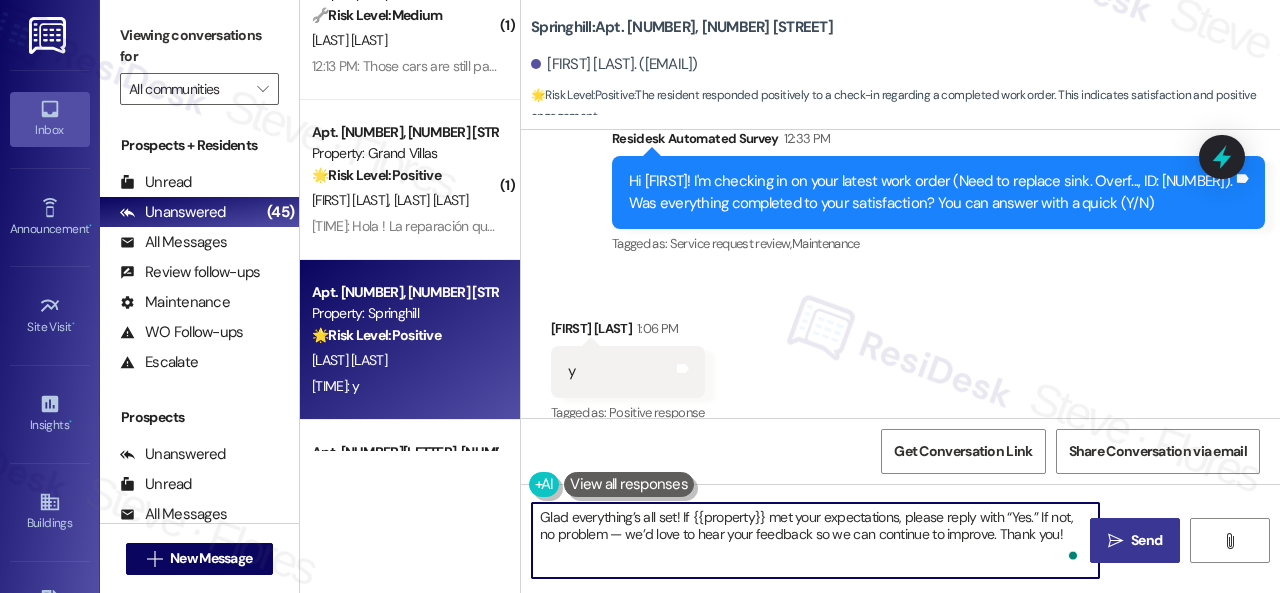 type on "Glad everything’s all set! If {{property}} met your expectations, please reply with “Yes.” If not, no problem — we’d love to hear your feedback so we can continue to improve. Thank you!" 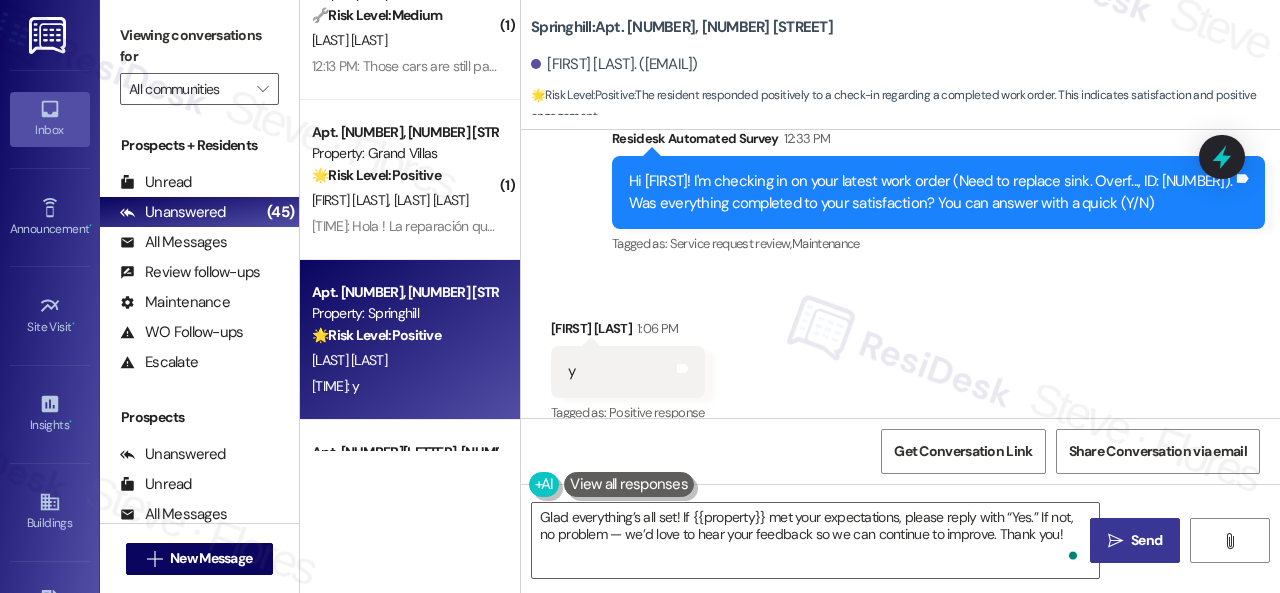 click on "Send" at bounding box center (1146, 540) 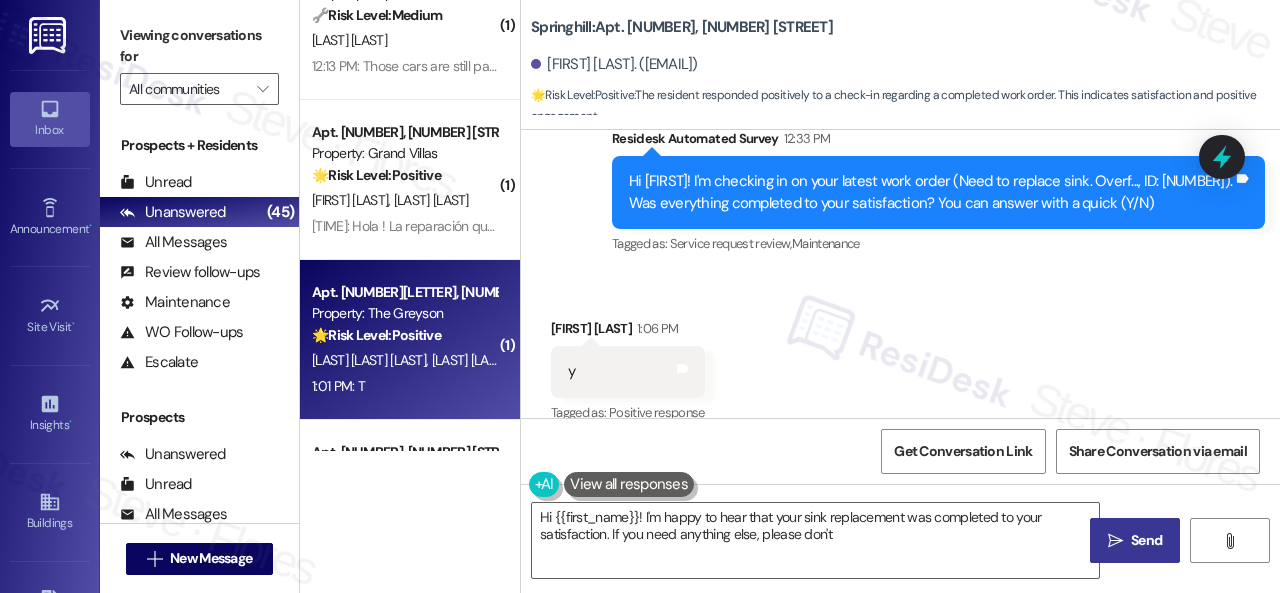 type on "Hi {{first_name}}! I'm happy to hear that your sink replacement was completed to your satisfaction. If you need anything else, please don't" 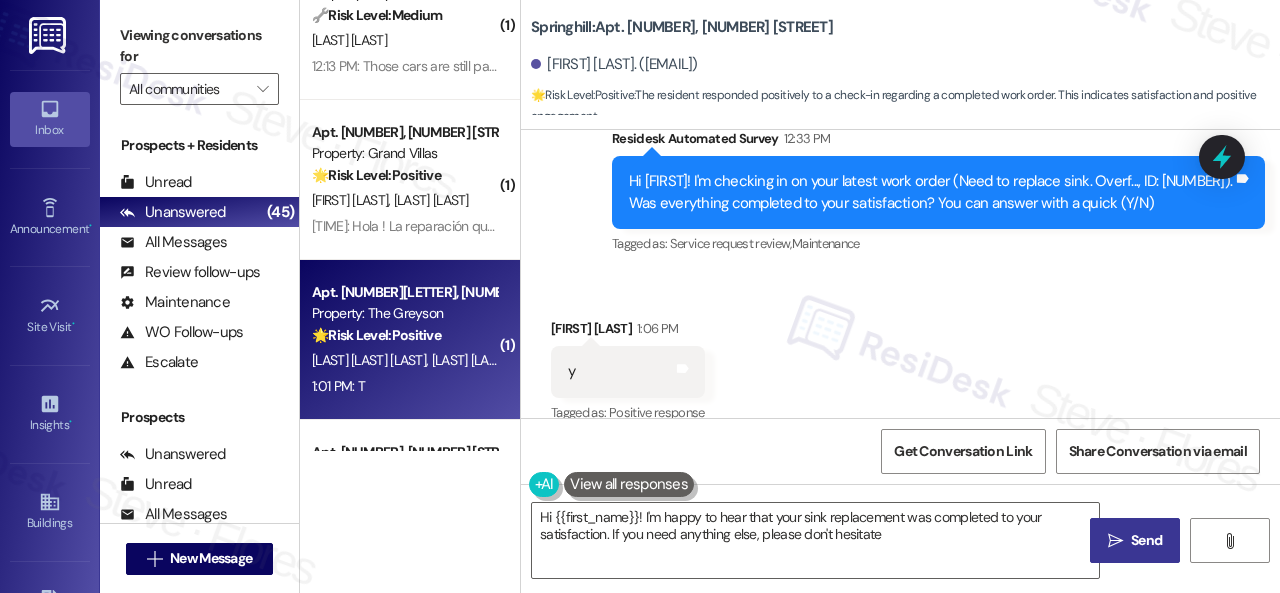 click on "1:01 PM: T 1:01 PM: T" at bounding box center (404, 386) 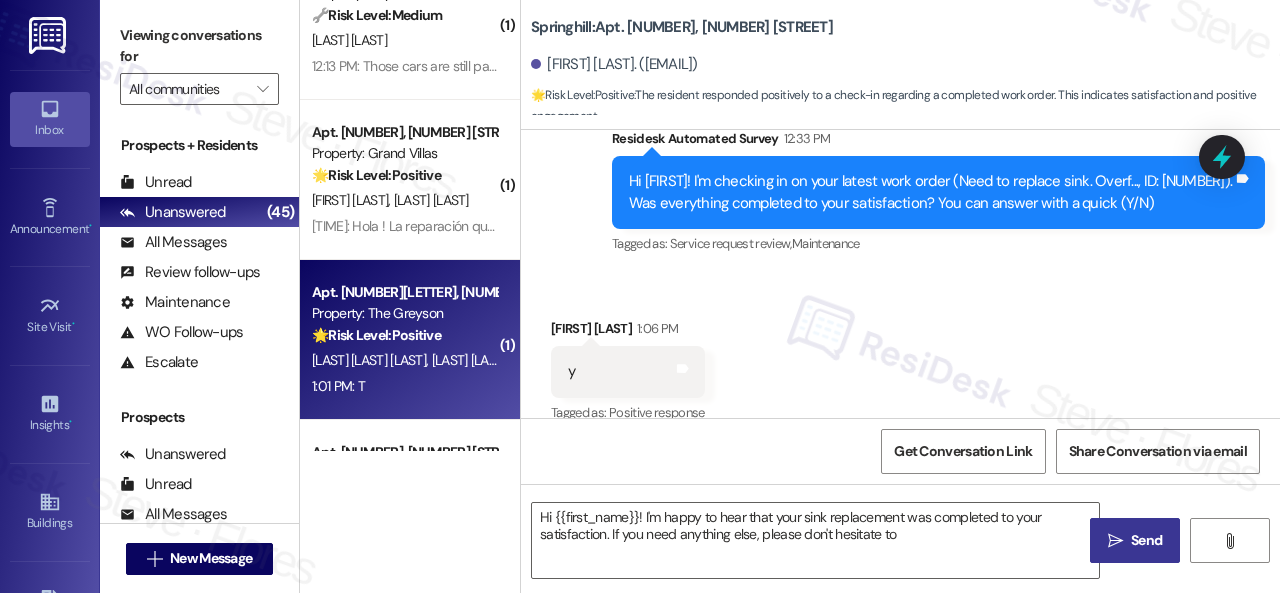 click on "🌟  Risk Level:  Positive" at bounding box center [376, 335] 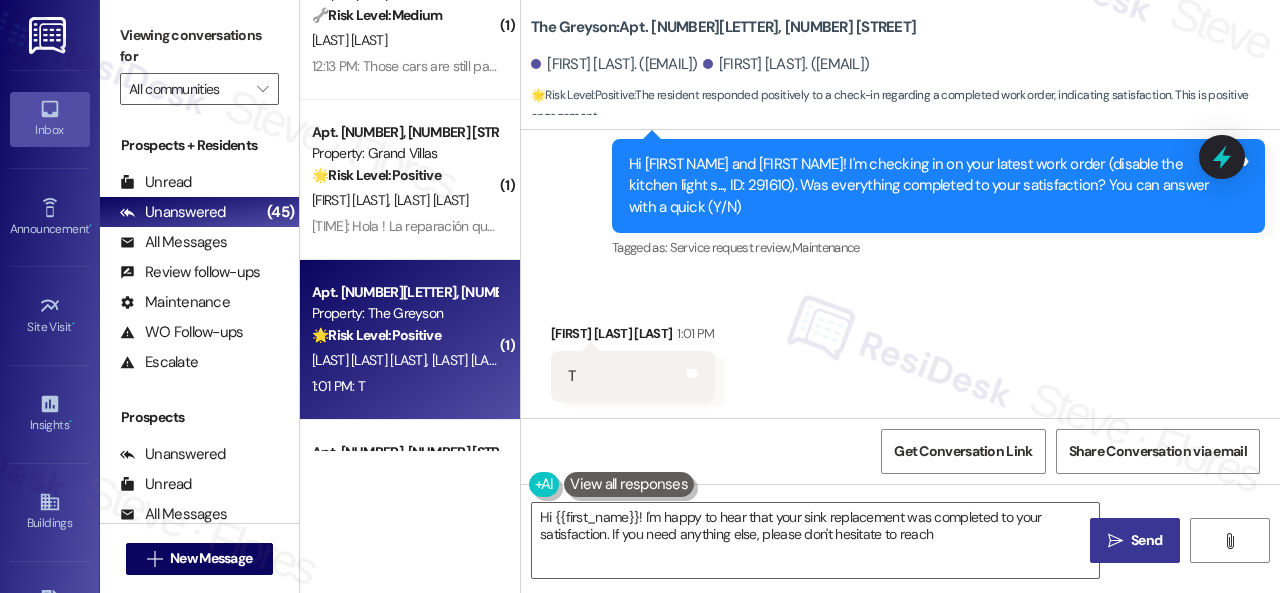 scroll, scrollTop: 1468, scrollLeft: 0, axis: vertical 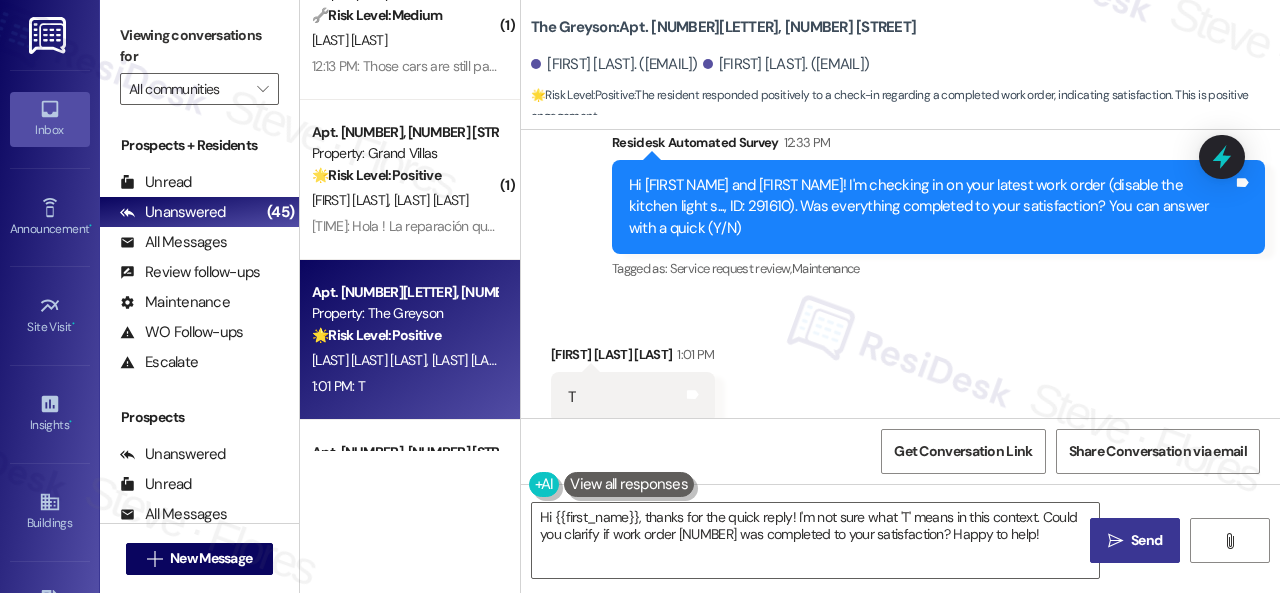 click on "Survey, sent via SMS Residesk Automated Survey 12:33 PM Hi Francisco and Carmen! I'm checking in on your latest work order (disable the kitchen light s..., ID: 291610). Was everything completed to your satisfaction? You can answer with a quick (Y/N) Tags and notes Tagged as:   Service request review ,  Click to highlight conversations about Service request review Maintenance Click to highlight conversations about Maintenance" at bounding box center [938, 208] 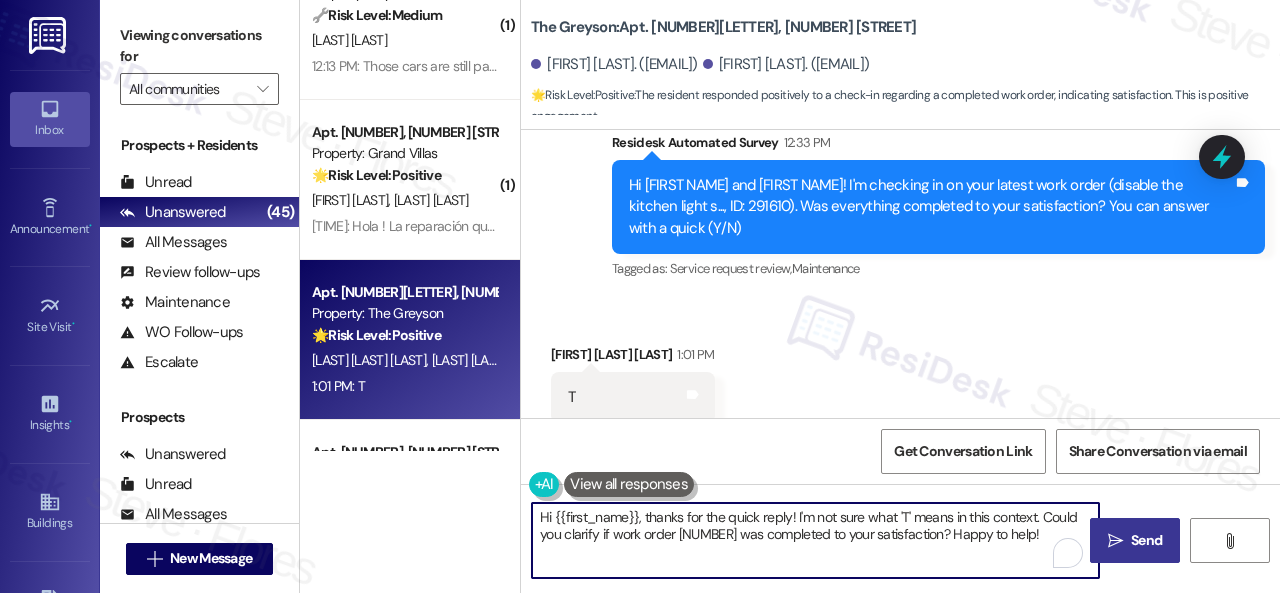 drag, startPoint x: 1040, startPoint y: 544, endPoint x: 315, endPoint y: 409, distance: 737.46185 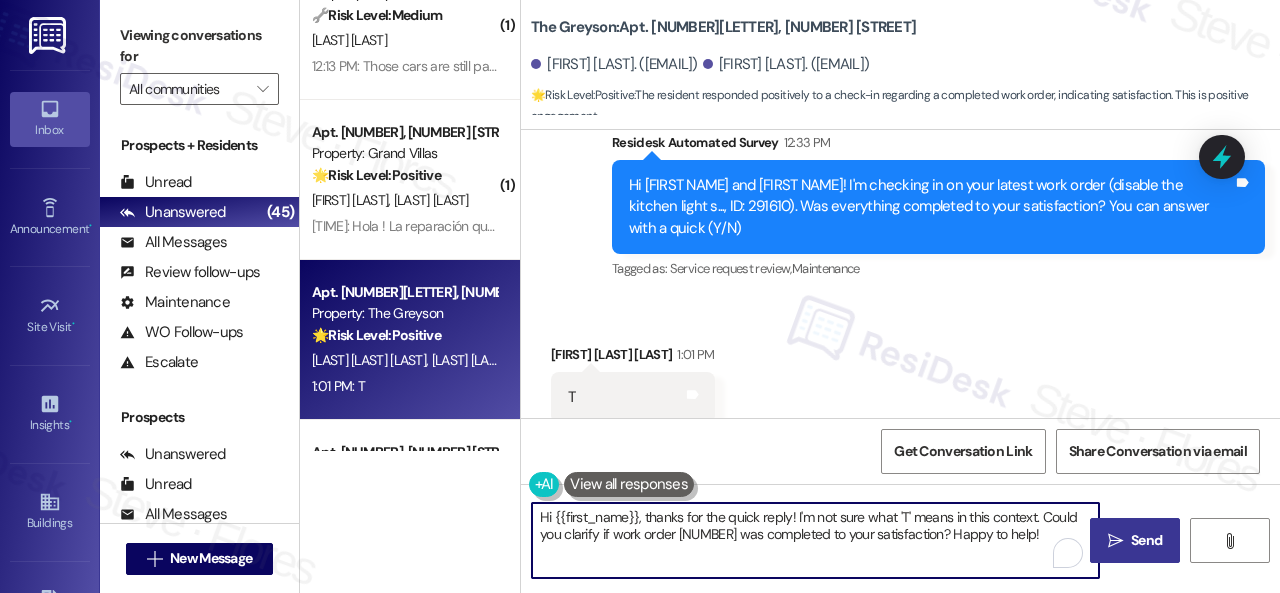 click on "( 7 ) Apt. 537, 4101 S Custer Rd Property: Craig Ranch 🔧  Risk Level:  Medium The resident is reporting an issue with the trash can being full and is asking for advice on how to dispose of their trash. This is a community concern and a non-urgent maintenance issue related to property upkeep. C. Dcosta 12:27 PM: If it's not clear on a regular basis, it is supposed to increase in side. Thanks 12:27 PM: If it's not clear on a regular basis, it is supposed to increase in side. Thanks ( 1 ) Apt. 5346H, 5331 Findley Property: Prairie Pines Townhomes 🔧  Risk Level:  Medium M. Allen 12:14 PM: Perfect  12:14 PM: Perfect  ( 1 ) Apt. C1~0104, 2600 Cityview Drive Property: City View 🔧  Risk Level:  Medium C. Conner 12:13 PM: Those cars are still parking on the curbs behind our garages .  12:13 PM: Those cars are still parking on the curbs behind our garages .  ( 1 ) Apt. 610, 1550 Katy Gap Rd Property: Grand Villas 🌟  Risk Level:  Positive G. Fernandez Colina K. Sulbaran De Fernandez Property: The Greyson ( 1" at bounding box center [790, 296] 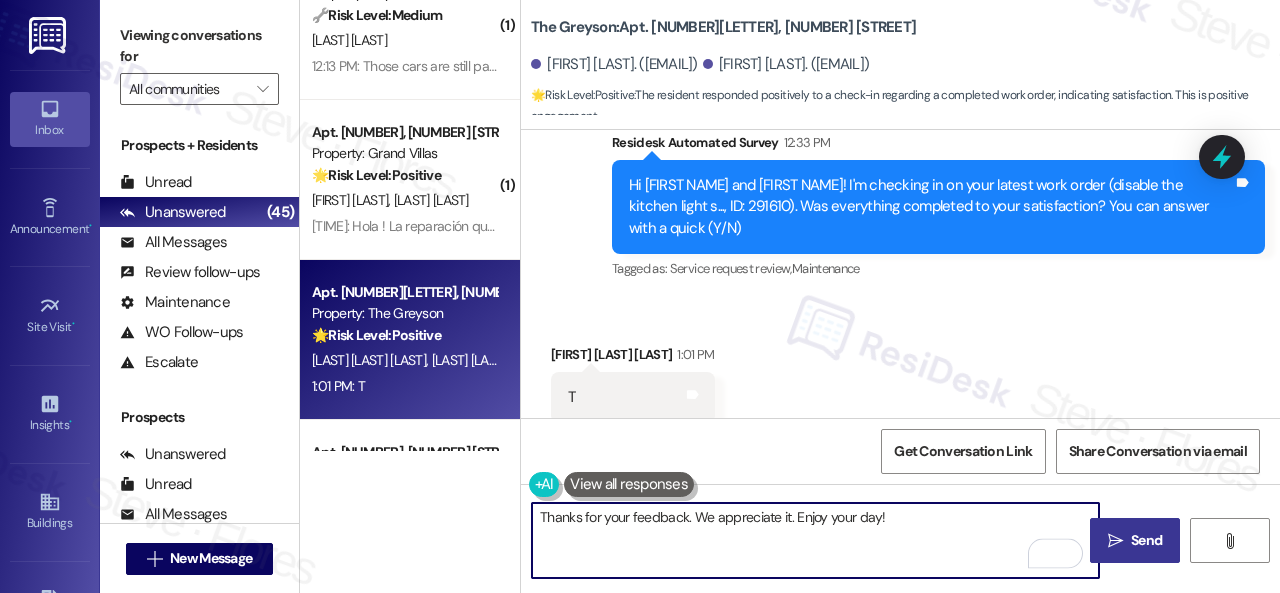 type on "Thanks for your feedback. We appreciate it. Enjoy your day!" 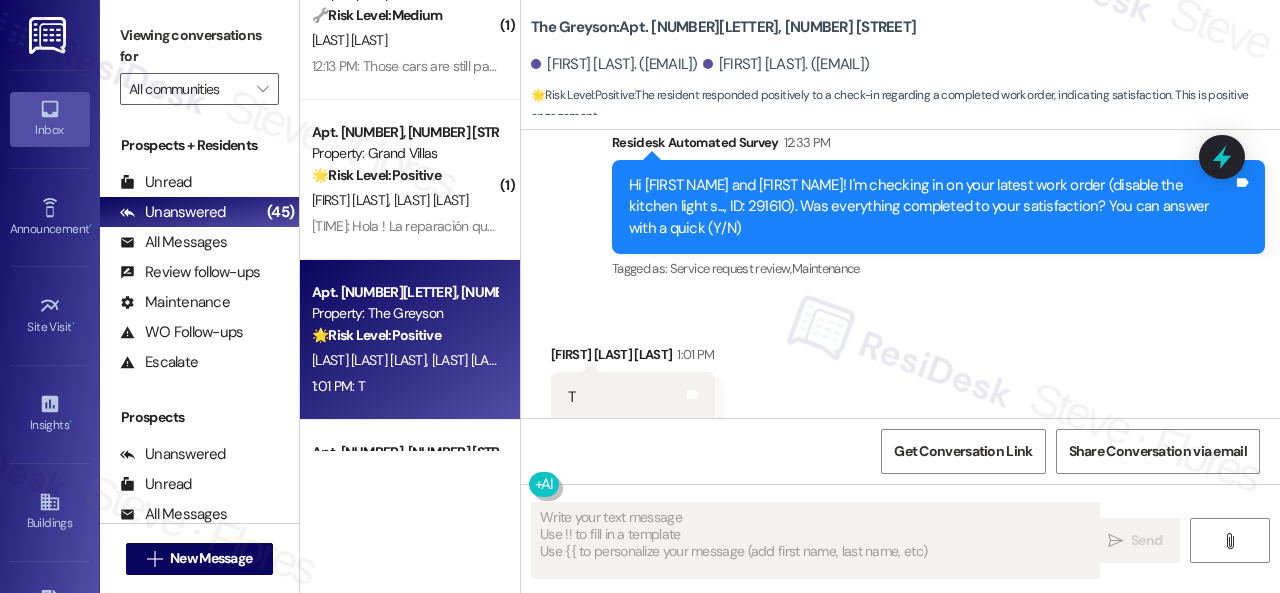 type on "Fetching suggested responses. Please feel free to read through the conversation in the meantime." 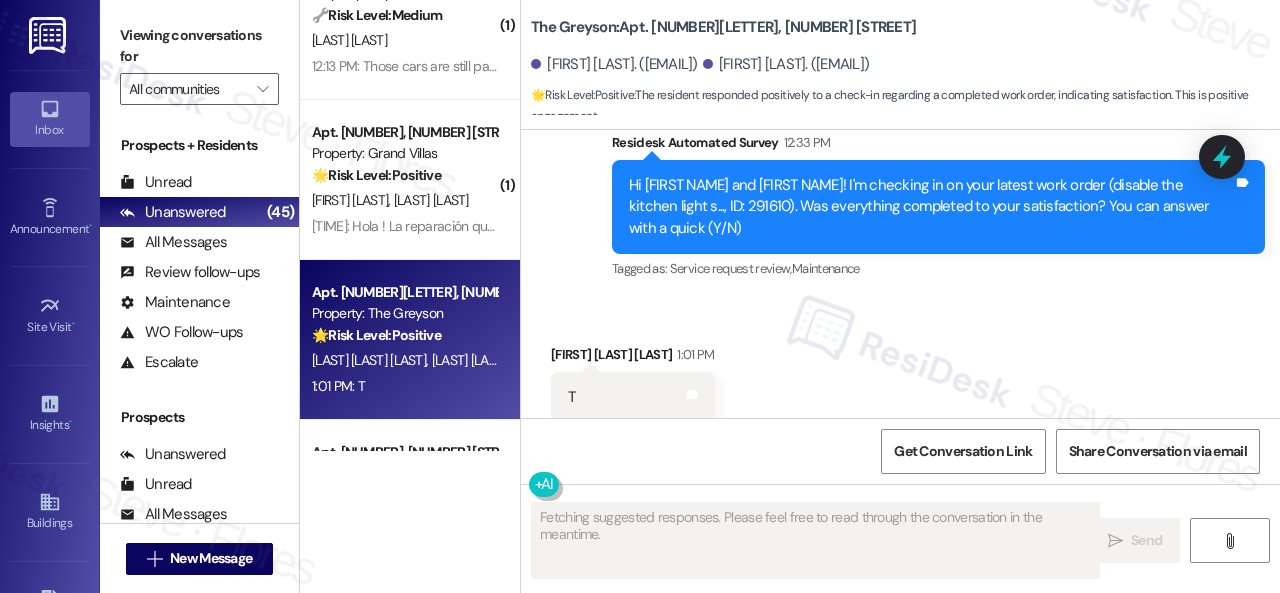 scroll, scrollTop: 3400, scrollLeft: 0, axis: vertical 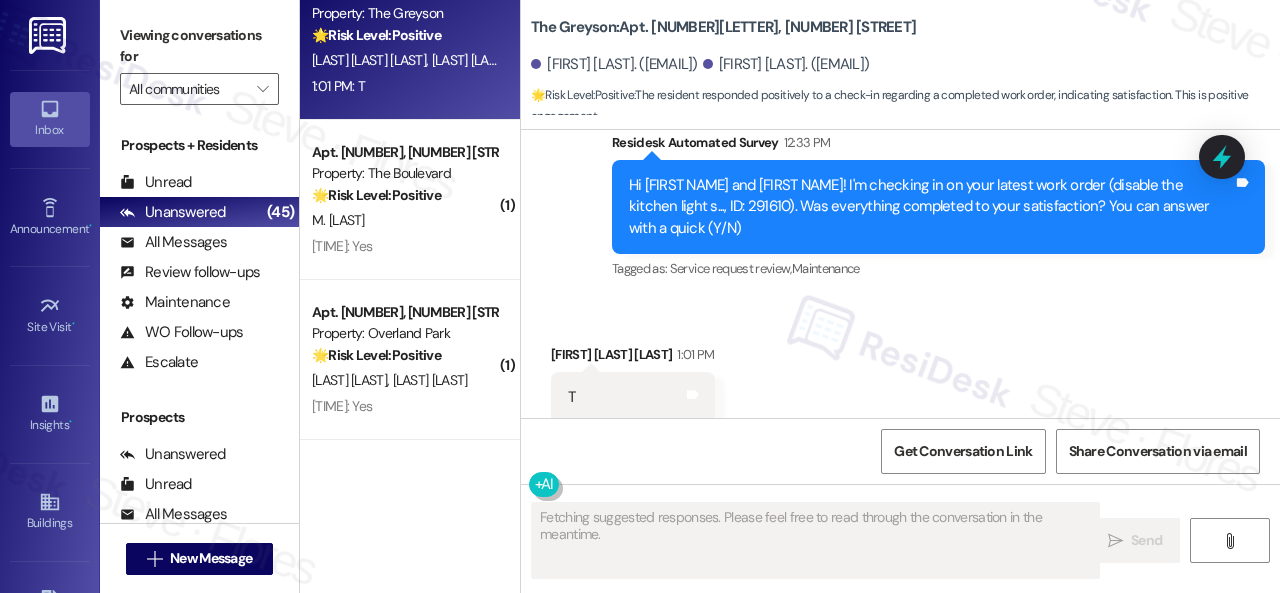 click on "( 1 ) Apt. C1~0104, 2600 Cityview Drive Property: City View 🔧  Risk Level:  Medium The resident is reporting cars parking on the curbs, which is a community concern and potential asset preservation issue. It's not an emergency or urgent maintenance request, but it does impact the community's appearance and potentially obstructs access. The initial delay in response does not change the tier, as the core issue is not time-sensitive. C. Conner 12:13 PM: Those cars are still parking on the curbs behind our garages .  12:13 PM: Those cars are still parking on the curbs behind our garages .  ( 1 ) Apt. 610, 1550 Katy Gap Rd Property: Grand Villas 🌟  Risk Level:  Positive The resident is expressing satisfaction with a completed work order. This is positive engagement and relationship building. G. Fernandez Colina K. Sulbaran De Fernandez 1:07 PM: Hola !
La reparación quedó bien
Gracias por todo  1:07 PM: Hola !
La reparación quedó bien
Gracias por todo  Apt. 4491ES, 4460 Mountain Laurel Road 🌟 (" at bounding box center [410, 225] 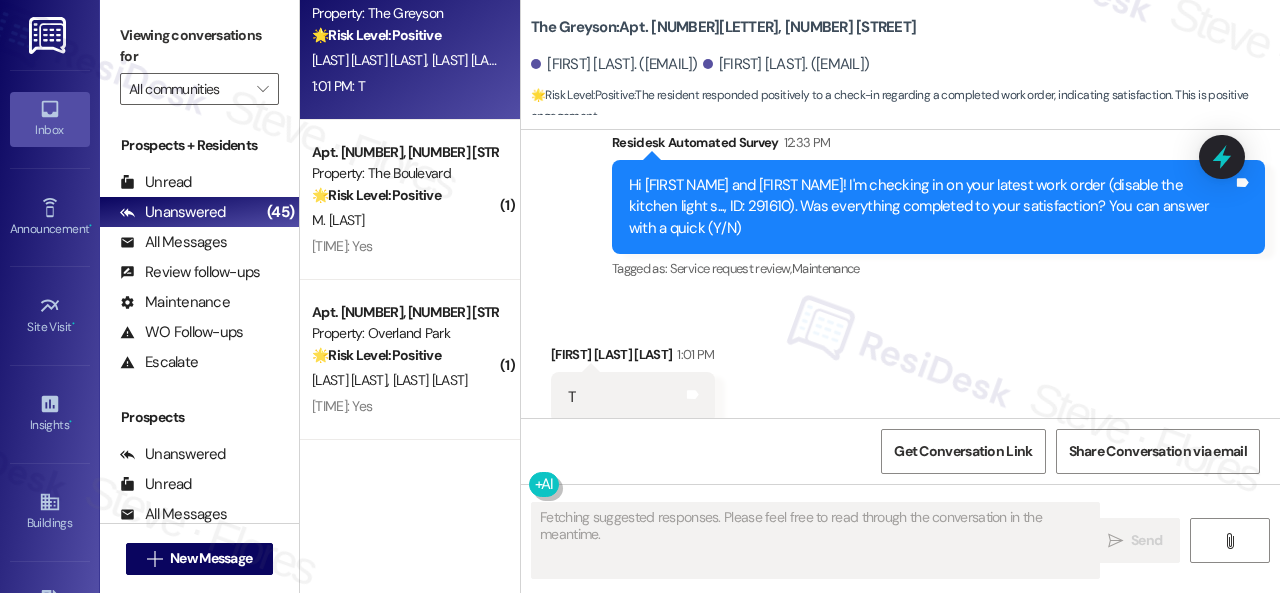 type 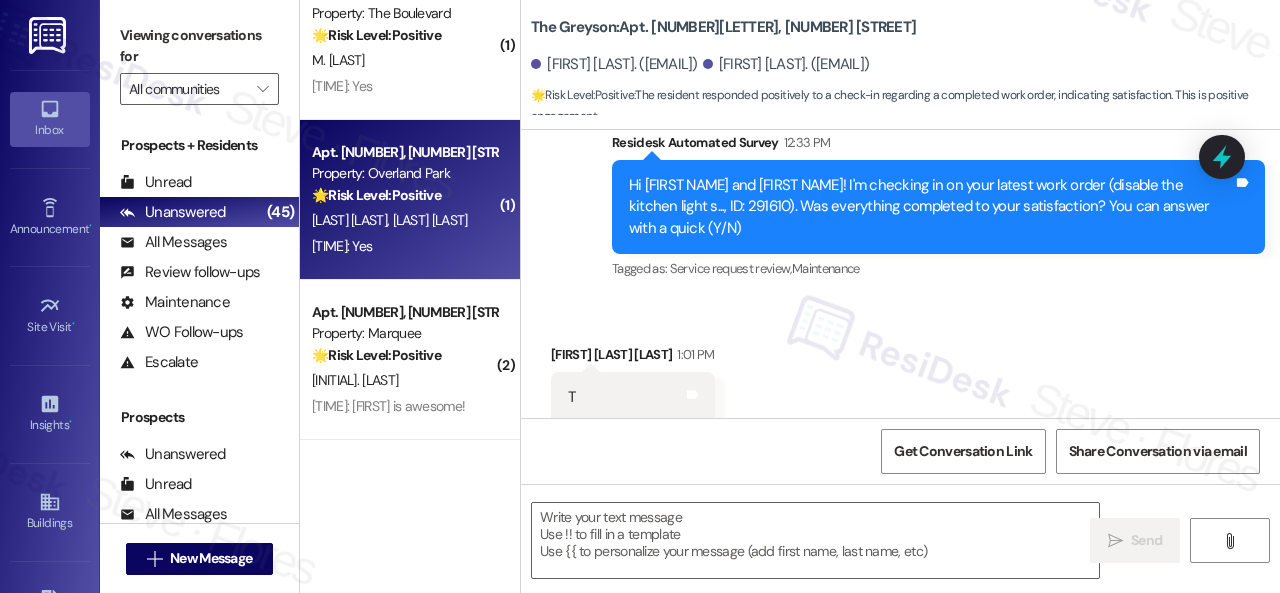 drag, startPoint x: 452, startPoint y: 255, endPoint x: 450, endPoint y: 240, distance: 15.132746 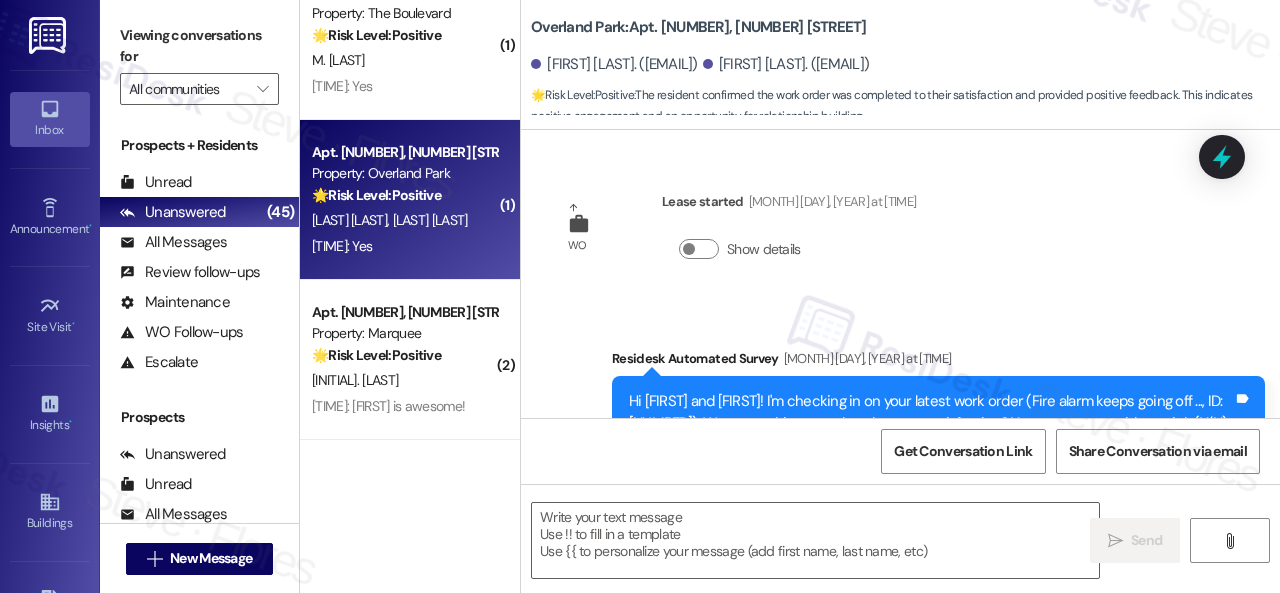 type on "Fetching suggested responses. Please feel free to read through the conversation in the meantime." 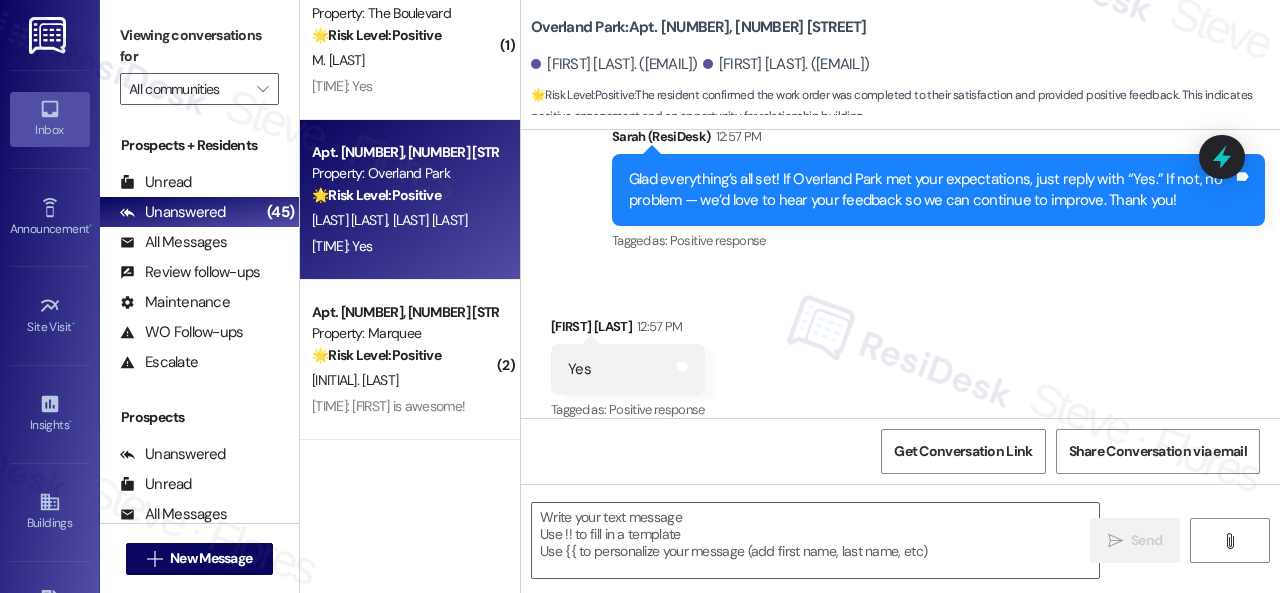 scroll, scrollTop: 1570, scrollLeft: 0, axis: vertical 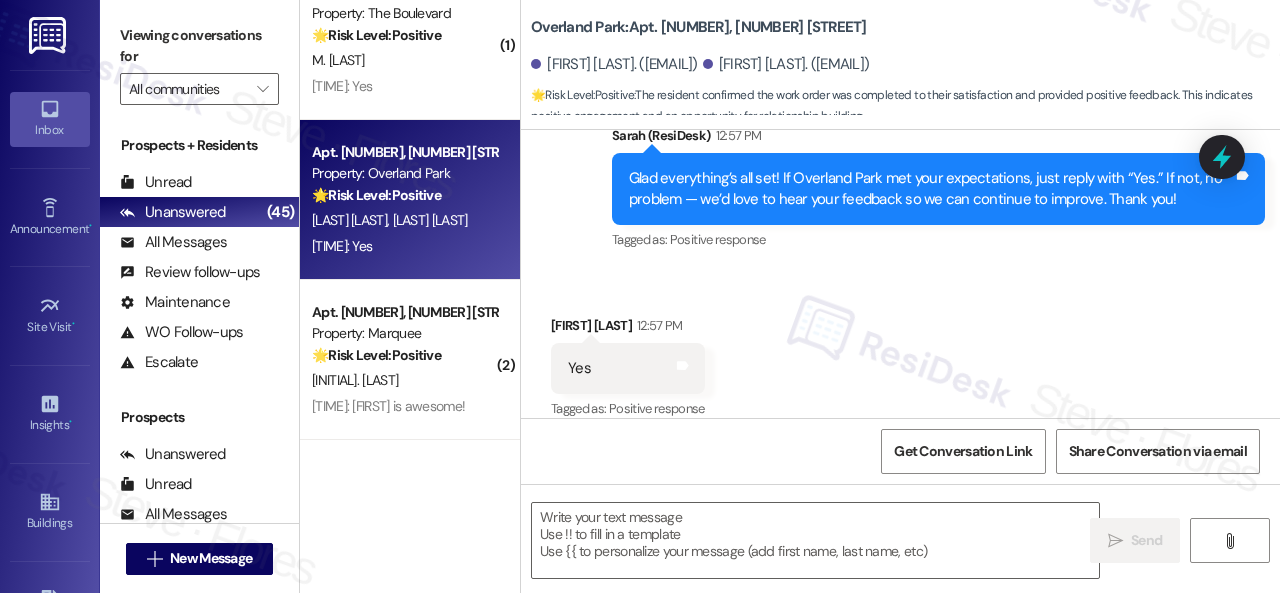 click on "Received via SMS Emily Rigden 12:57 PM Yes Tags and notes Tagged as:   Positive response Click to highlight conversations about Positive response" at bounding box center (900, 354) 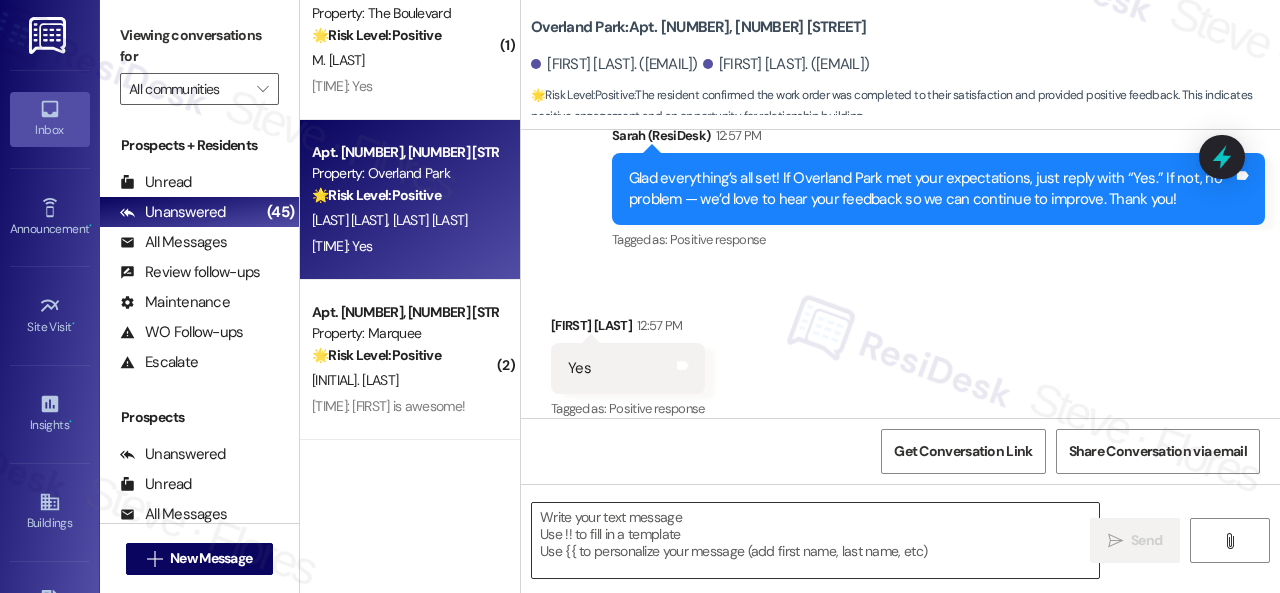 click at bounding box center [815, 540] 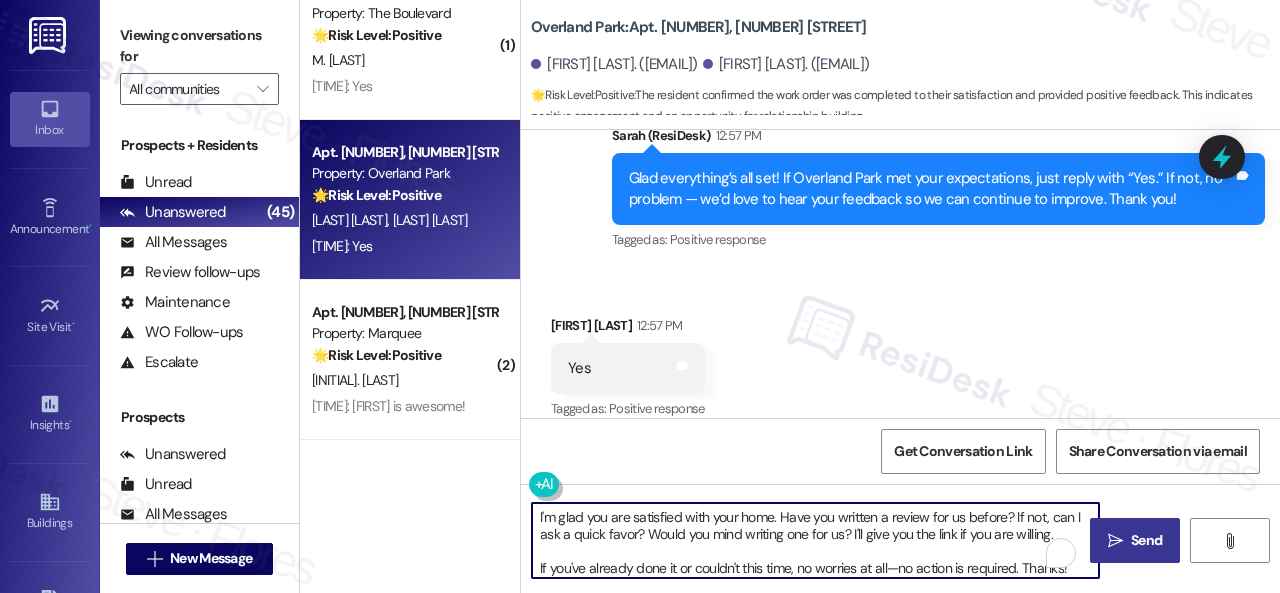 type on "I'm glad you are satisfied with your home. Have you written a review for us before? If not, can I ask a quick favor? Would you mind writing one for us? I'll give you the link if you are willing.
If you've already done it or couldn't this time, no worries at all—no action is required. Thanks!" 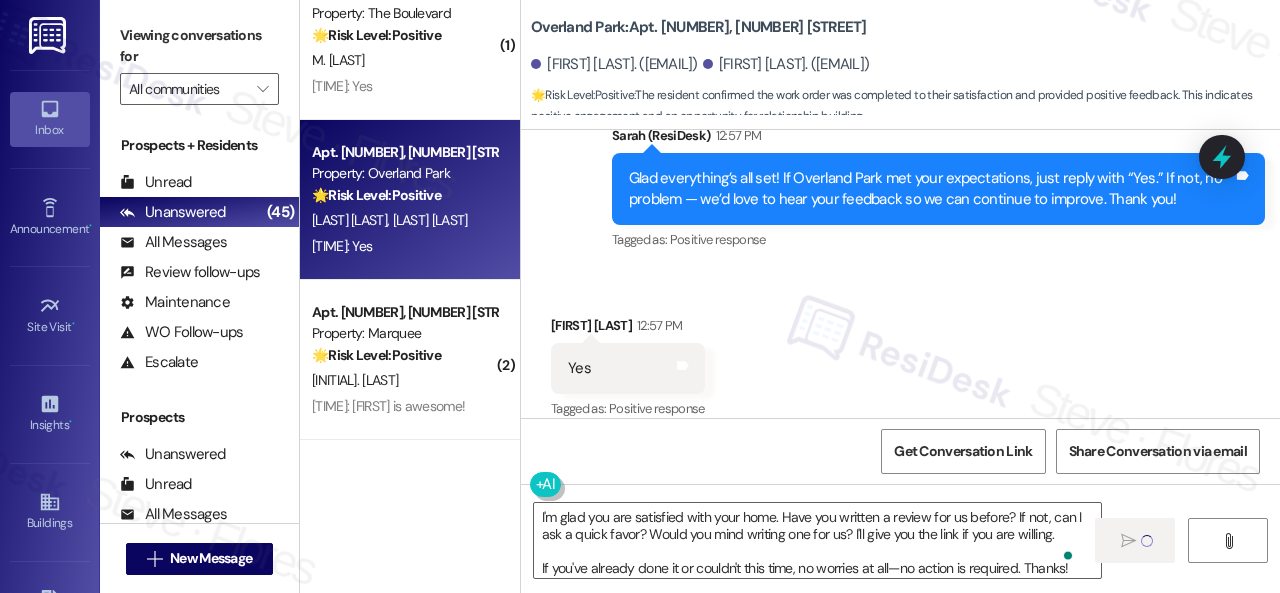 scroll, scrollTop: 6, scrollLeft: 0, axis: vertical 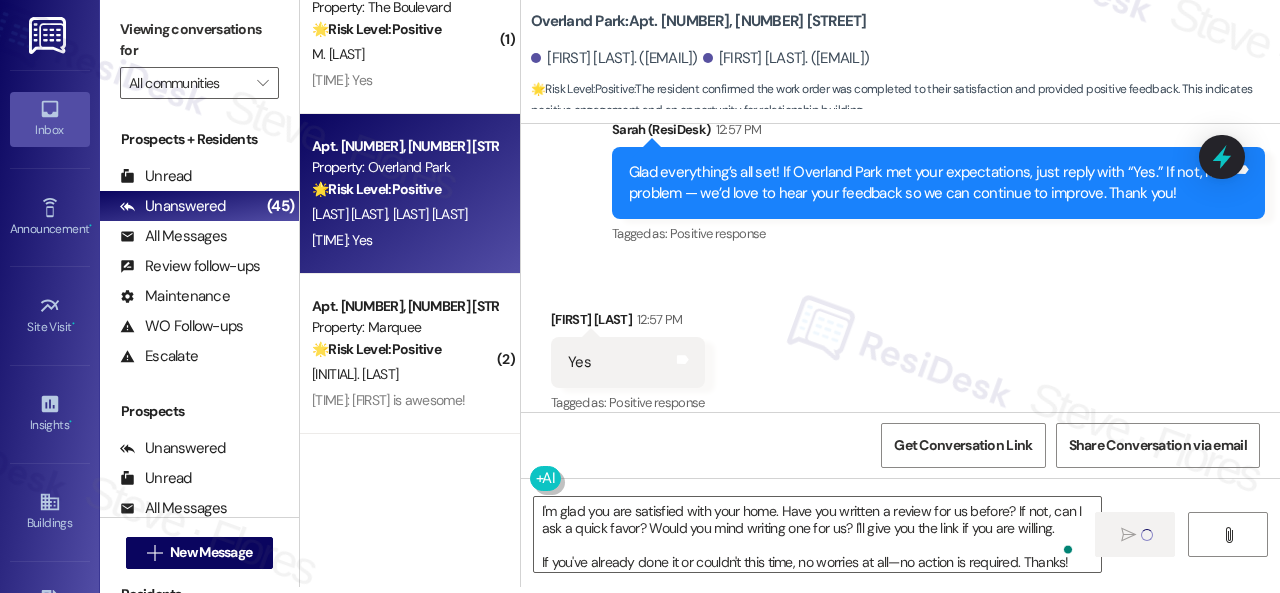 type 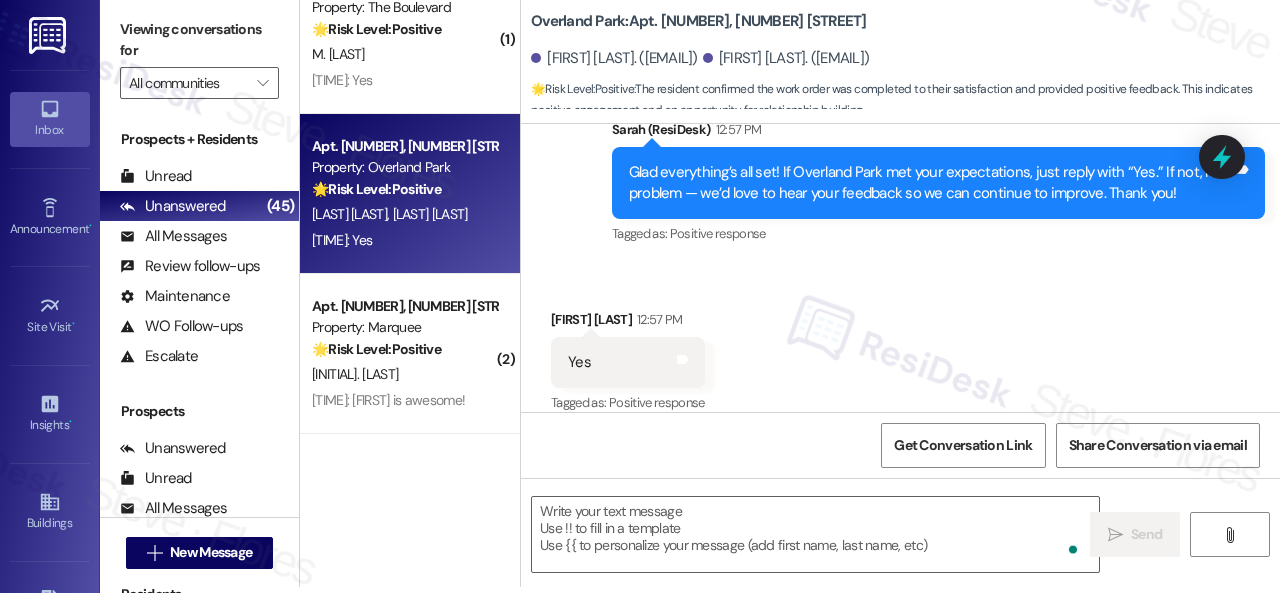 scroll, scrollTop: 0, scrollLeft: 0, axis: both 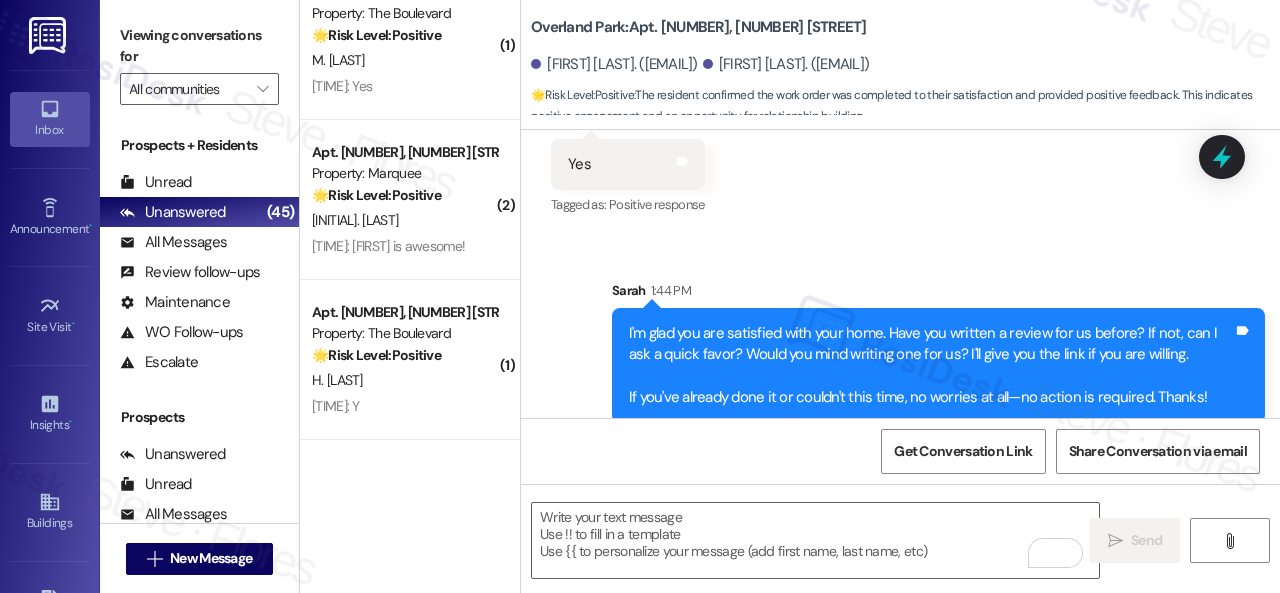 click on "12:58 PM: Yes 12:58 PM: Yes" at bounding box center [404, 86] 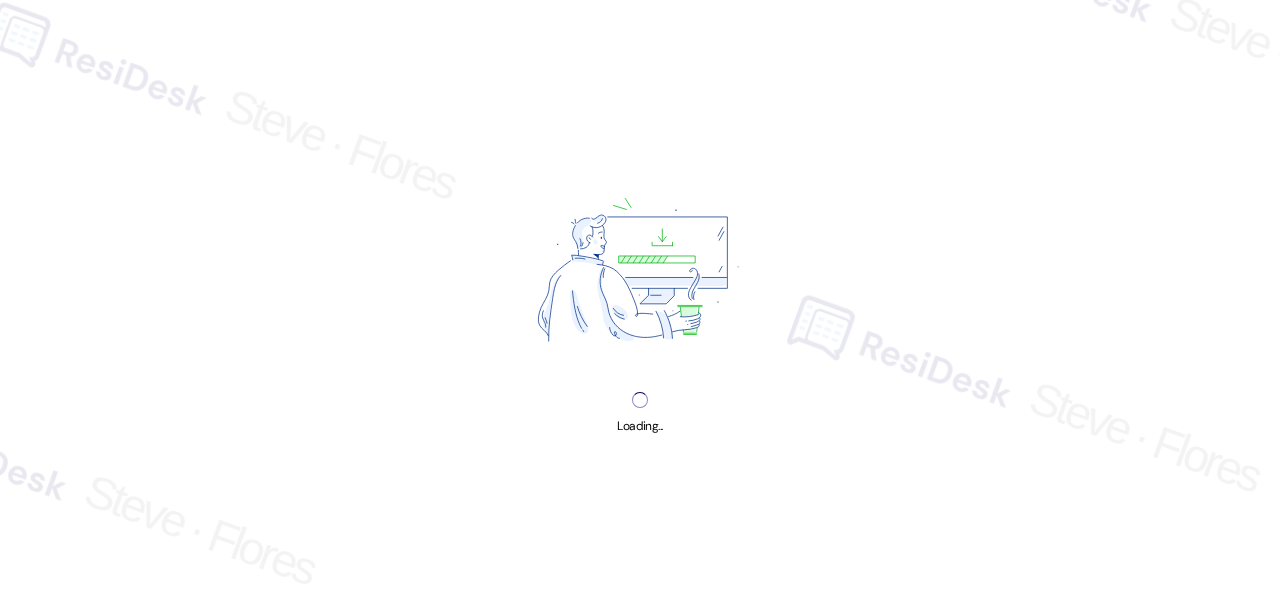 scroll, scrollTop: 0, scrollLeft: 0, axis: both 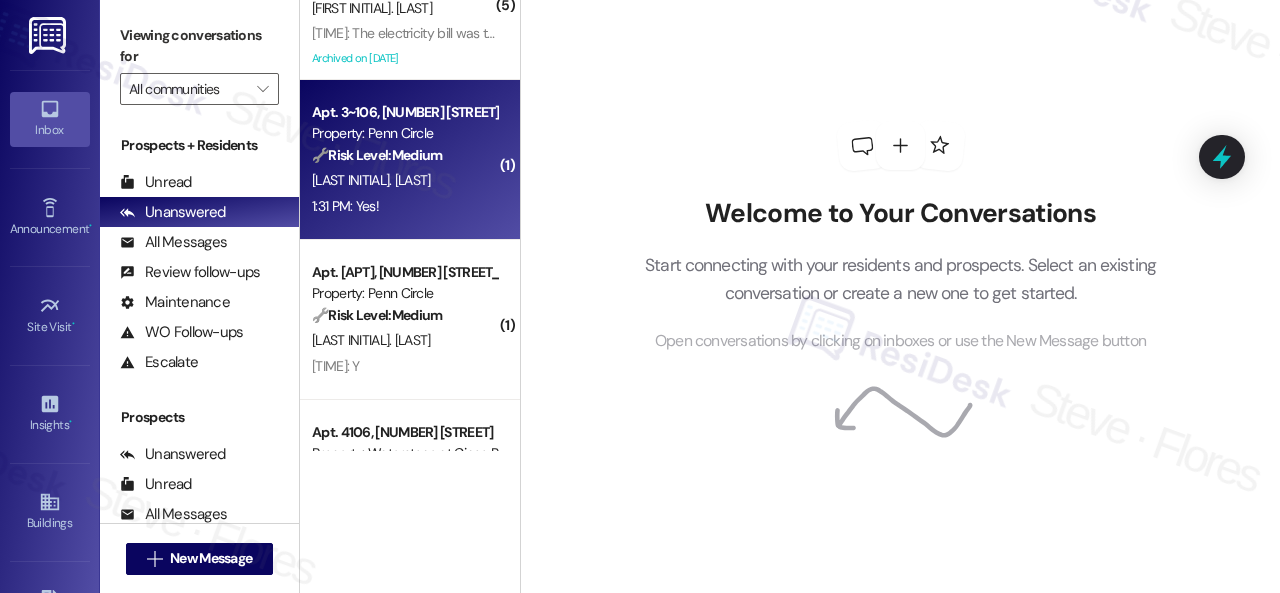 click on "[LAST INITIAL]. [LAST]" at bounding box center (404, 180) 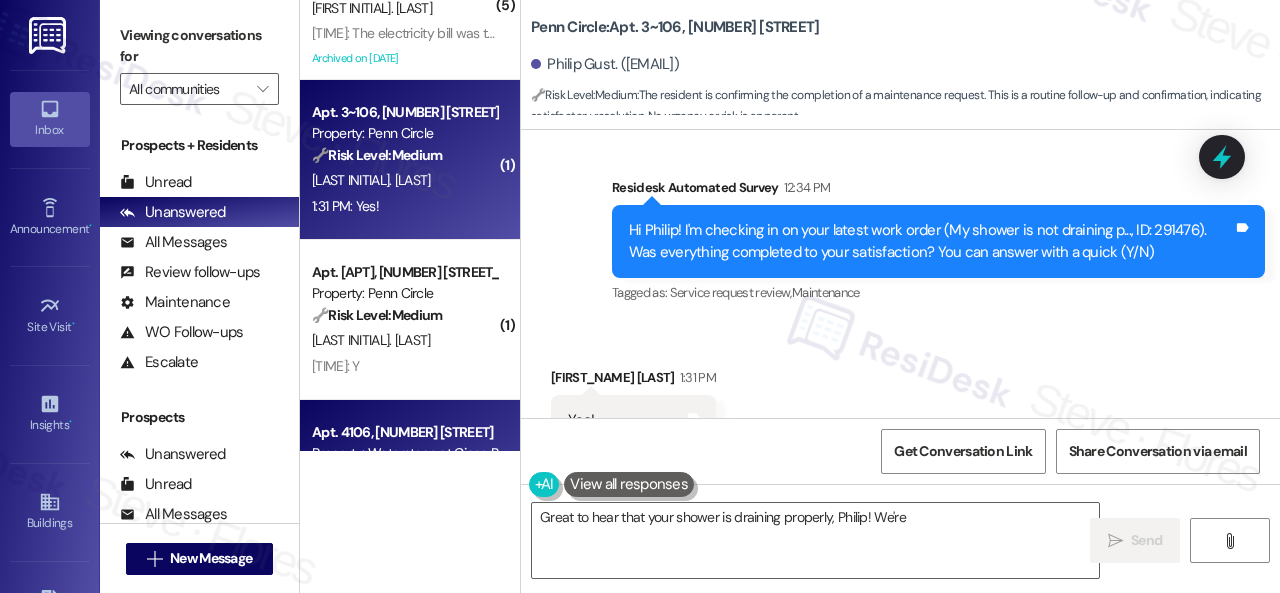 scroll, scrollTop: 1080, scrollLeft: 0, axis: vertical 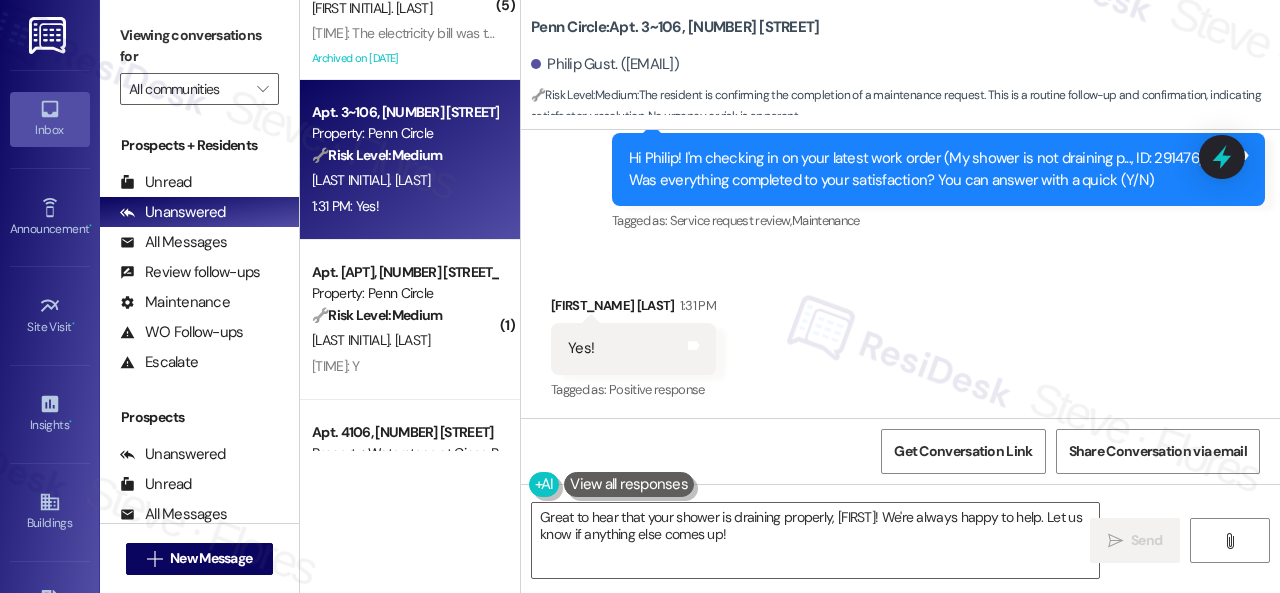 click on "Survey, sent via SMS Residesk Automated Survey [TIME] Hi [NAME]! I'm checking in on your latest work order (My shower is not draining p..., ID: 291476). Was everything completed to your satisfaction? You can answer with a quick (Y/N) Tags and notes Tagged as:   Service request review ,  Click to highlight conversations about Service request review Maintenance Click to highlight conversations about Maintenance" at bounding box center (900, 155) 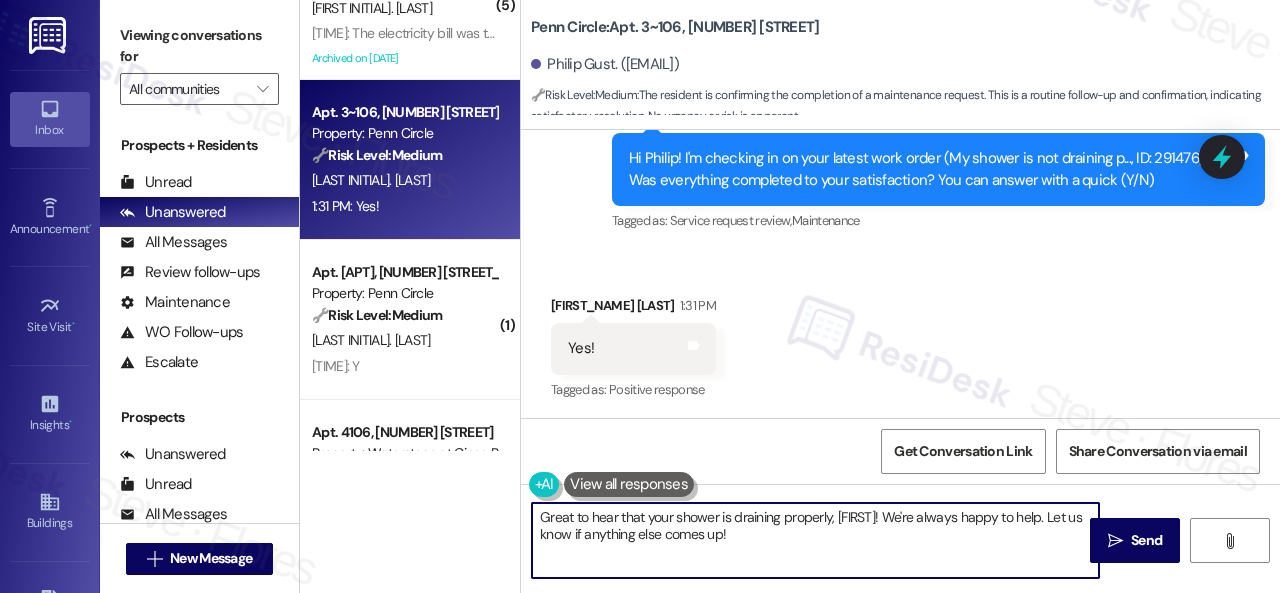 click on "( 2 ) Apt. 108, [NUMBER] [STREET] Property: The Falls ⚠️  Risk Level:  High The resident is reporting a smoke detector with a low battery that has been beeping all weekend. This is a health and safety compliance issue that requires urgent attention. [FIRST] [LAST] 1:19 PM: 👍 1:19 PM: 👍 ( 2 ) Apt. 2~112, [NUMBER] [STREET] Property: Penn Circle ⚠️  Risk Level:  High The resident indicates that the water damage issue reported in April was not addressed and nothing has been done yet. Water damage can lead to further property damage and potential health hazards, requiring urgent attention. The resident's follow-up indicates the issue is unresolved, and the resident is now available, so it should be addressed promptly. [FIRST] [LAST] 12:38 PM: Nothing was done yet. I'm working from home today though so don't want maintenance here today. 12:38 PM: Nothing was done yet. I'm working from home today though so don't want maintenance here today. ( 5 ) Apt. 13107, [NUMBER] [STREET] ⚠️  Risk Level:  High ("" at bounding box center (790, 296) 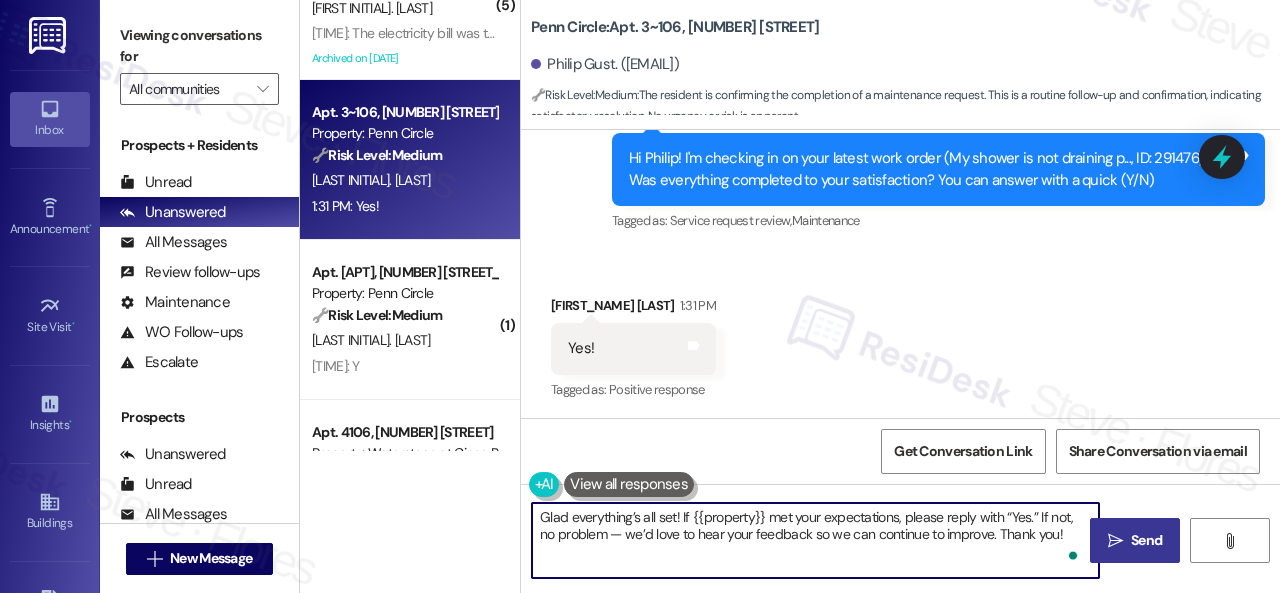 type on "Glad everything’s all set! If {{property}} met your expectations, please reply with “Yes.” If not, no problem — we’d love to hear your feedback so we can continue to improve. Thank you!" 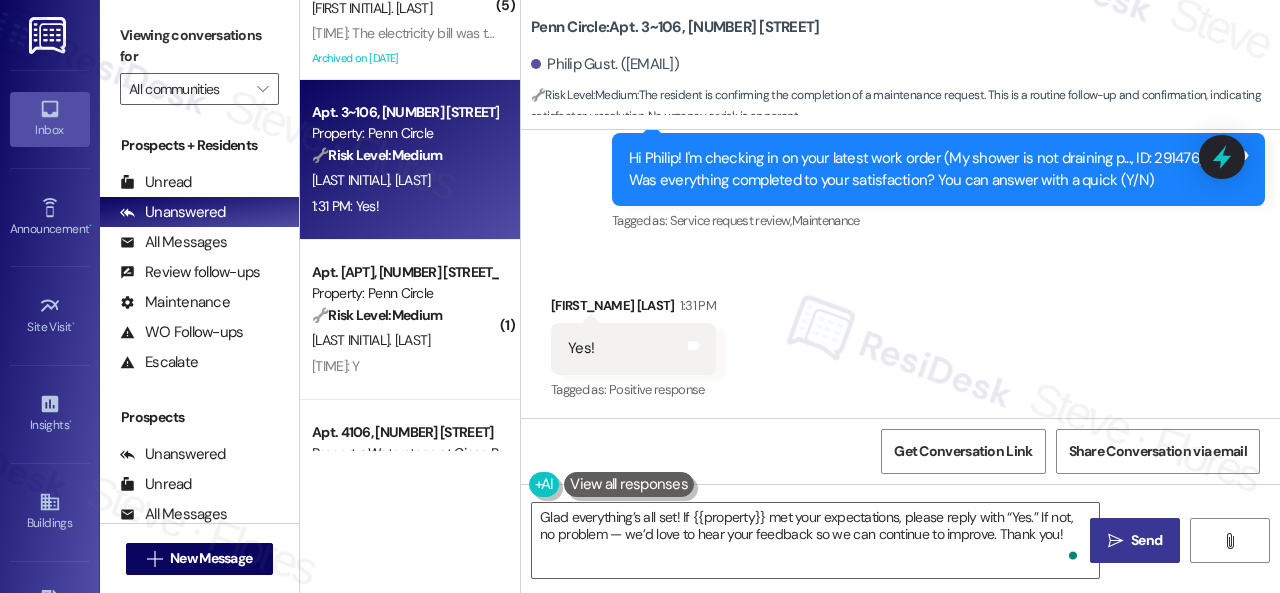 click on "Send" at bounding box center [1146, 540] 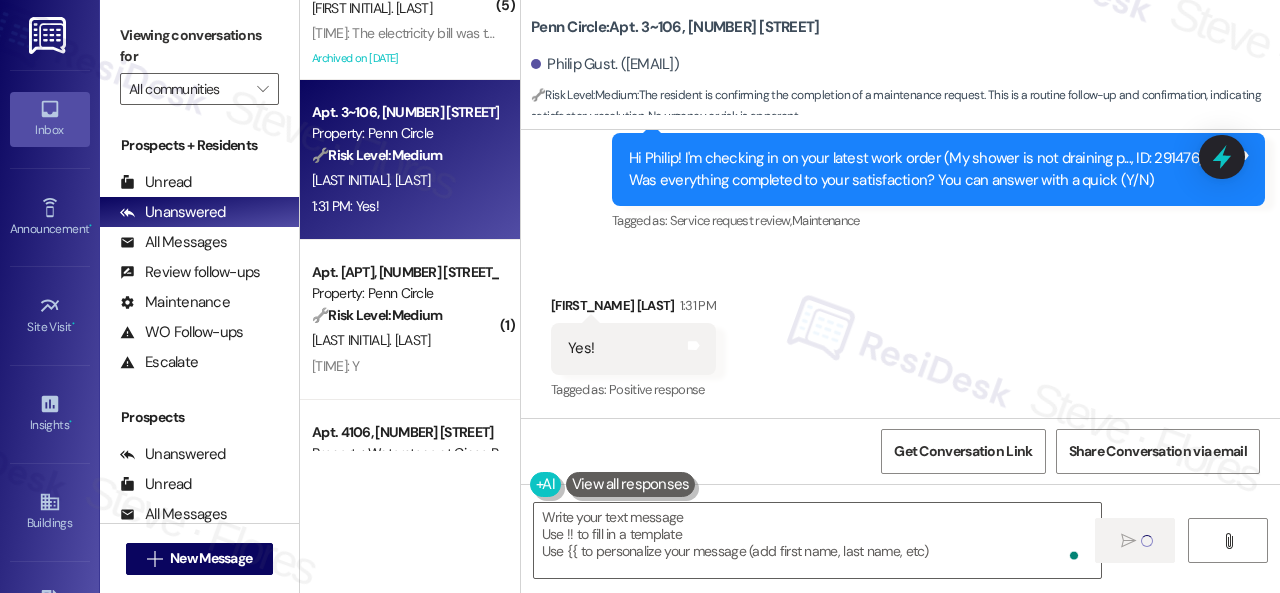 type on "Fetching suggested responses. Please feel free to read through the conversation in the meantime." 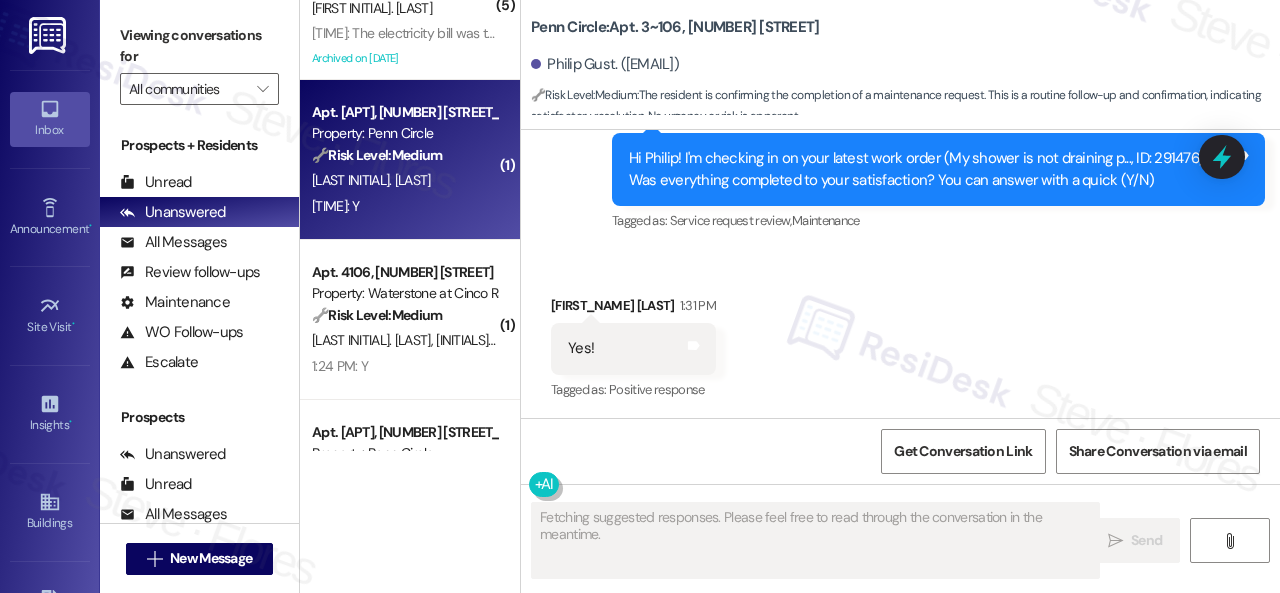 click on "[TIME]: Y [TIME]: Y" at bounding box center [404, 206] 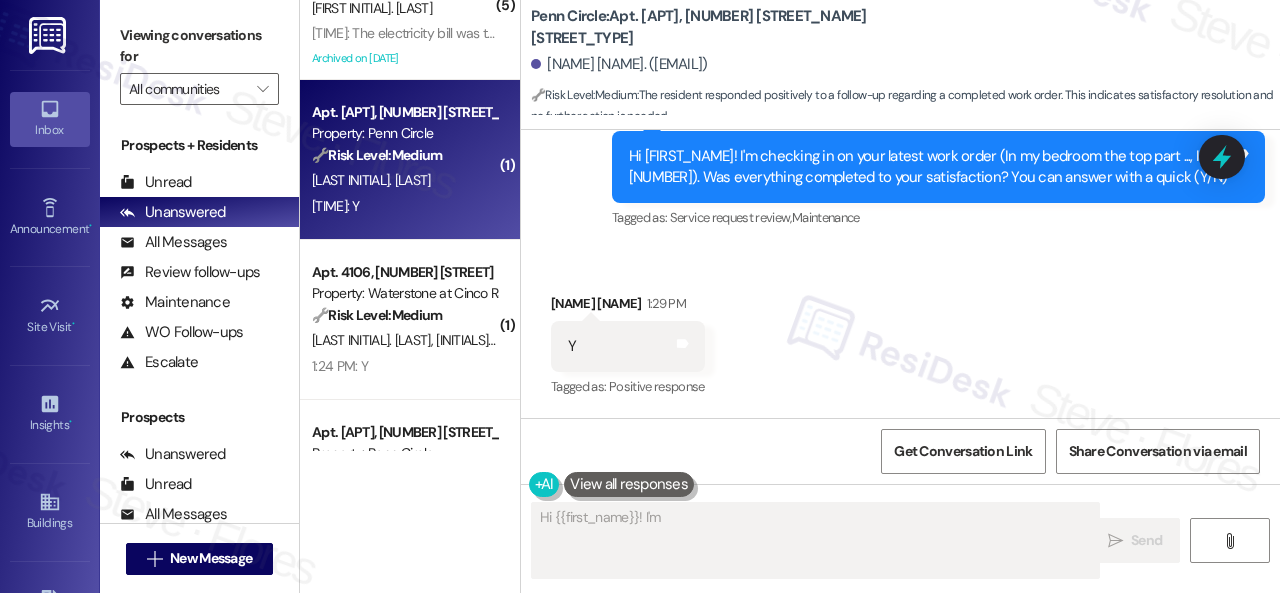 scroll, scrollTop: 622, scrollLeft: 0, axis: vertical 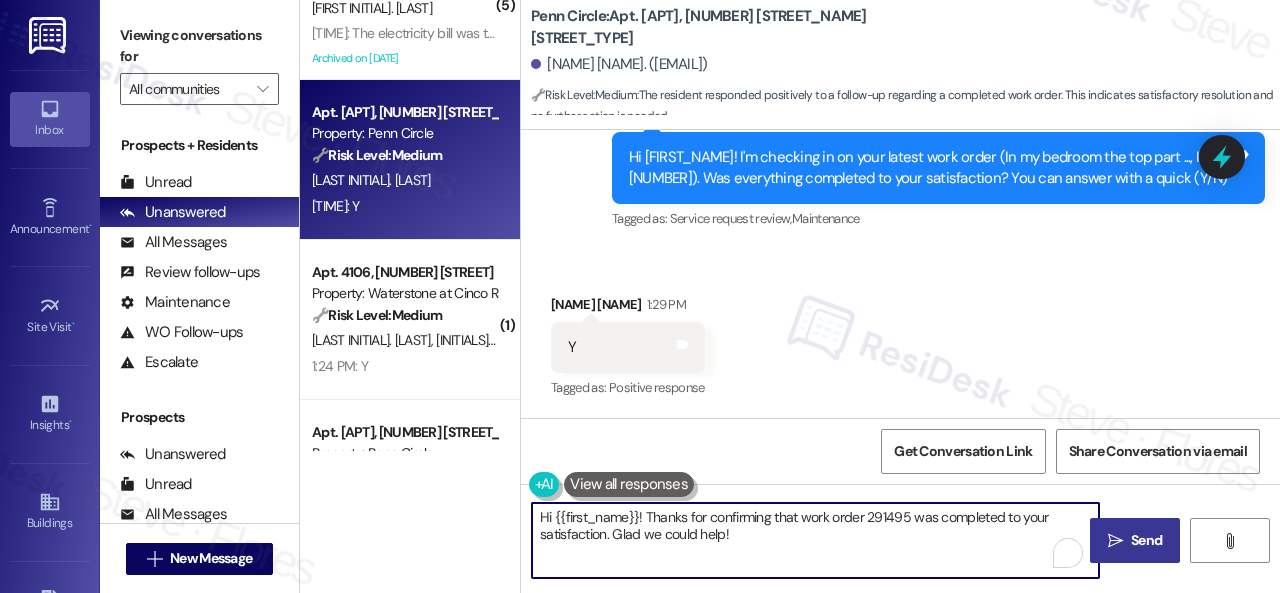 drag, startPoint x: 756, startPoint y: 539, endPoint x: 440, endPoint y: 479, distance: 321.64578 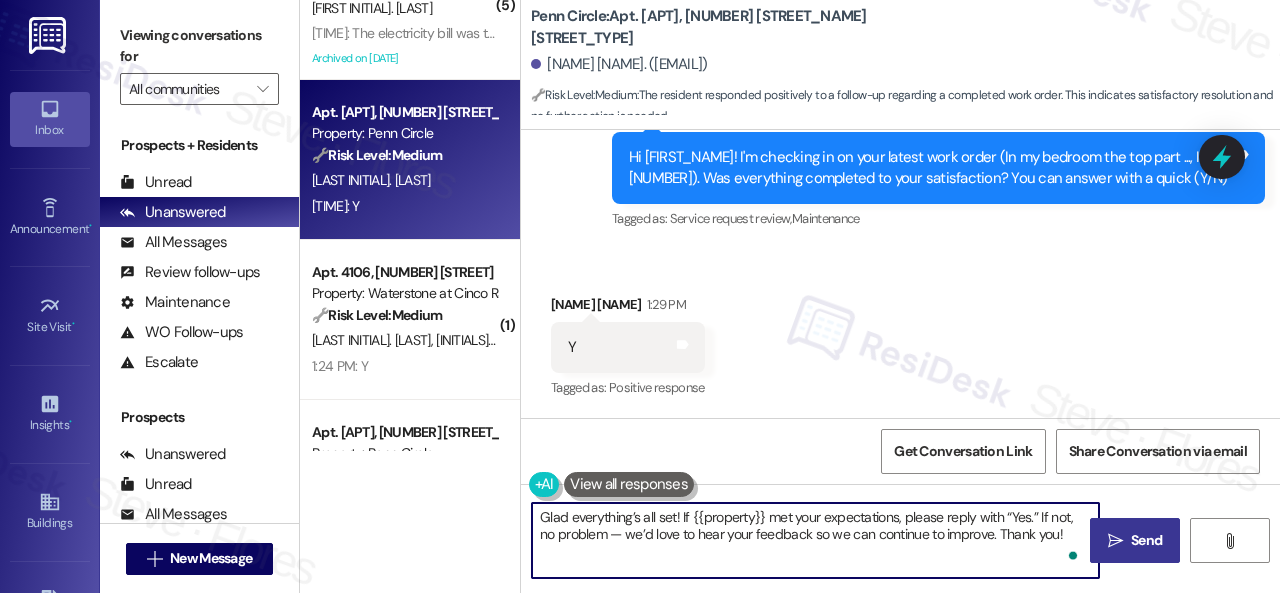 type on "Glad everything’s all set! If {{property}} met your expectations, please reply with “Yes.” If not, no problem — we’d love to hear your feedback so we can continue to improve. Thank you!" 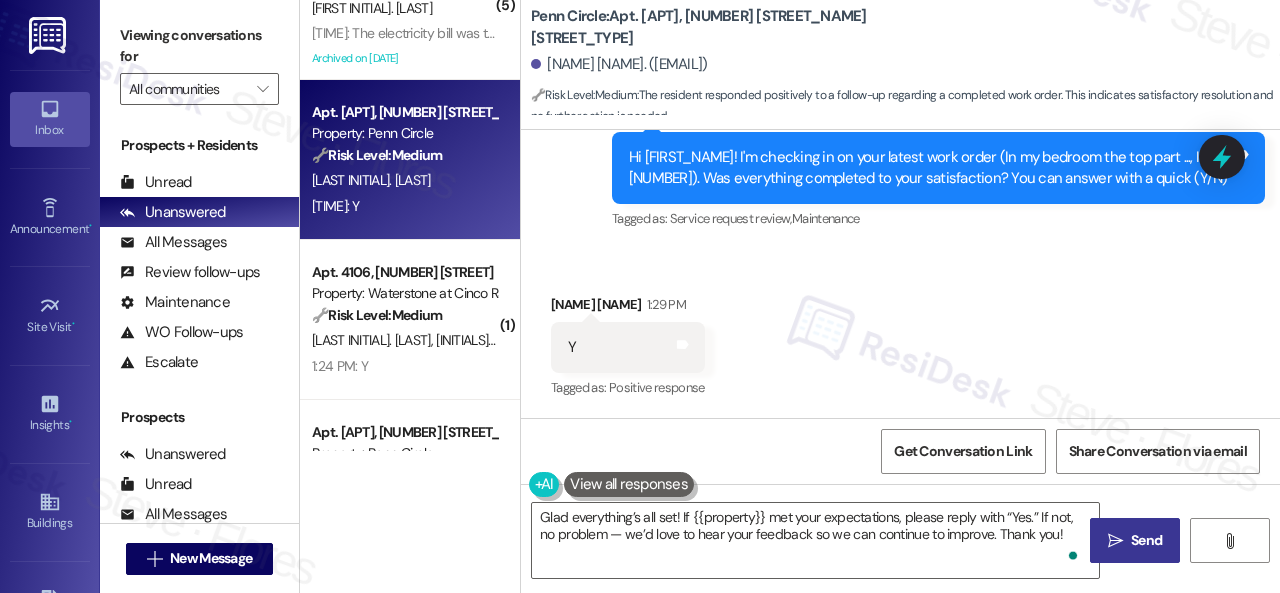 click on "" at bounding box center [1115, 541] 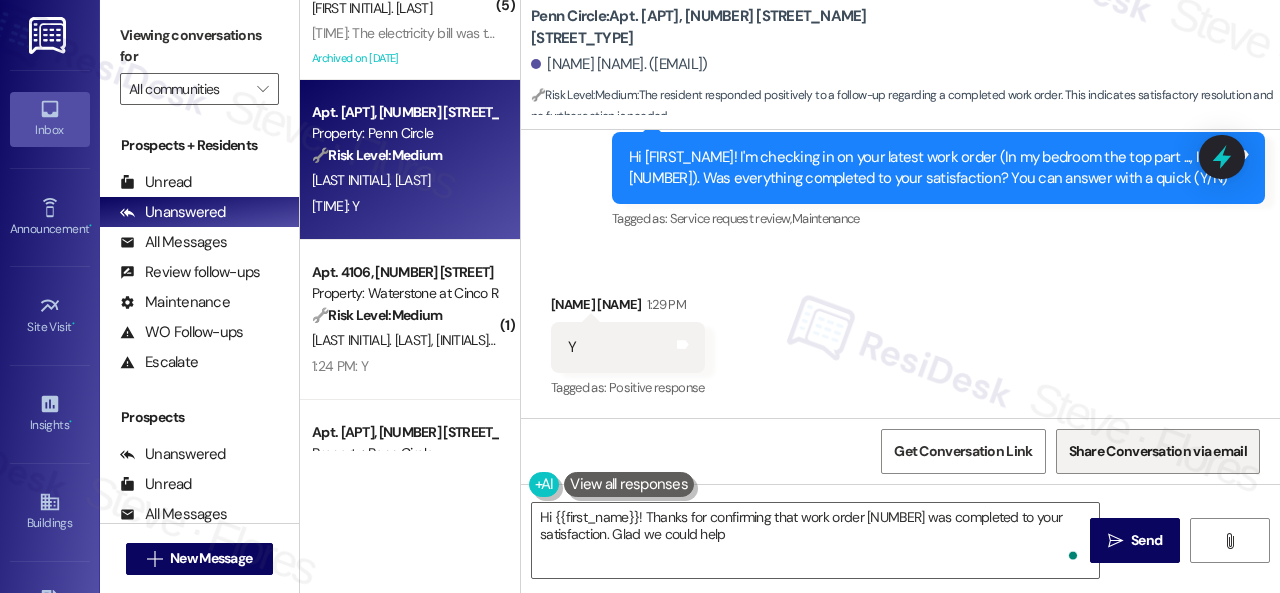 type on "Hi {{first_name}}! Thanks for confirming that work order 291495 was completed to your satisfaction. Glad we could help!" 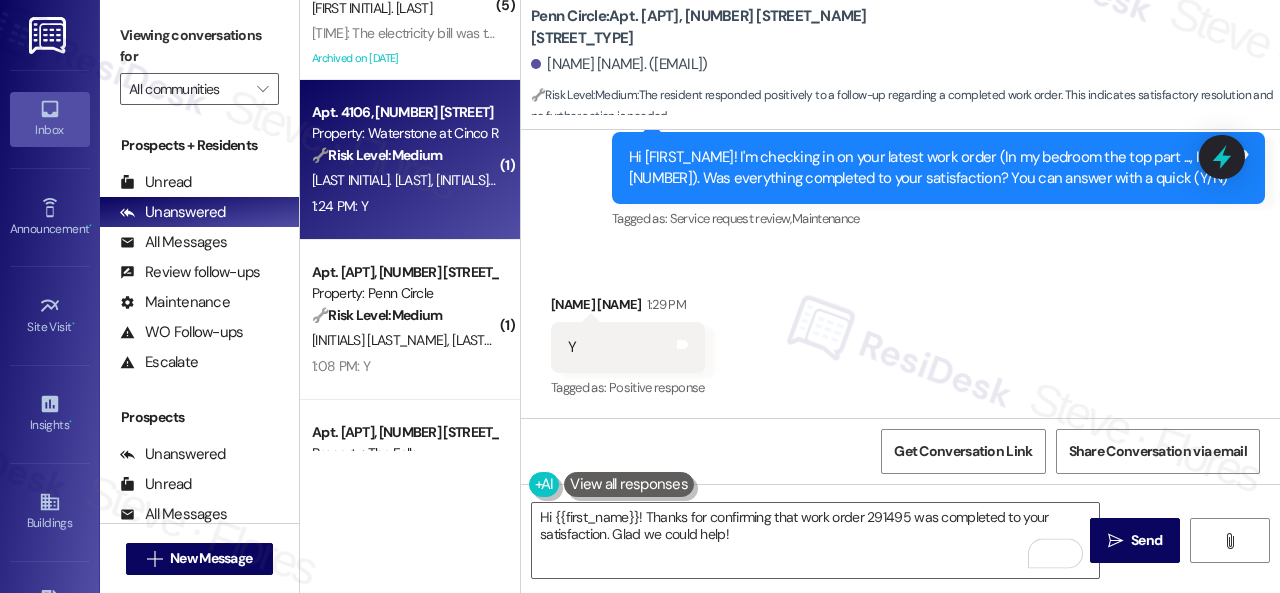 click on "1:24 PM: Y 1:24 PM: Y" at bounding box center [404, 206] 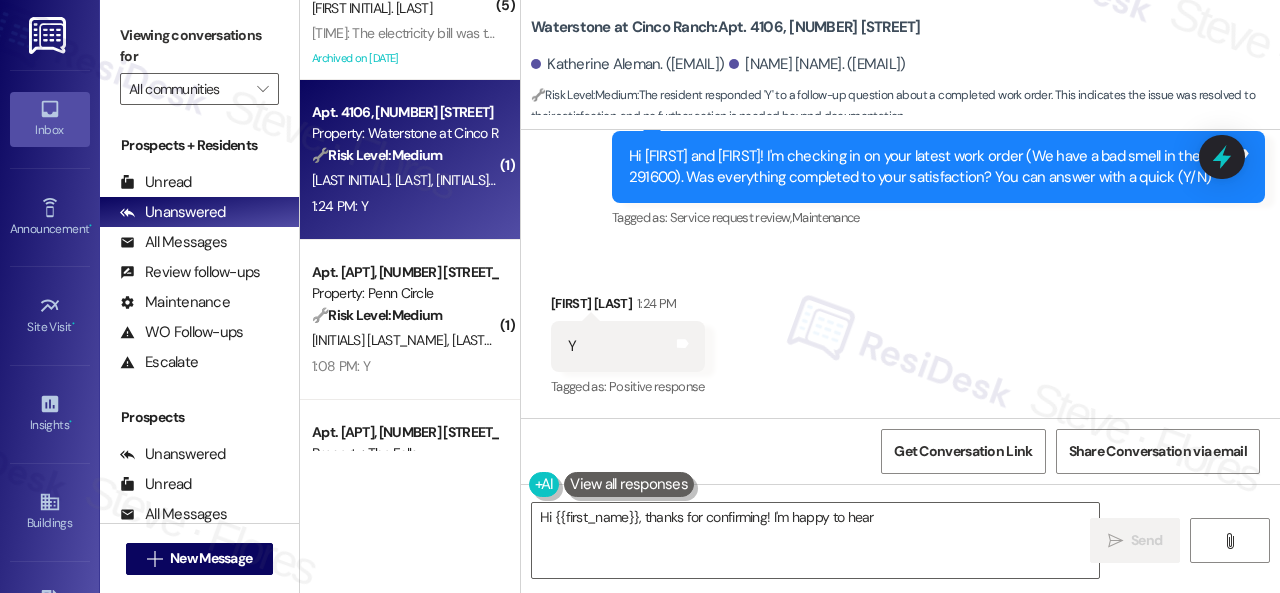 scroll, scrollTop: 544, scrollLeft: 0, axis: vertical 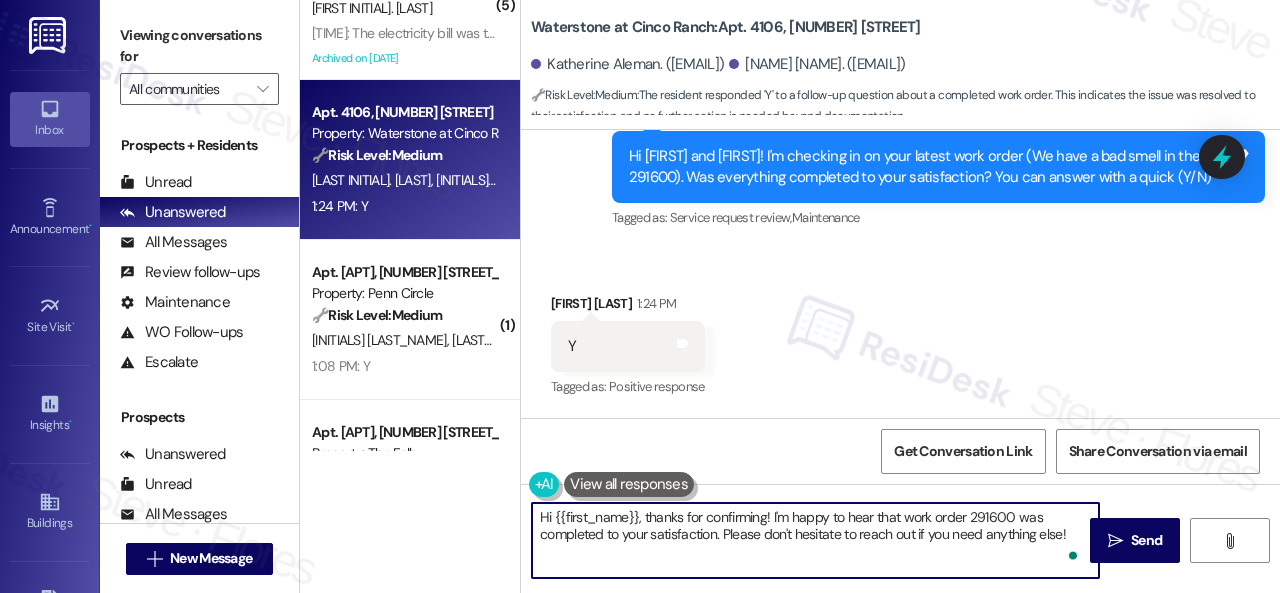 drag, startPoint x: 1073, startPoint y: 535, endPoint x: 462, endPoint y: 505, distance: 611.7361 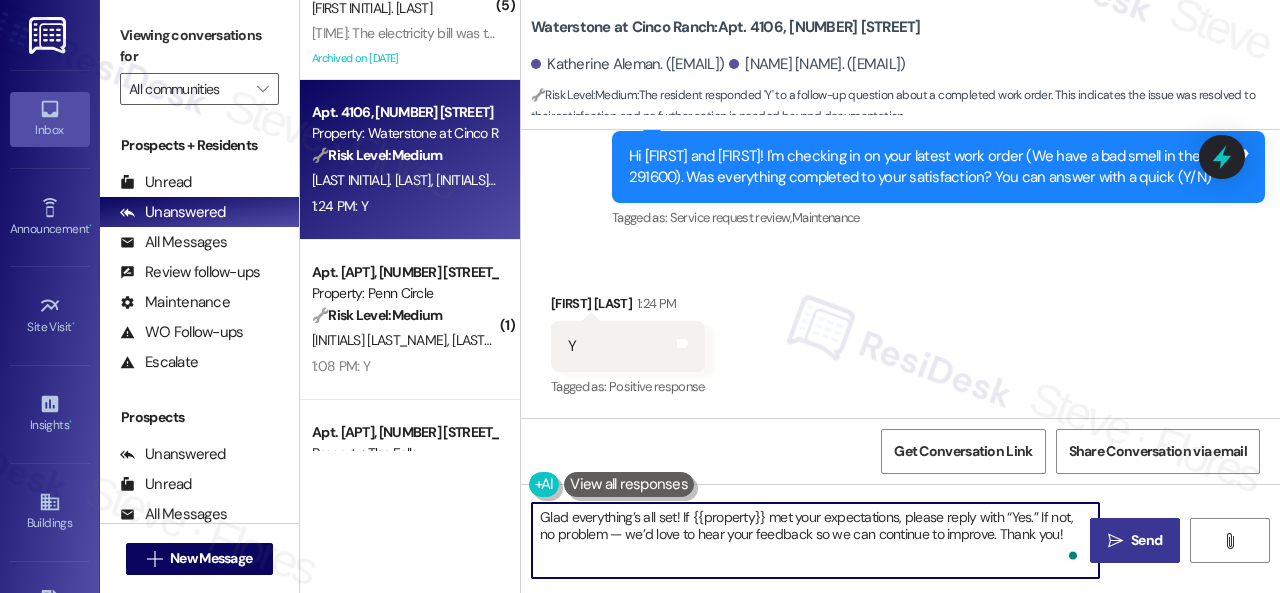 type on "Glad everything’s all set! If {{property}} met your expectations, please reply with “Yes.” If not, no problem — we’d love to hear your feedback so we can continue to improve. Thank you!" 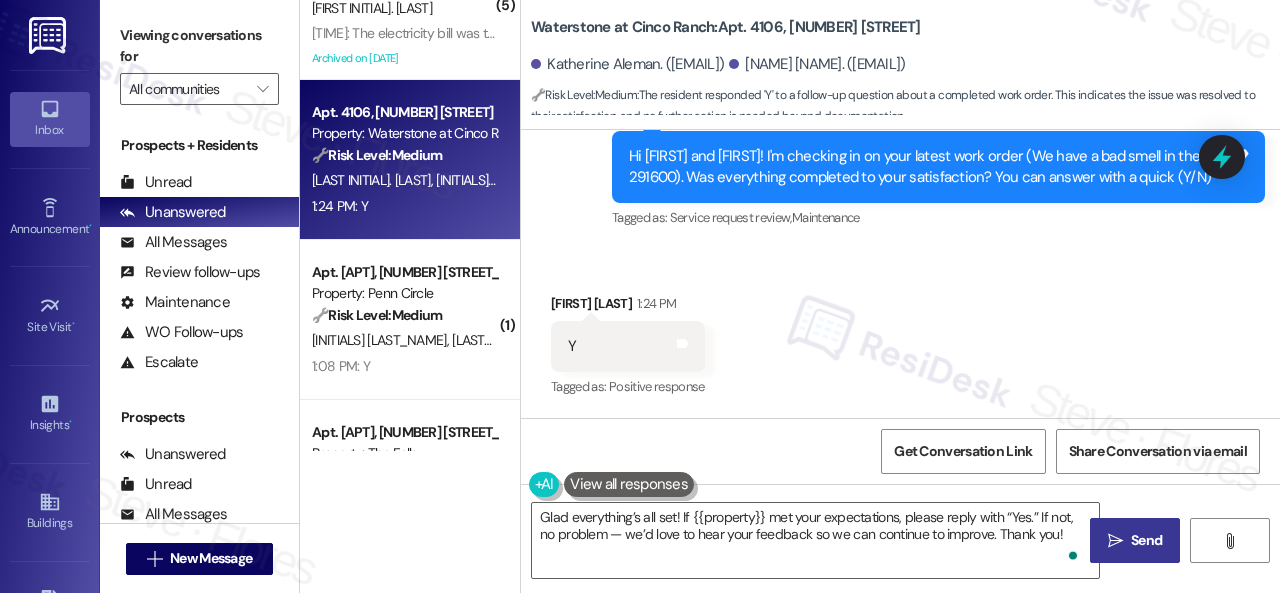 click on "Send" at bounding box center [1146, 540] 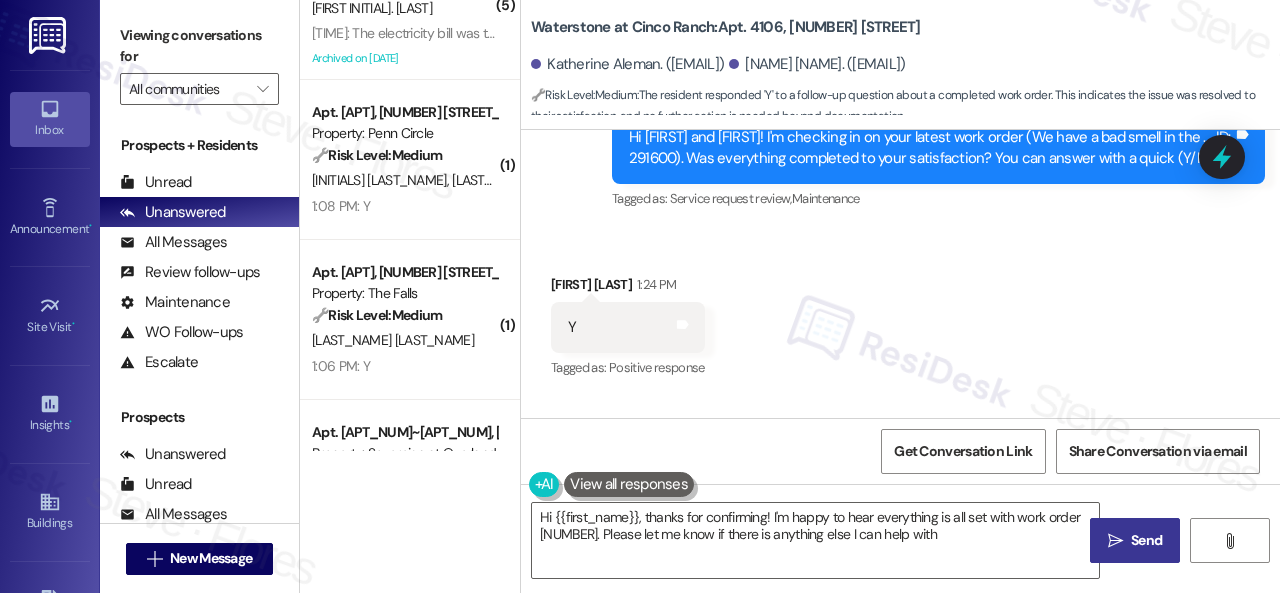 type on "Hi {{first_name}}, thanks for confirming! I'm happy to hear everything is all set with work order 291600. Please let me know if there is anything else I can help with!" 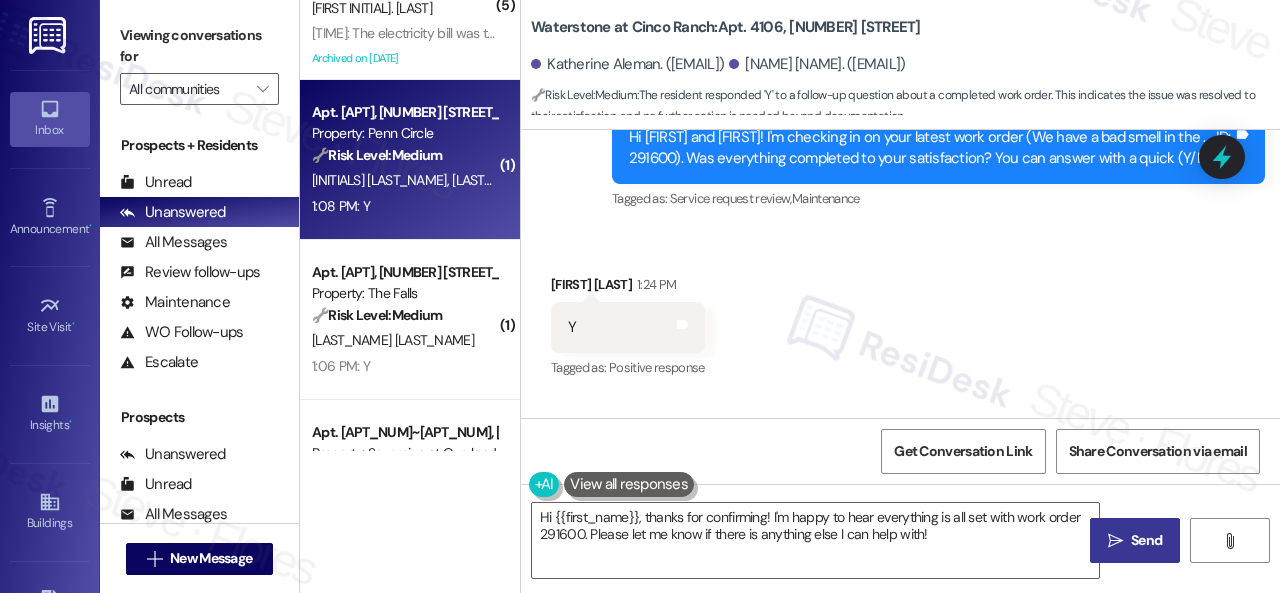 click on "1:08 PM: Y 1:08 PM: Y" at bounding box center (404, 206) 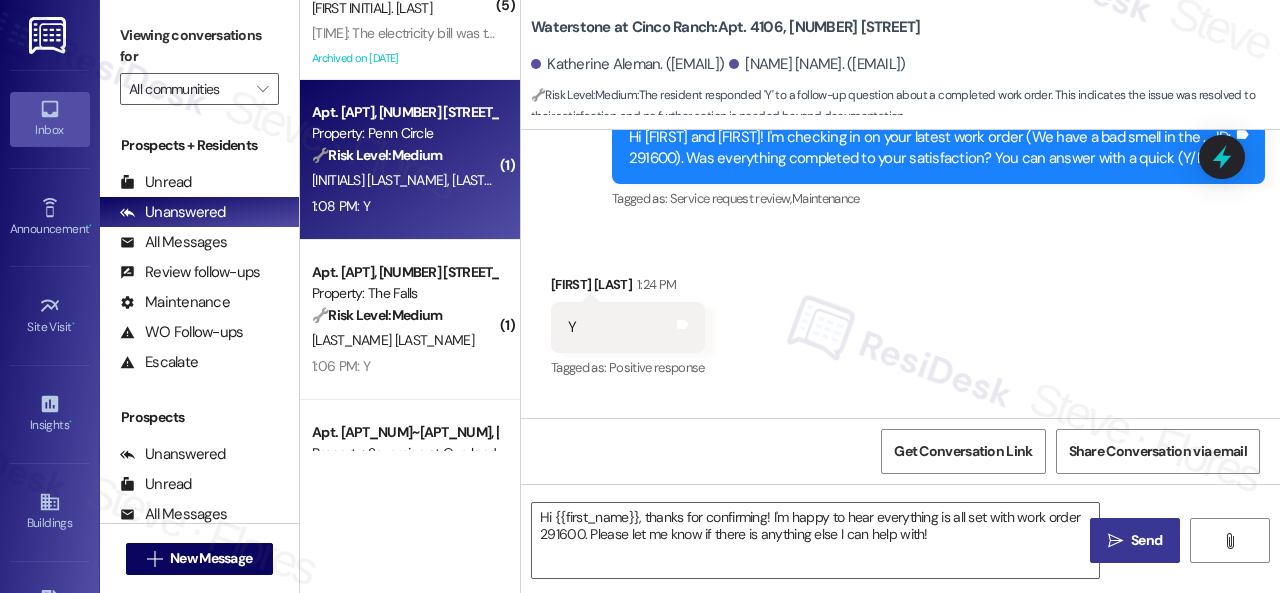 type on "Fetching suggested responses. Please feel free to read through the conversation in the meantime." 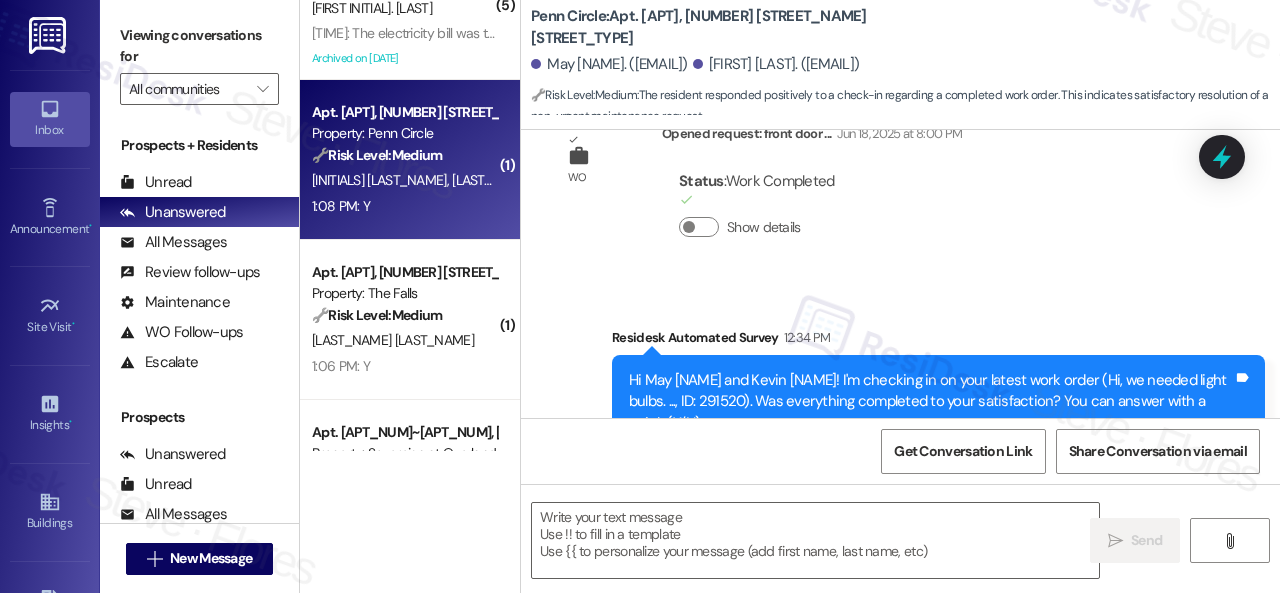 scroll, scrollTop: 2877, scrollLeft: 0, axis: vertical 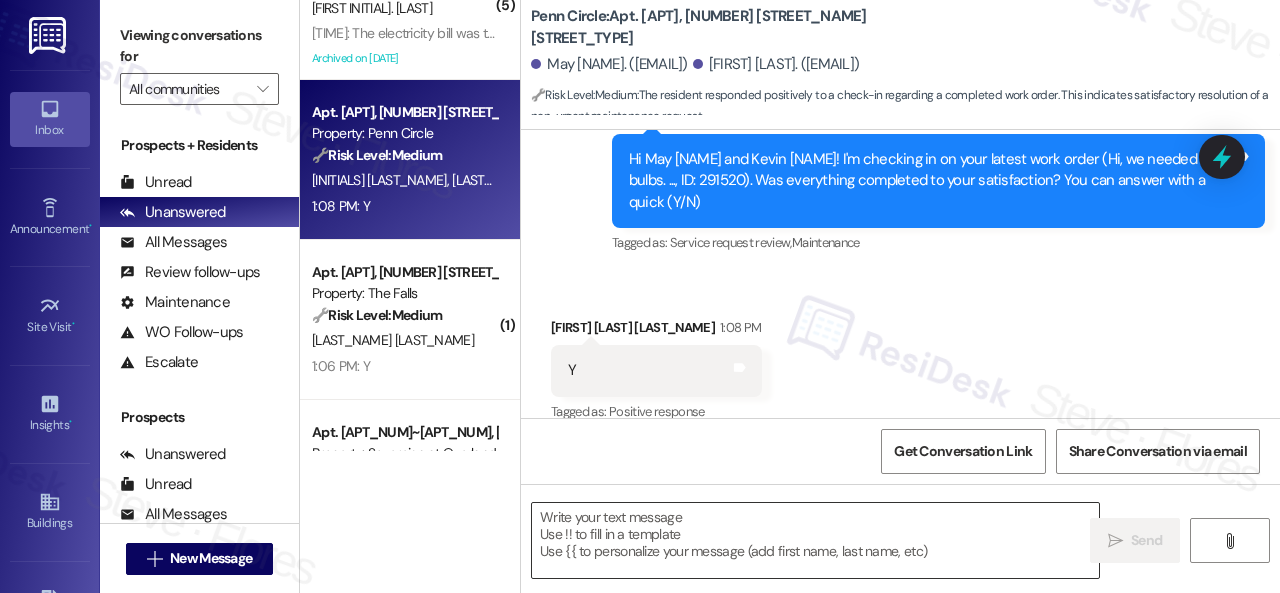 click at bounding box center [815, 540] 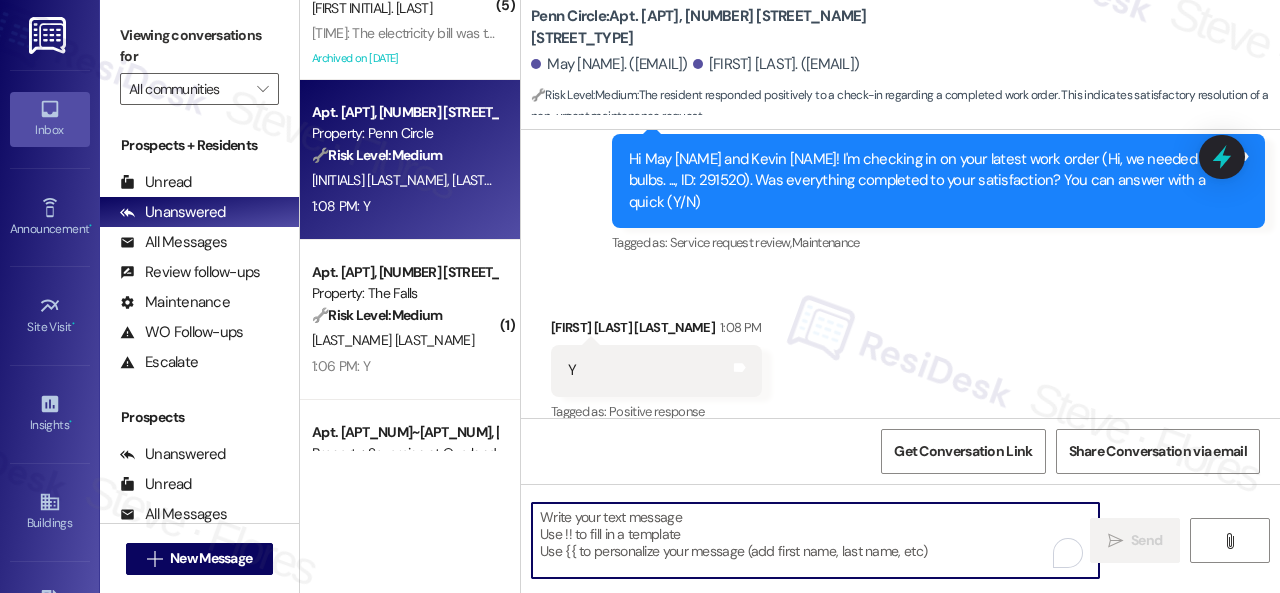 paste on "Glad everything’s all set! If {{property}} met your expectations, please reply with “Yes.” If not, no problem — we’d love to hear your feedback so we can continue to improve. Thank you!" 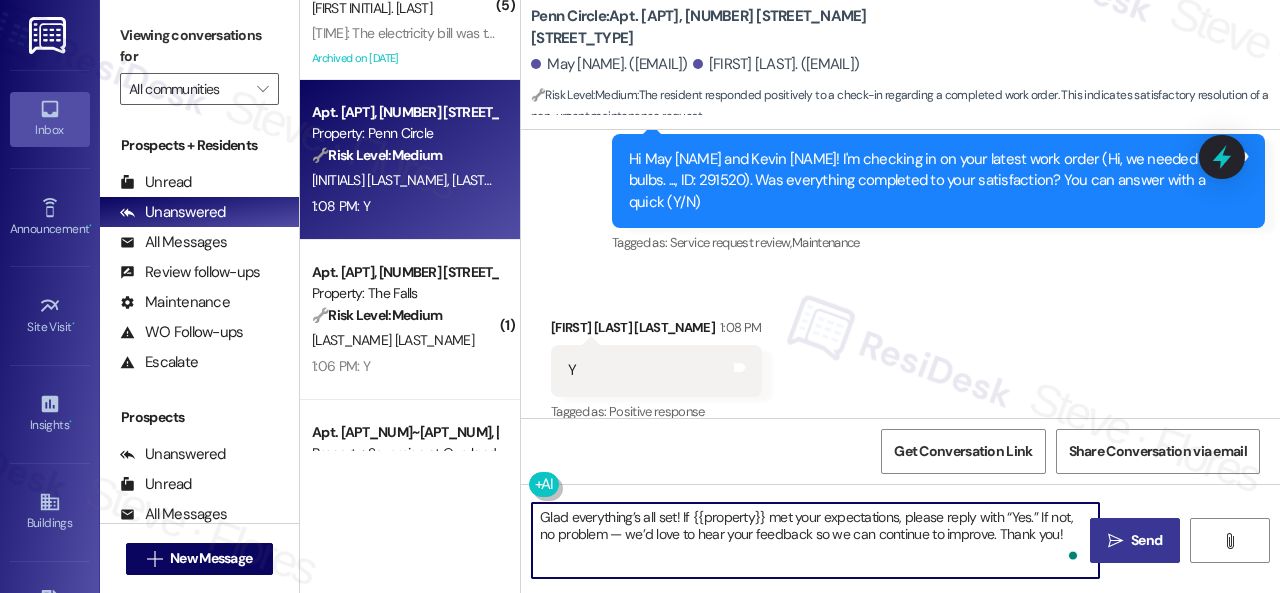 type on "Glad everything’s all set! If {{property}} met your expectations, please reply with “Yes.” If not, no problem — we’d love to hear your feedback so we can continue to improve. Thank you!" 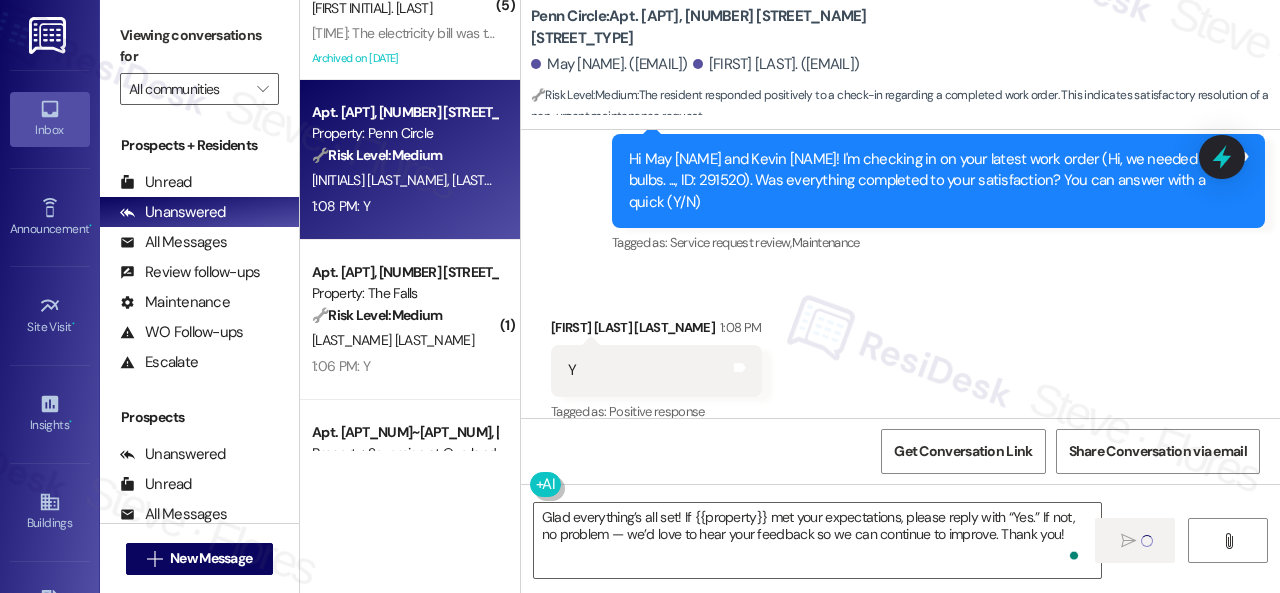 type 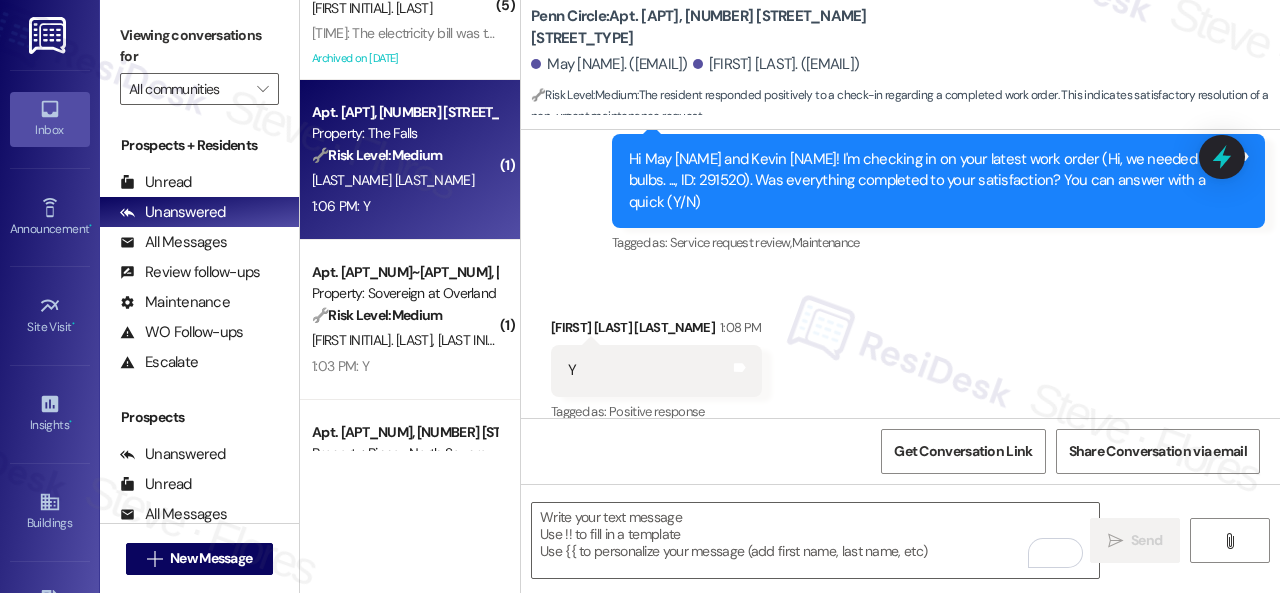 click on "[LAST_NAME] [LAST_NAME]" at bounding box center (404, 180) 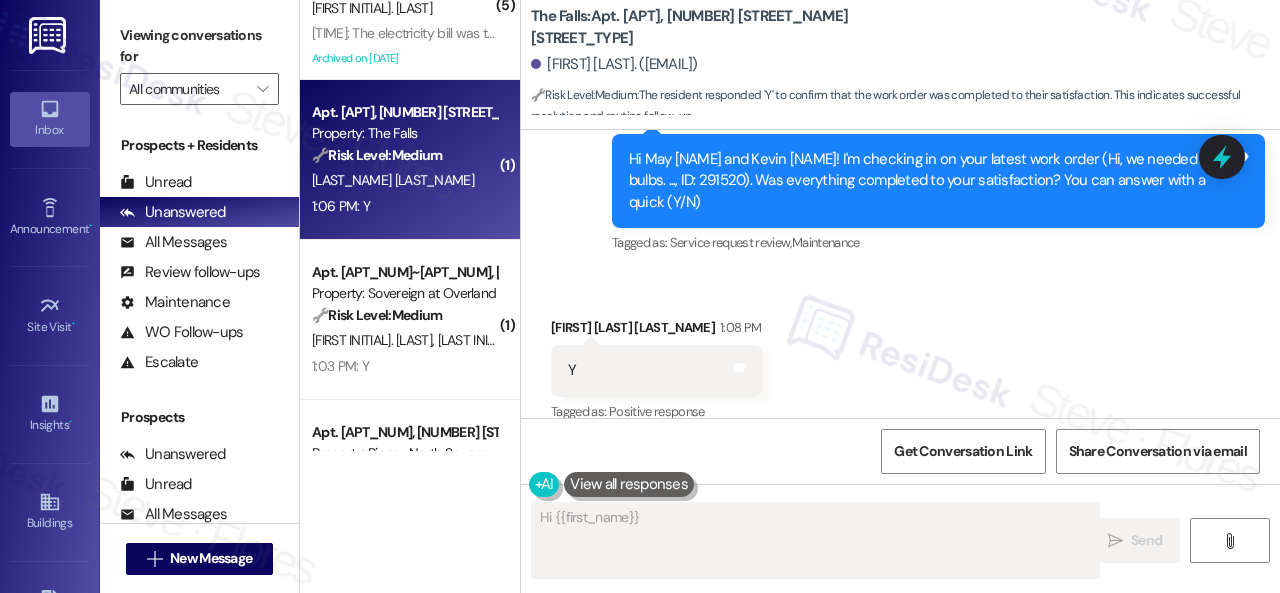 scroll, scrollTop: 396, scrollLeft: 0, axis: vertical 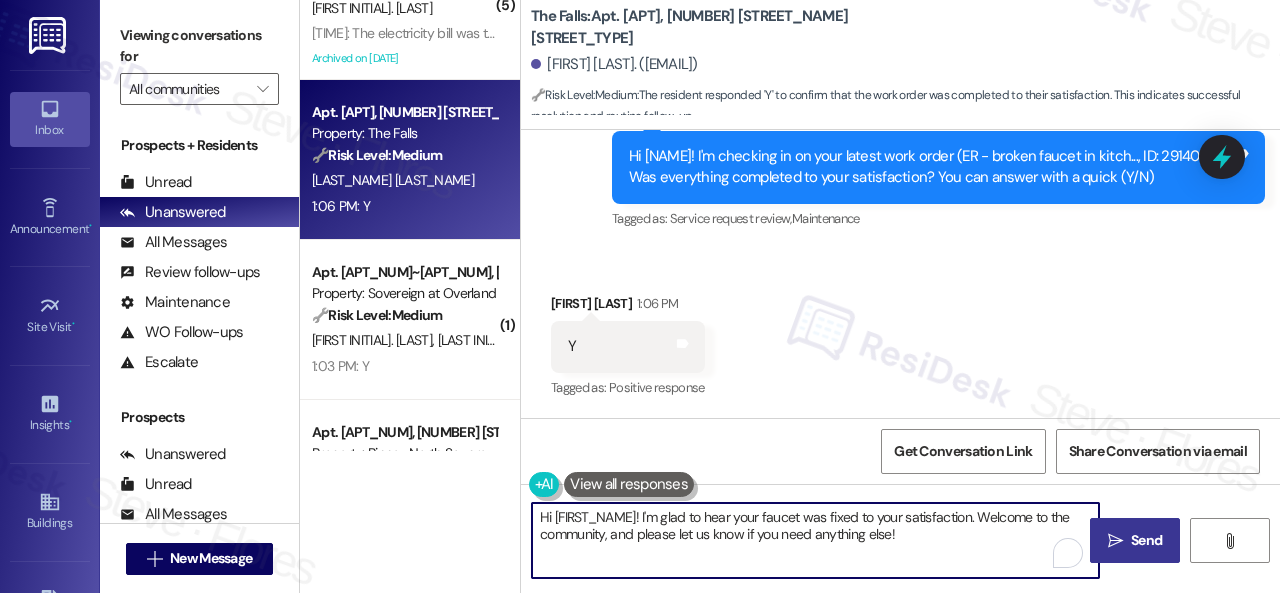 drag, startPoint x: 914, startPoint y: 527, endPoint x: 442, endPoint y: 487, distance: 473.6919 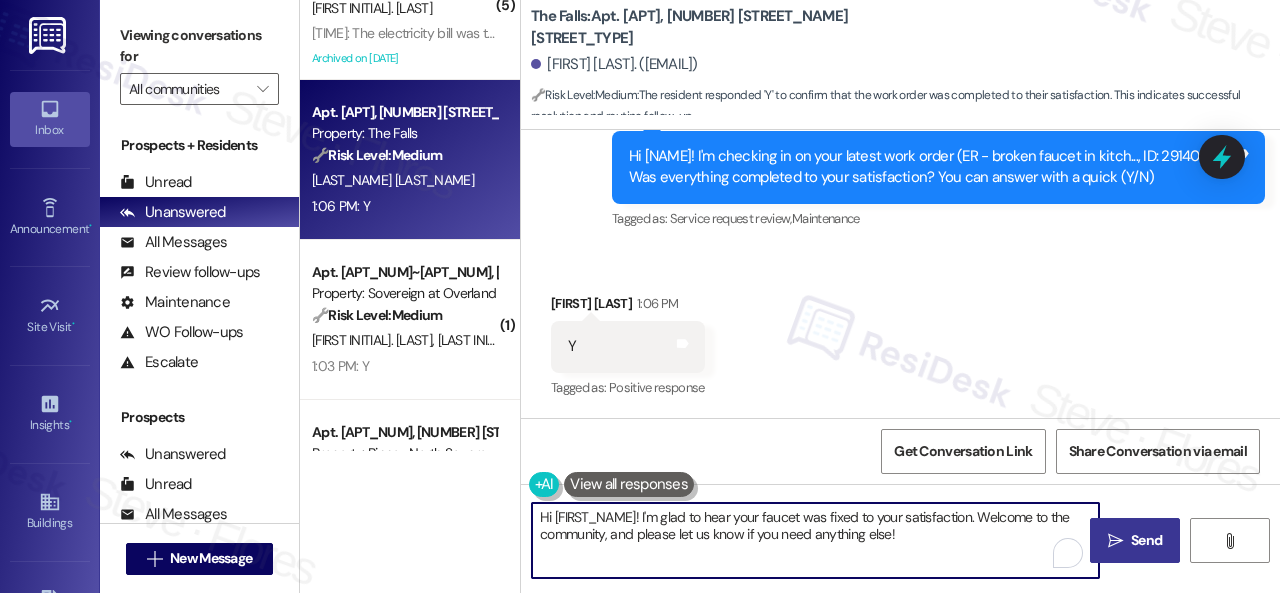 click on "( 2 ) Apt. 108, [NUMBER] [STREET] Property: The Falls ⚠️  Risk Level:  High The resident is reporting a smoke detector with a low battery that has been beeping all weekend. This is a health and safety compliance issue that requires urgent attention. [FIRST] [LAST] 1:19 PM: 👍 1:19 PM: 👍 ( 2 ) Apt. 2~112, [NUMBER] [STREET] Property: Penn Circle ⚠️  Risk Level:  High The resident indicates that the water damage issue reported in April was not addressed and nothing has been done yet. Water damage can lead to further property damage and potential health hazards, requiring urgent attention. The resident's follow-up indicates the issue is unresolved, and the resident is now available, so it should be addressed promptly. [FIRST] [LAST] 12:38 PM: Nothing was done yet. I'm working from home today though so don't want maintenance here today. 12:38 PM: Nothing was done yet. I'm working from home today though so don't want maintenance here today. ( 5 ) Apt. 13107, [NUMBER] [STREET] ⚠️  Risk Level:  High ("" at bounding box center (790, 296) 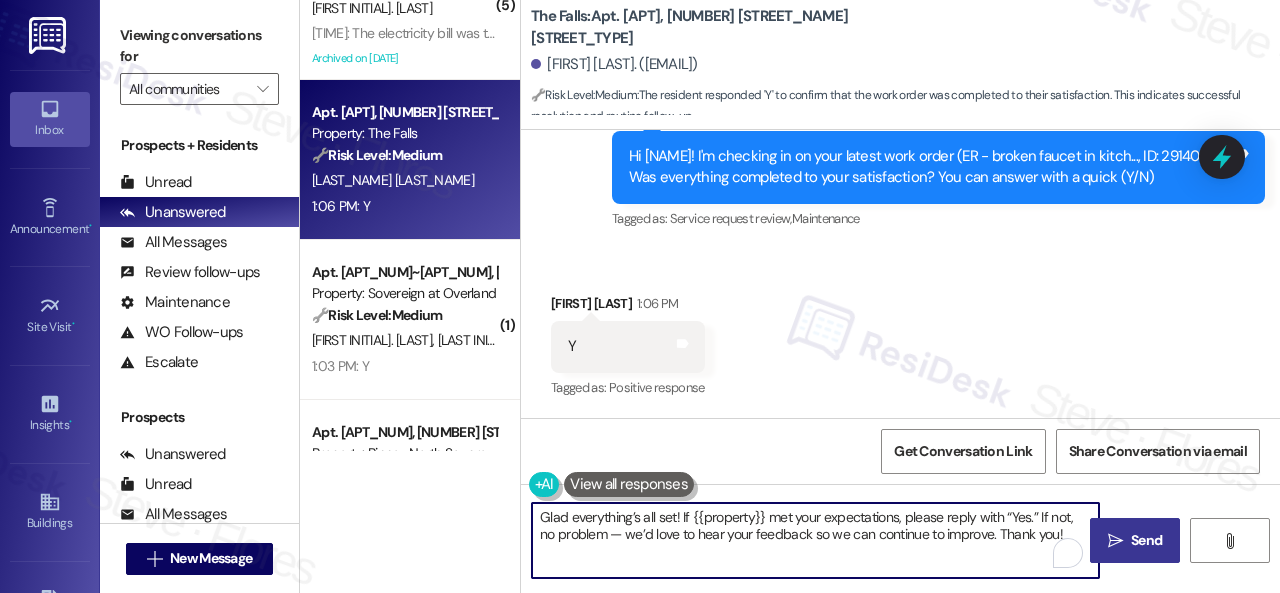 type on "Glad everything’s all set! If {{property}} met your expectations, please reply with “Yes.” If not, no problem — we’d love to hear your feedback so we can continue to improve. Thank you!" 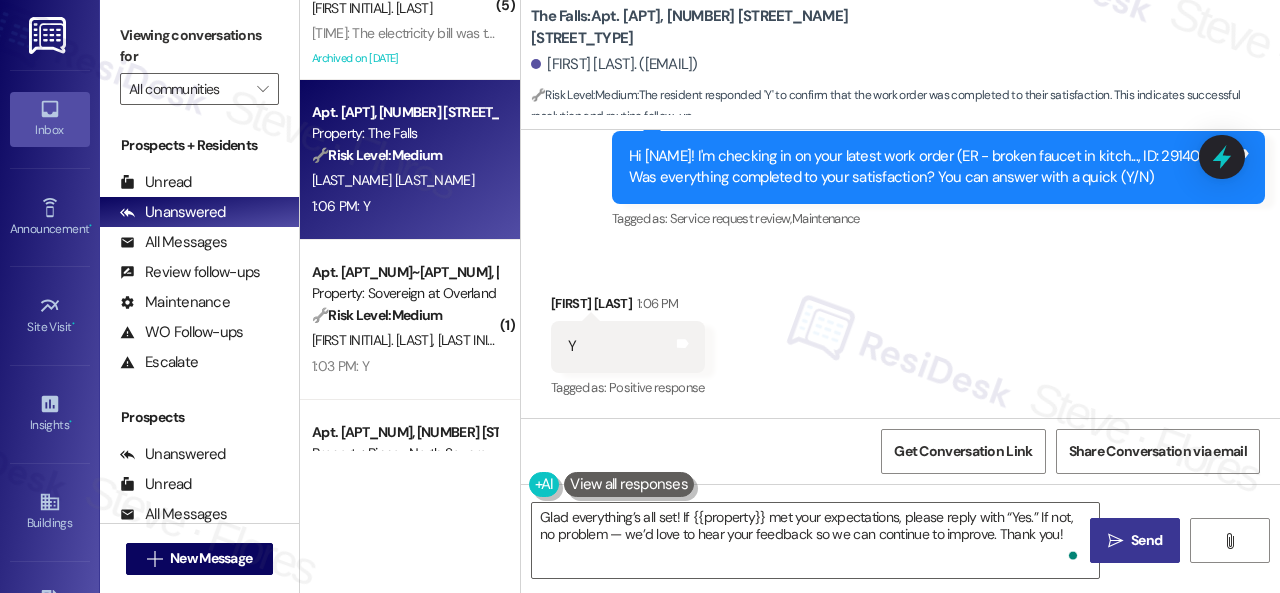 click on " Send" at bounding box center (1135, 540) 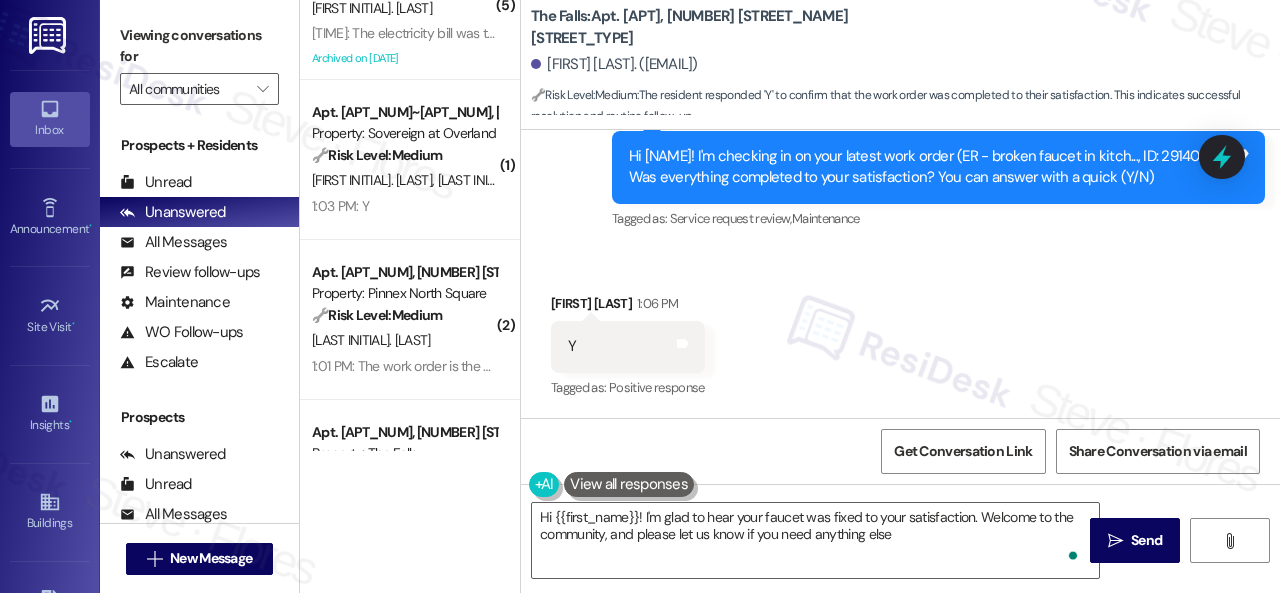 type on "Hi [FIRST_NAME]! I'm glad to hear your faucet was fixed to your satisfaction. Welcome to the community, and please let us know if you need anything else!" 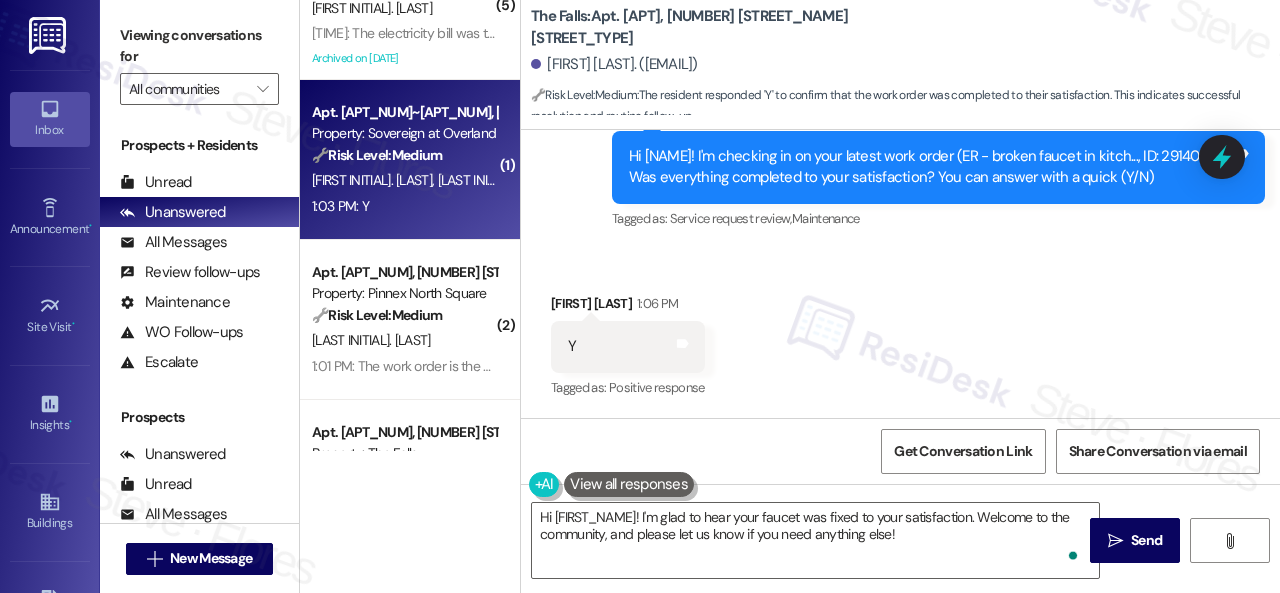 click on "1:03 PM: Y 1:03 PM: Y" at bounding box center (404, 206) 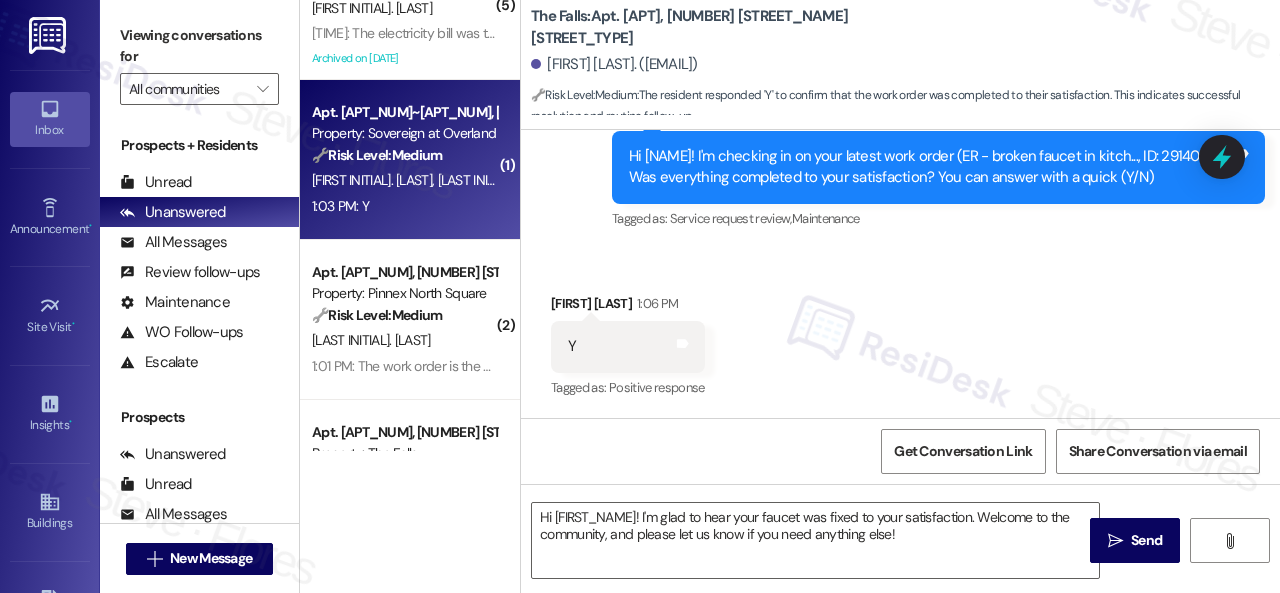 type on "Fetching suggested responses. Please feel free to read through the conversation in the meantime." 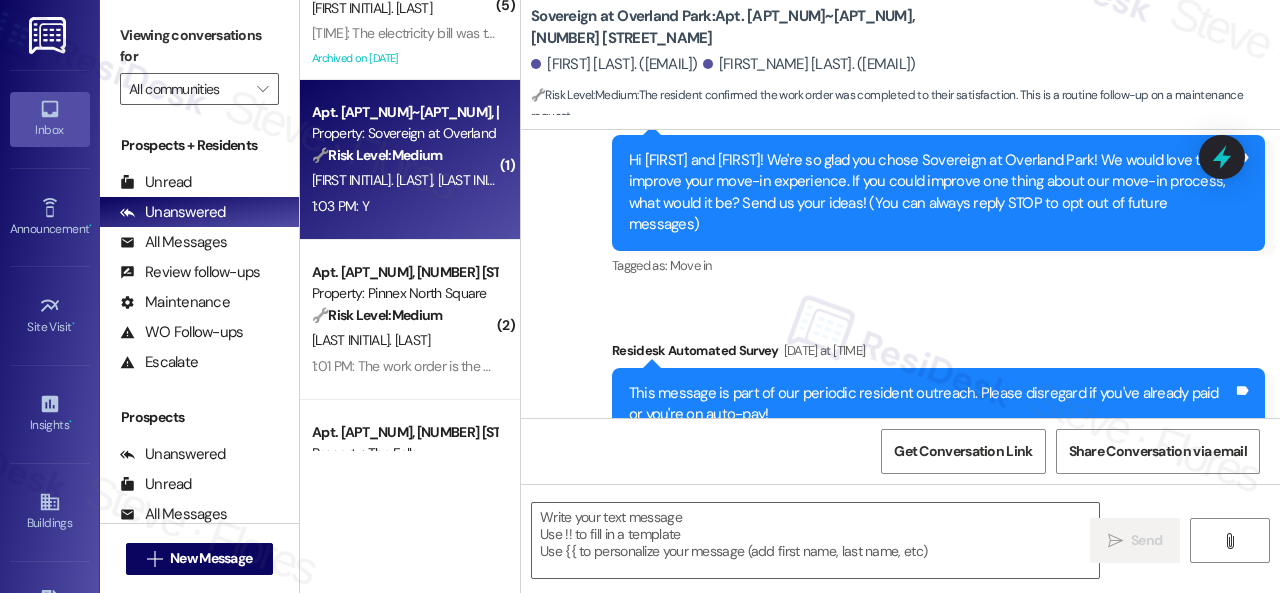 type on "Fetching suggested responses. Please feel free to read through the conversation in the meantime." 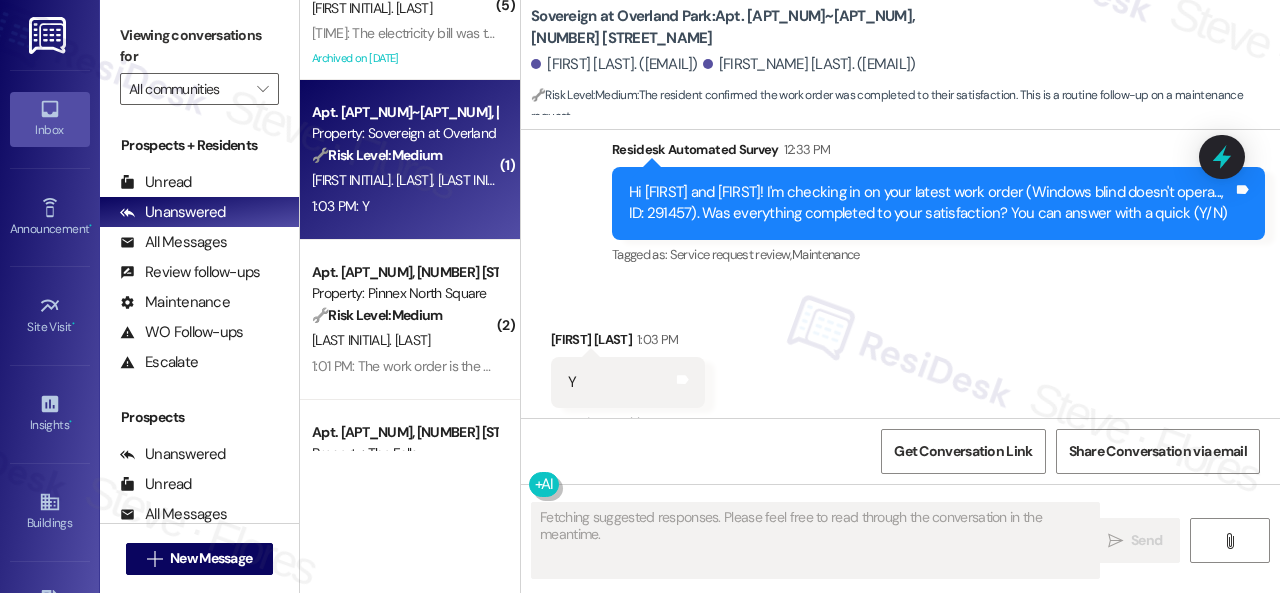 scroll, scrollTop: 1194, scrollLeft: 0, axis: vertical 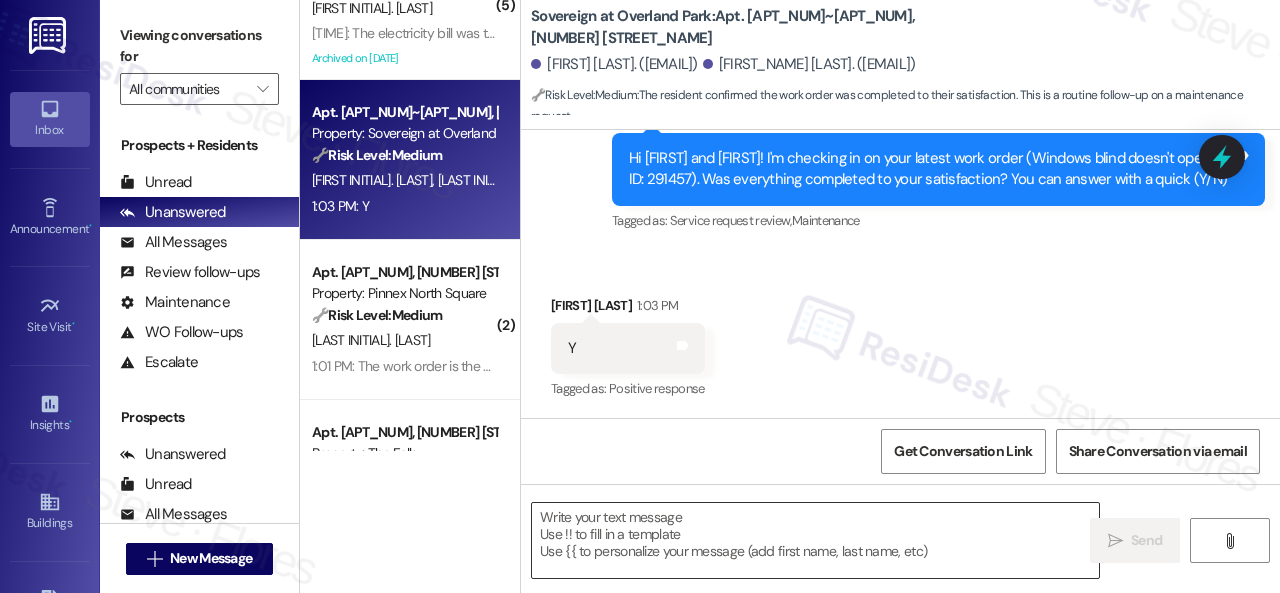 click at bounding box center (815, 540) 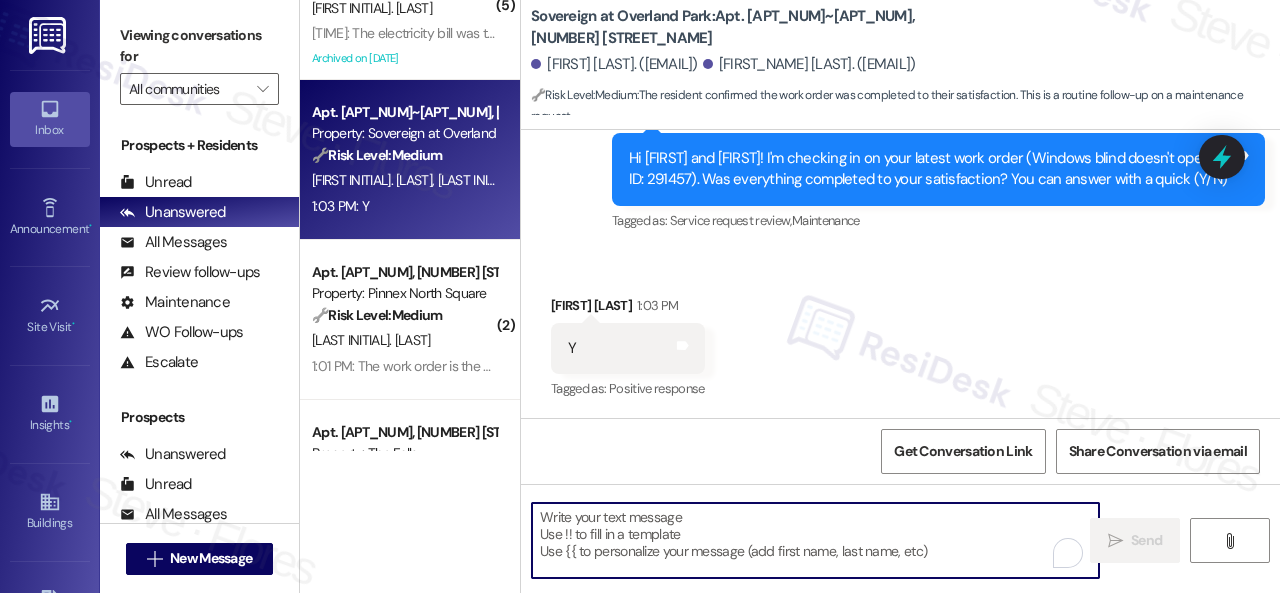 paste on "Glad everything’s all set! If {{property}} met your expectations, please reply with “Yes.” If not, no problem — we’d love to hear your feedback so we can continue to improve. Thank you!" 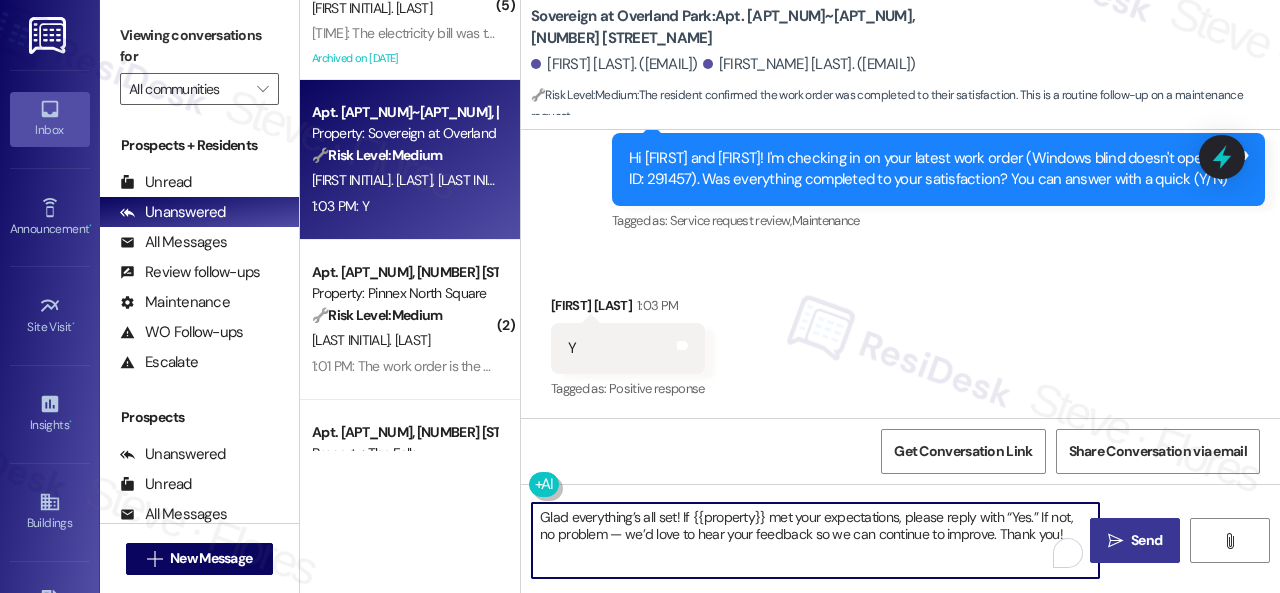 type on "Glad everything’s all set! If {{property}} met your expectations, please reply with “Yes.” If not, no problem — we’d love to hear your feedback so we can continue to improve. Thank you!" 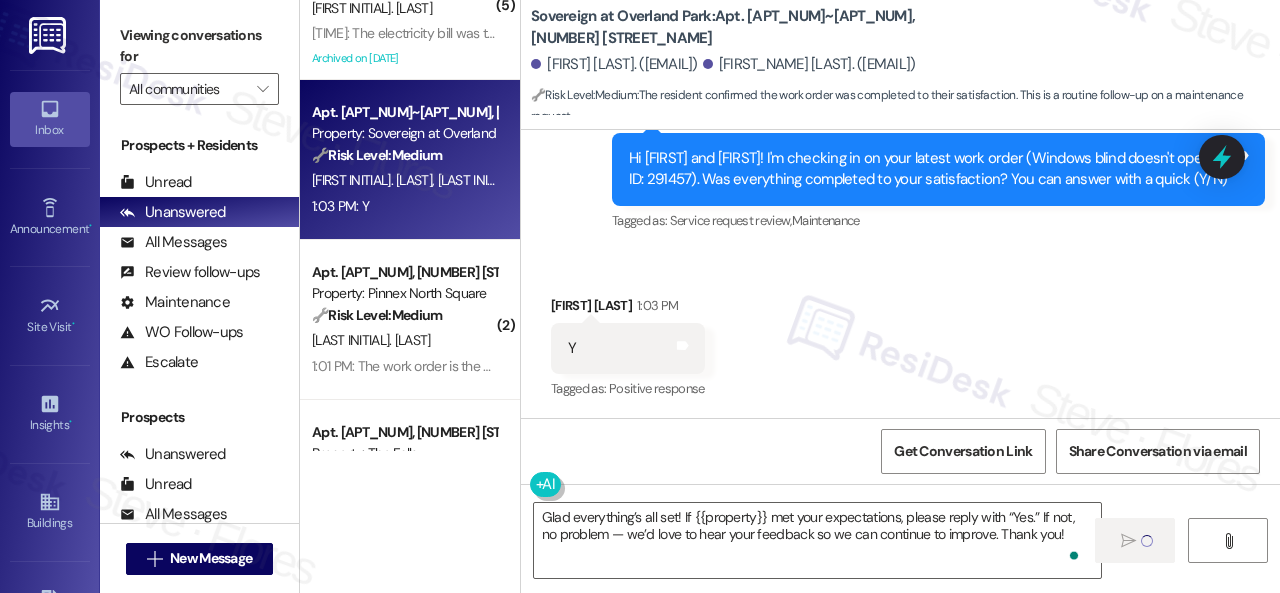 type 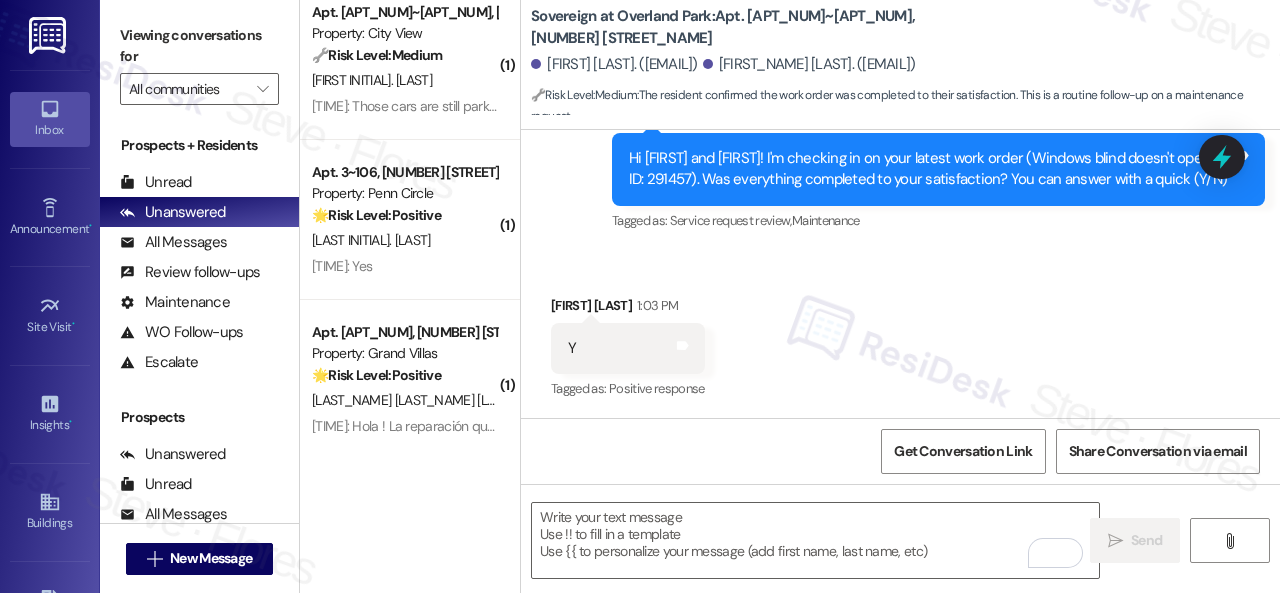 scroll, scrollTop: 1900, scrollLeft: 0, axis: vertical 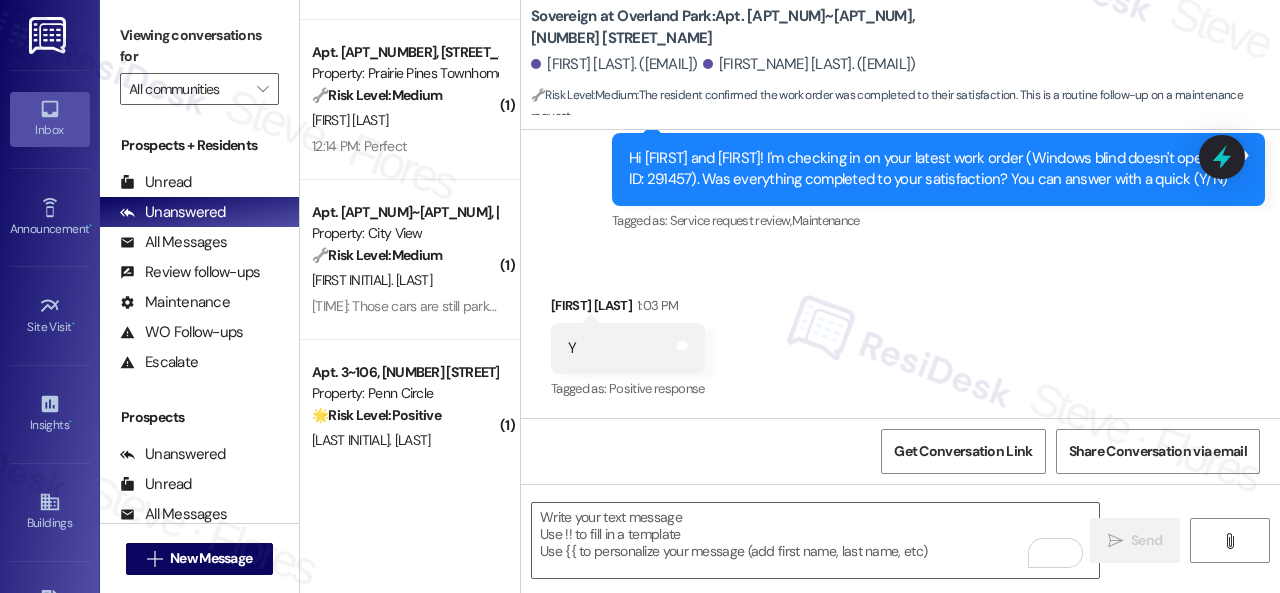 click on "[TIME]: Perfect  [TIME]: Perfect" at bounding box center (404, 146) 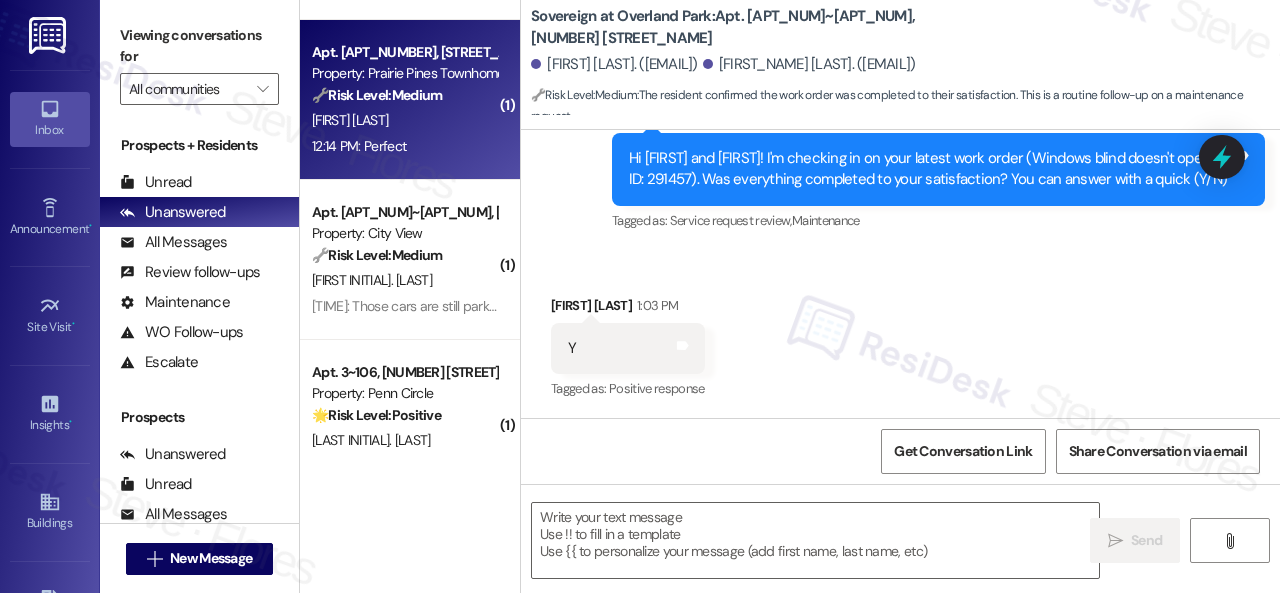 type on "Fetching suggested responses. Please feel free to read through the conversation in the meantime." 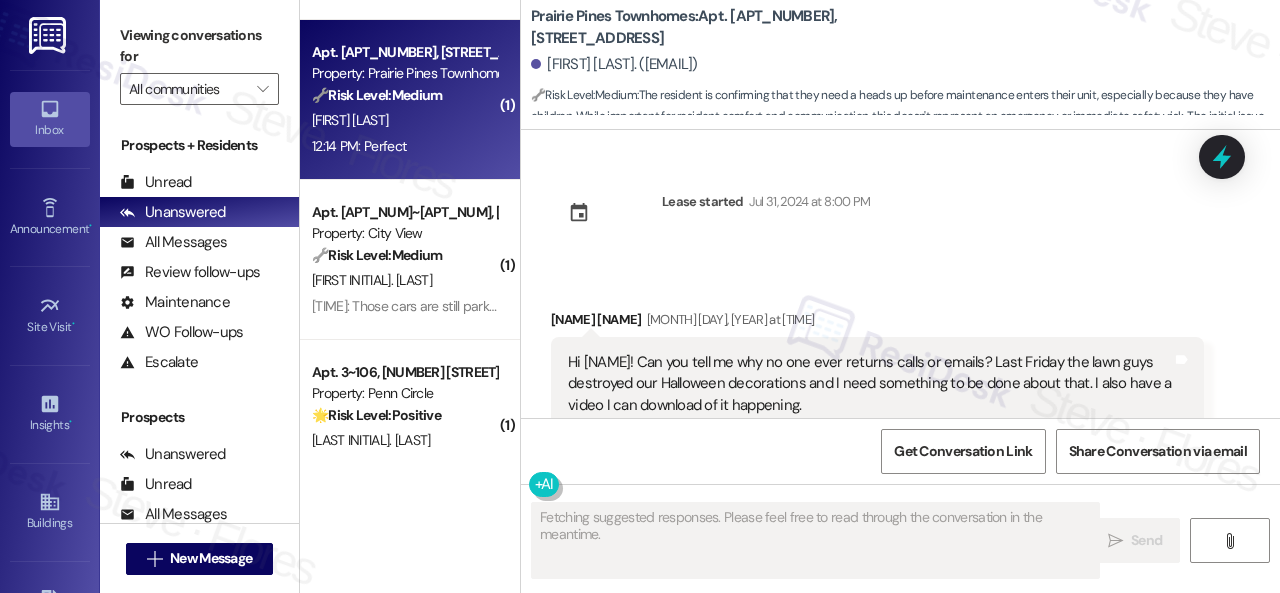 scroll, scrollTop: 11791, scrollLeft: 0, axis: vertical 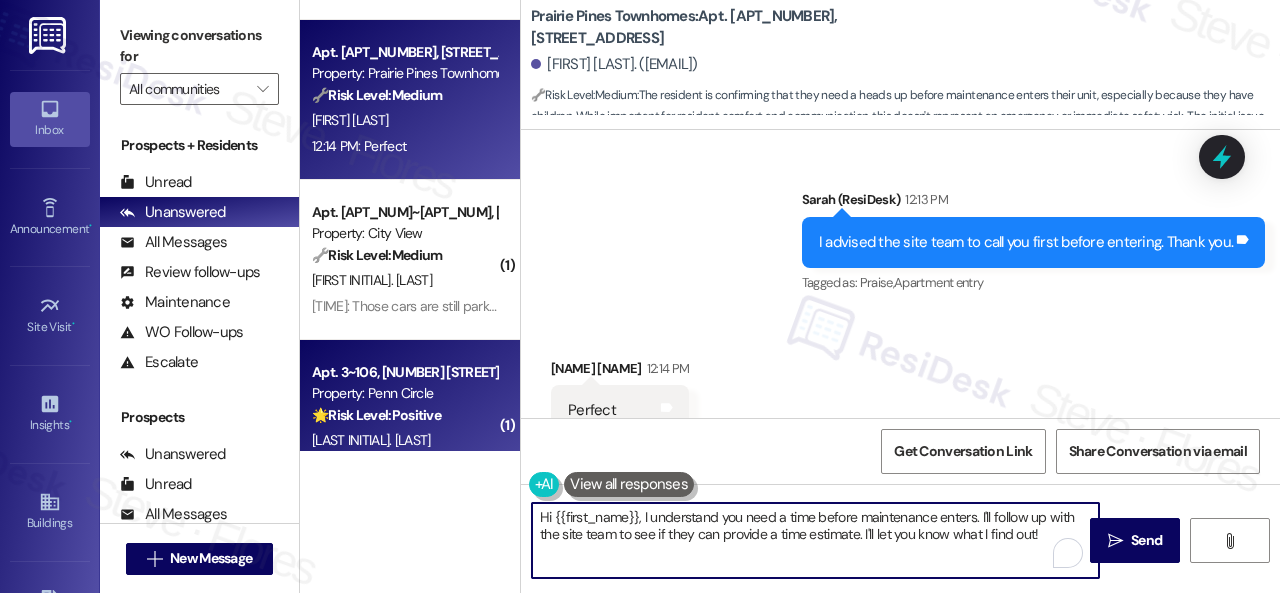 drag, startPoint x: 1057, startPoint y: 533, endPoint x: 436, endPoint y: 371, distance: 641.78265 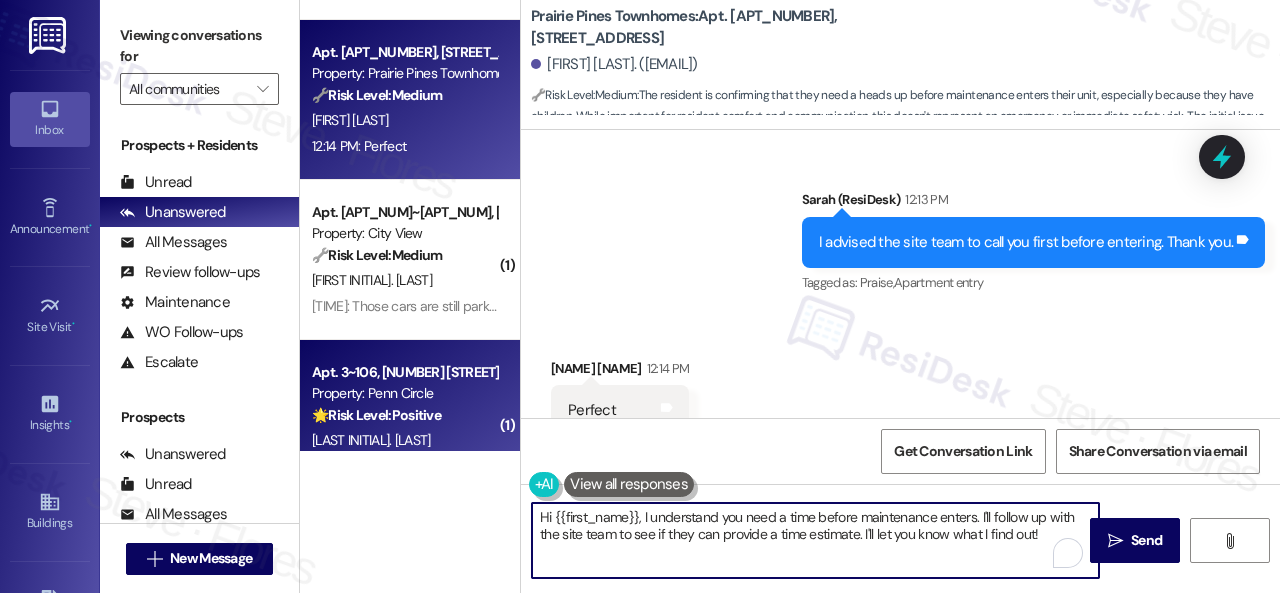 click on "( 1 ) Apt. [APT_NUMBER], [NUMBER] [STREET] [STREET_NAME] Property: The Falls 🔧 Risk Level: Medium The resident is providing an update on the completion of a maintenance request. While the work is not fully complete, there is no indication of an urgent issue or dissatisfaction. This falls under non-urgent maintenance follow-up. S. Vanhorn [TIME]: The repair should conclude today or tomorrow. The hole is patched, but it needs the sanding and popcorn ceiling texturing to finish the job. [TIME]: The repair should conclude today or tomorrow. The hole is patched, but it needs the sanding and popcorn ceiling texturing to finish the job. ( 1 ) Apt. [APT_NUMBER], [NUMBER] [STREET] [STREET_NAME] Property: Grand Villas 🔧 Risk Level: Medium The resident is reporting that a previously submitted maintenance request was not completed to their satisfaction. While inconvenient, a toilet seat that doesn't stay up is not an emergency or high-liability issue. It falls under non-urgent maintenance. R. Davis S. Davis ( 7 ) Apt. [APT_NUMBER], [NUMBER] [STREET] [STREET_NAME] 🔧 Medium" at bounding box center (790, 296) 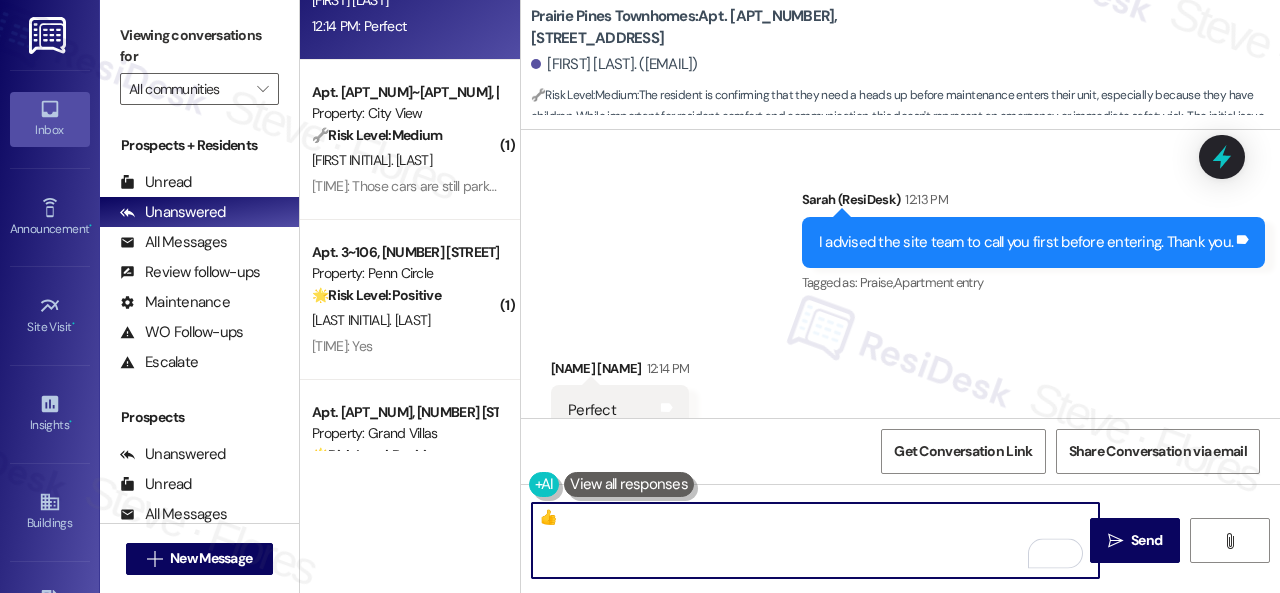 scroll, scrollTop: 2100, scrollLeft: 0, axis: vertical 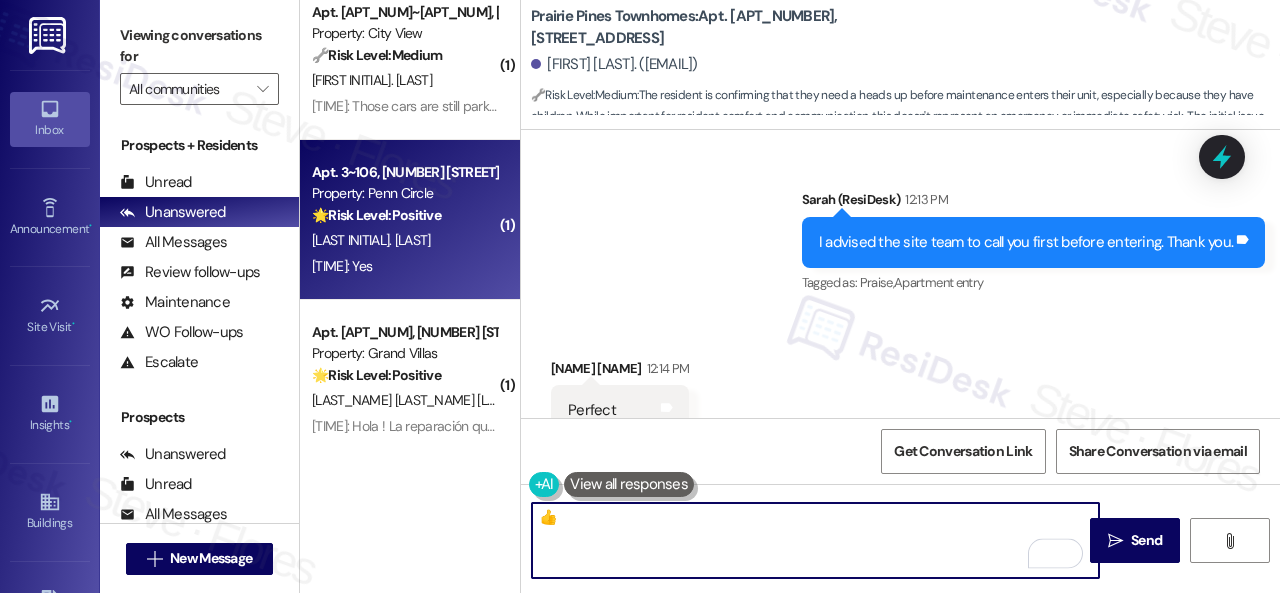 type on "👍" 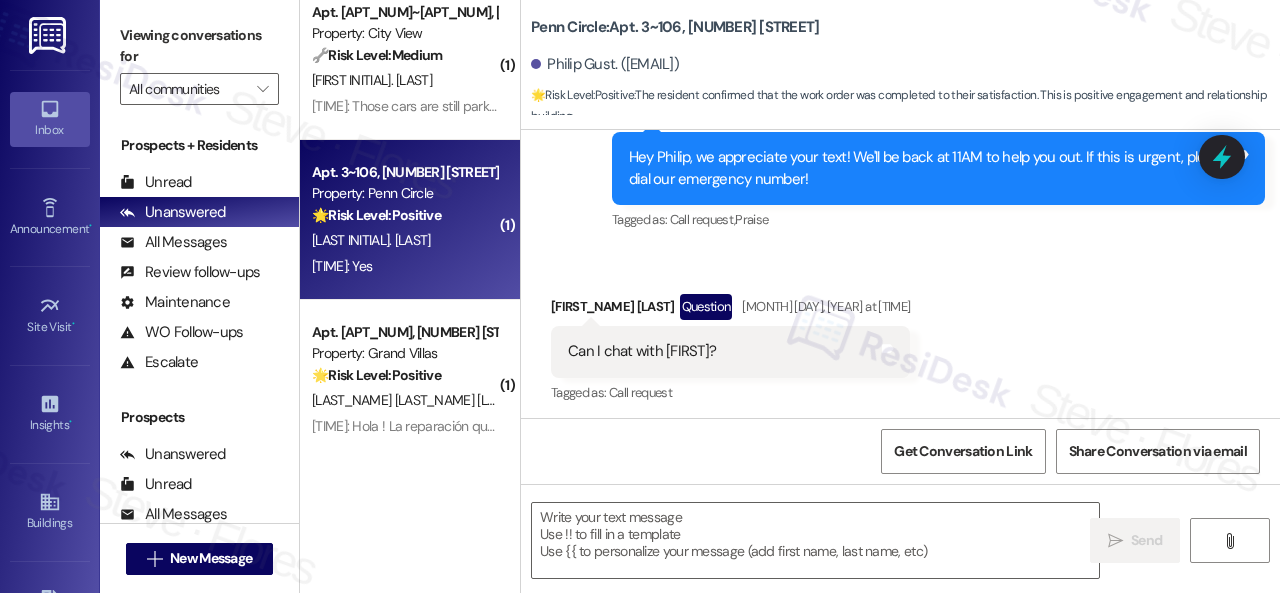 type on "Fetching suggested responses. Please feel free to read through the conversation in the meantime." 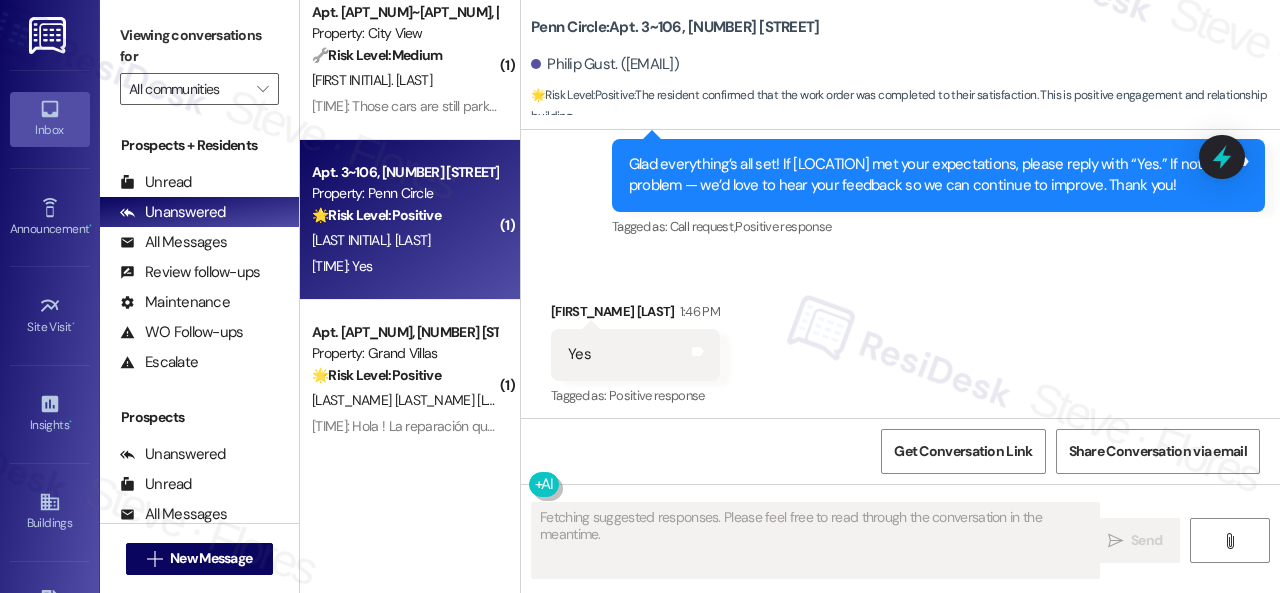 scroll, scrollTop: 1440, scrollLeft: 0, axis: vertical 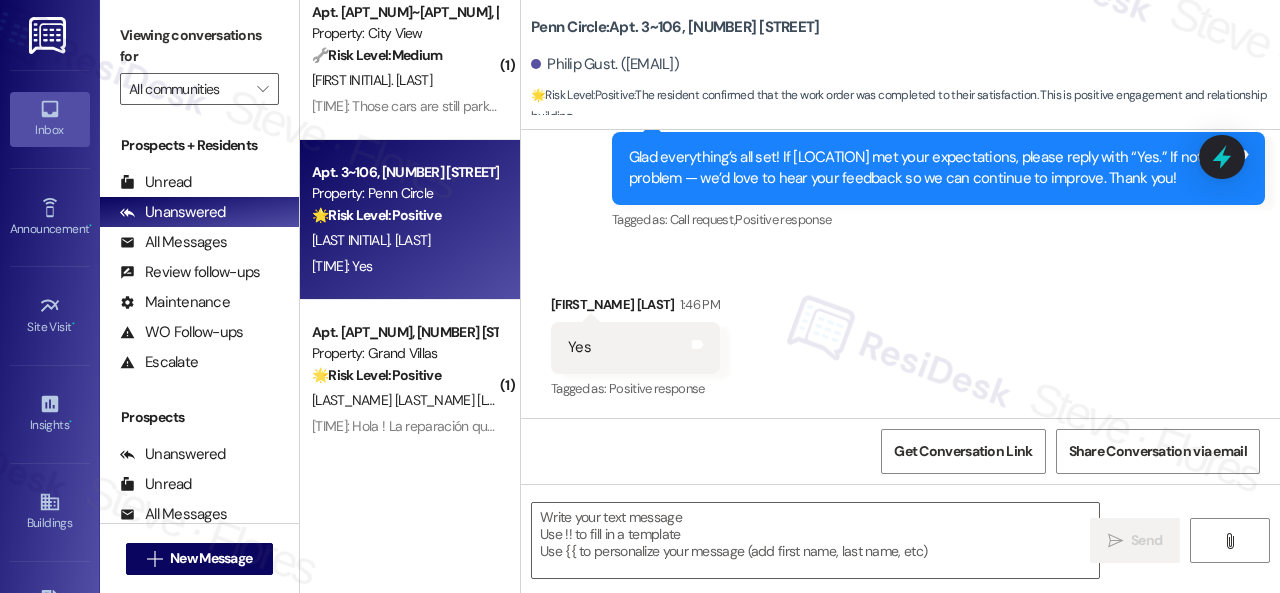 click on "Received via SMS [FIRST] [LAST] 1:46 PM Yes Tags and notes Tagged as:   Positive response Click to highlight conversations about Positive response" at bounding box center (900, 333) 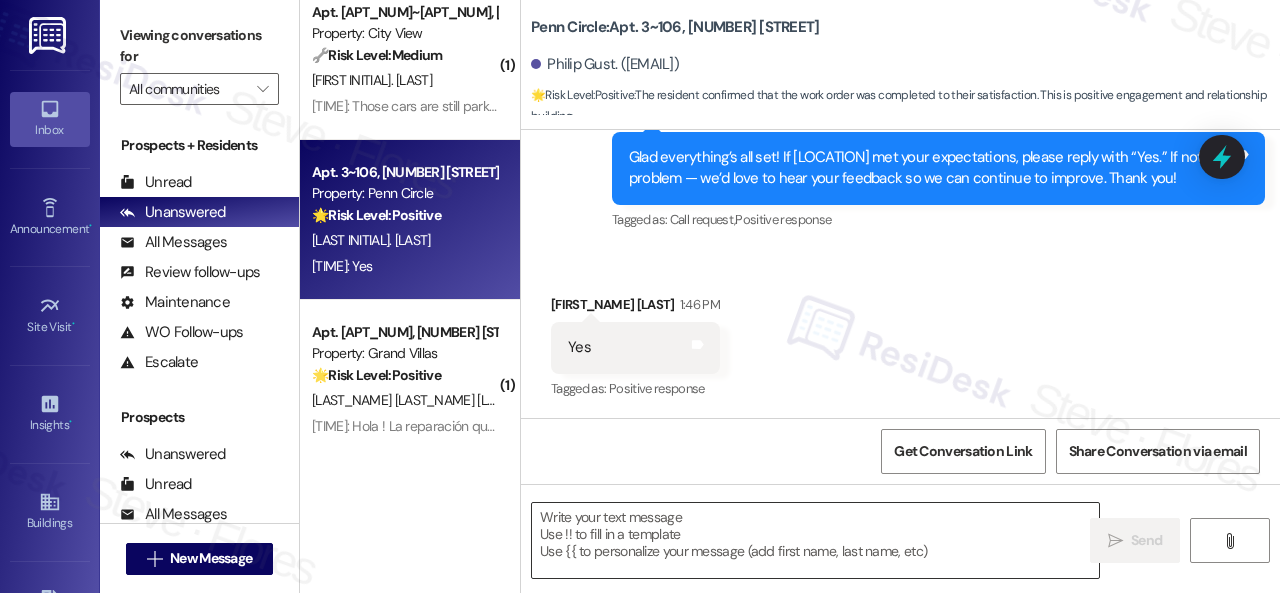 click at bounding box center [815, 540] 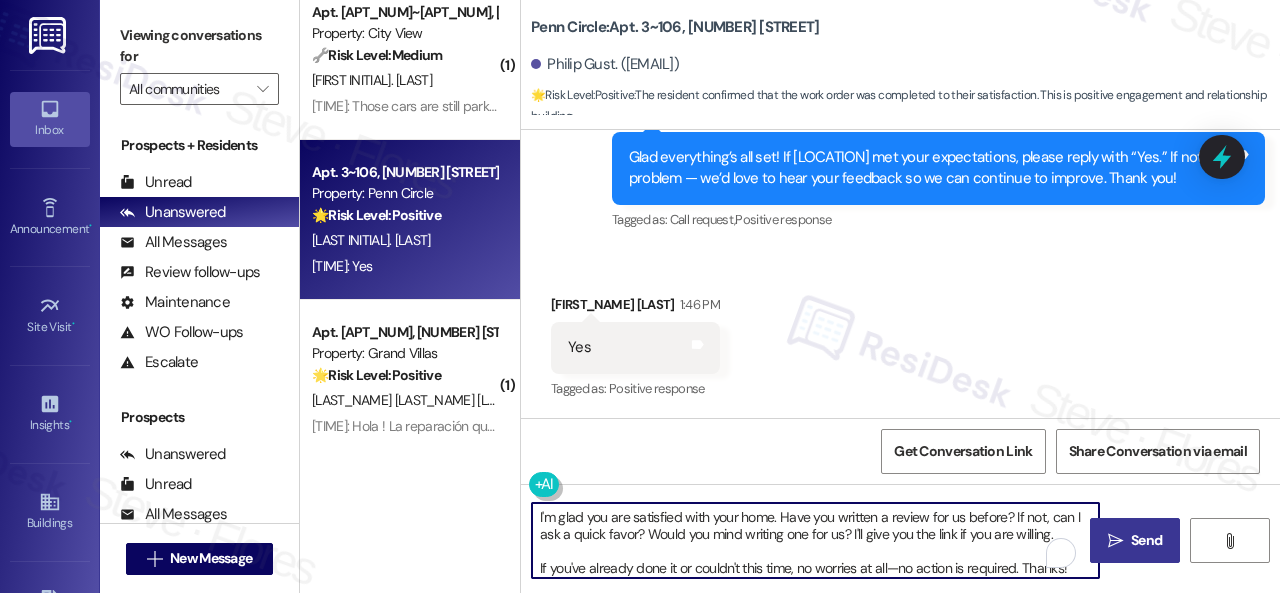 type on "I'm glad you are satisfied with your home. Have you written a review for us before? If not, can I ask a quick favor? Would you mind writing one for us? I'll give you the link if you are willing.
If you've already done it or couldn't this time, no worries at all—no action is required. Thanks!" 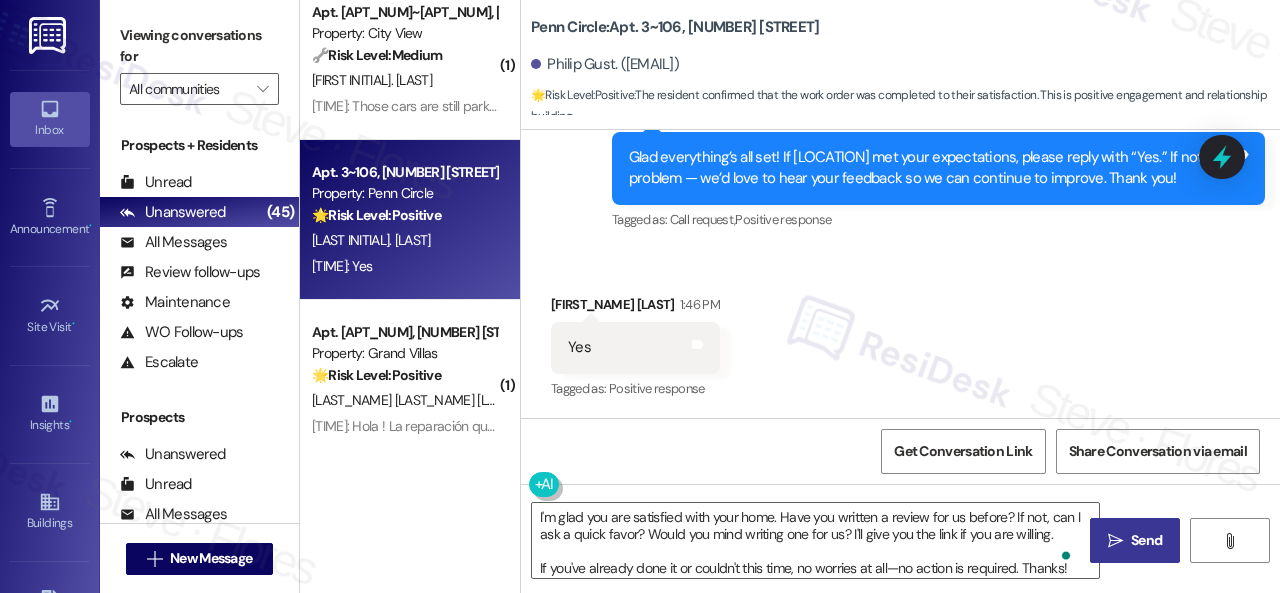 click on "Send" at bounding box center [1146, 540] 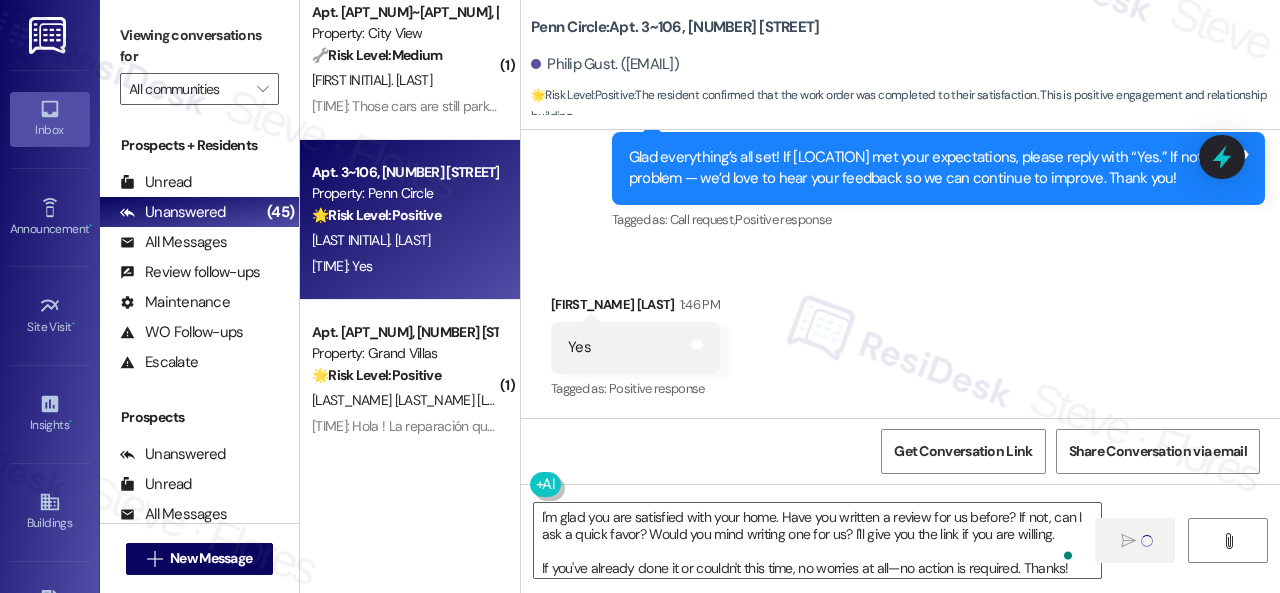 type 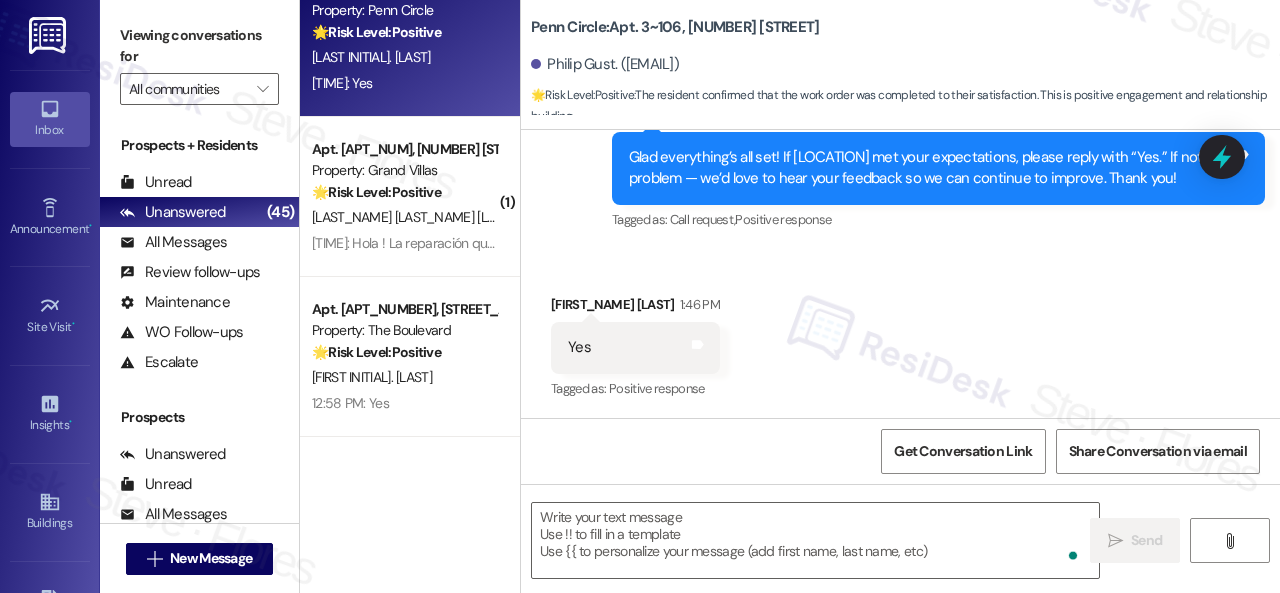 scroll, scrollTop: 2300, scrollLeft: 0, axis: vertical 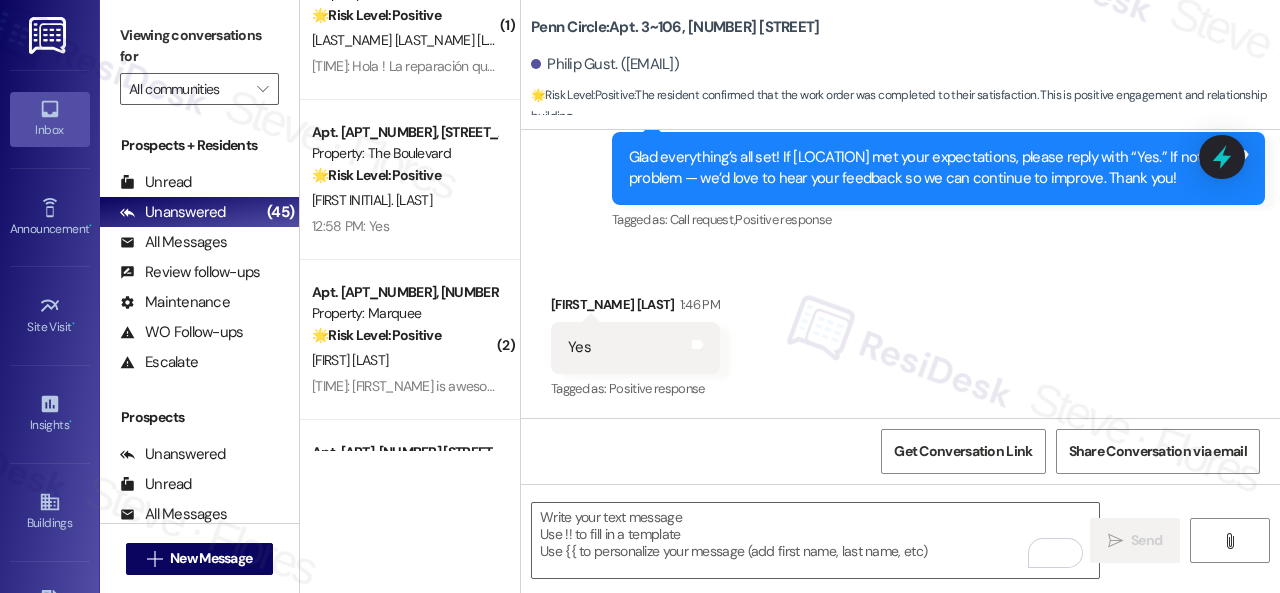 click on "12:51 PM: Felix is awesome! 12:51 PM: Felix is awesome!" at bounding box center [410, 386] 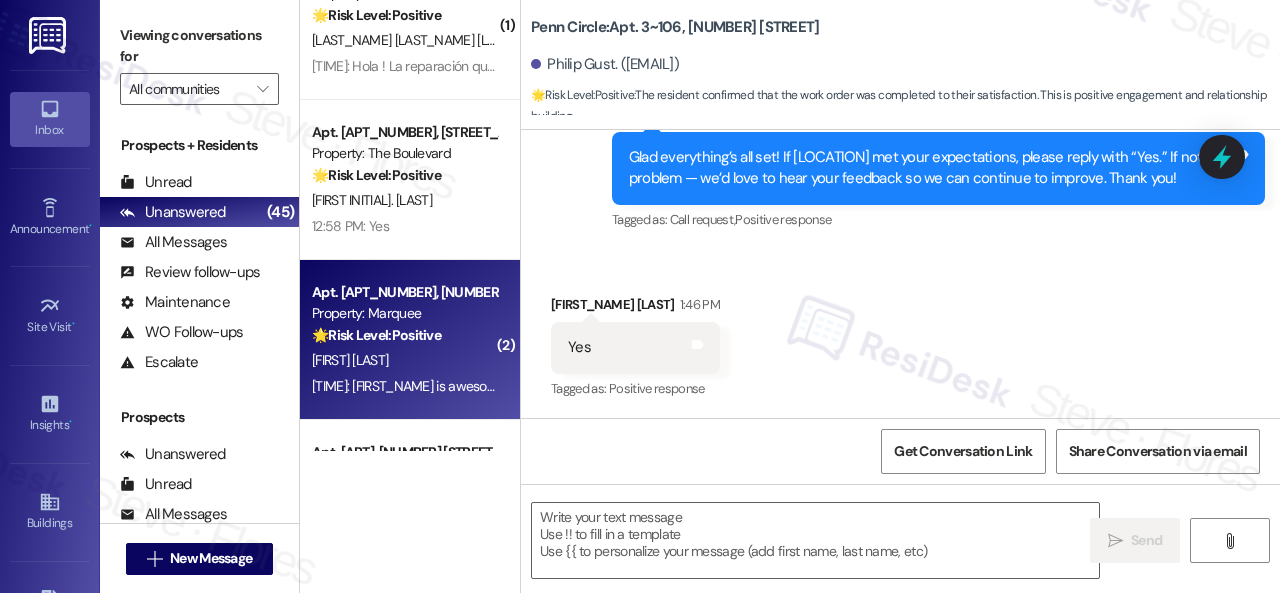 type on "Fetching suggested responses. Please feel free to read through the conversation in the meantime." 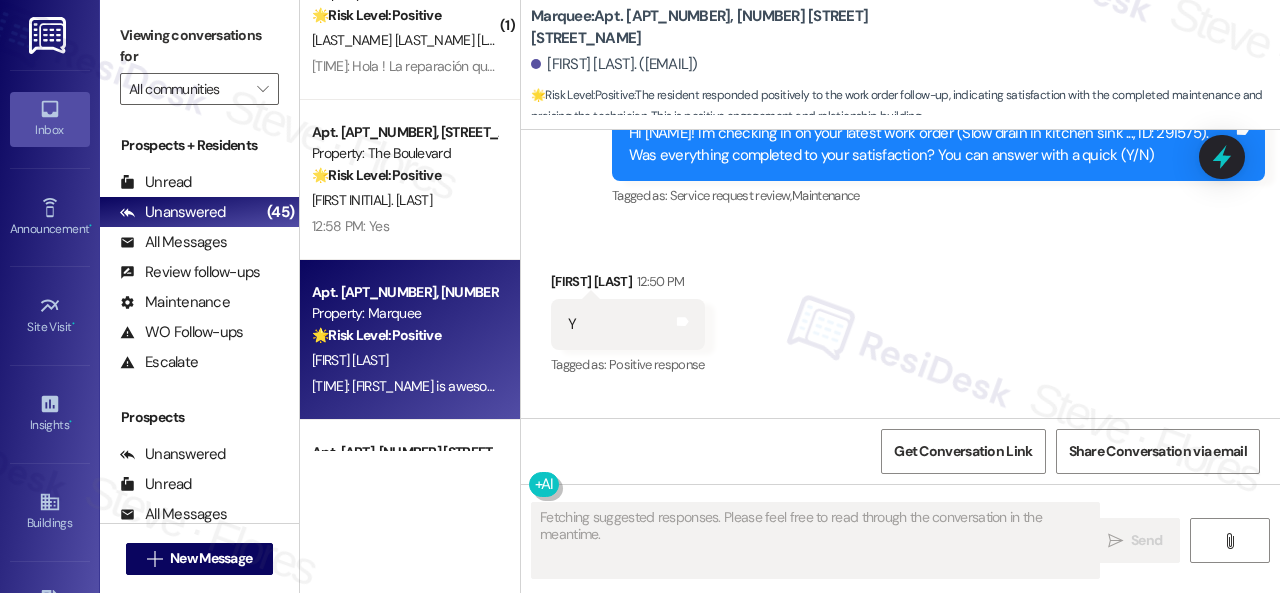 scroll, scrollTop: 18544, scrollLeft: 0, axis: vertical 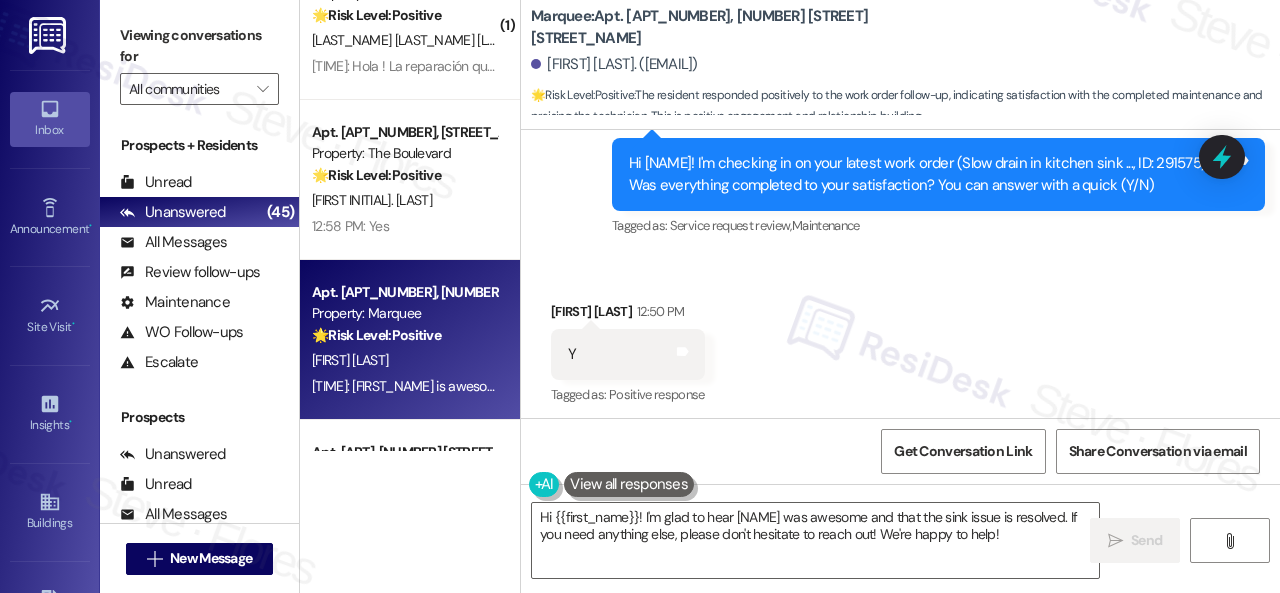 click on "Received via SMS Dudley Deshommes [TIME] Y Tags and notes Tagged as:   Positive response Click to highlight conversations about Positive response" at bounding box center [628, 355] 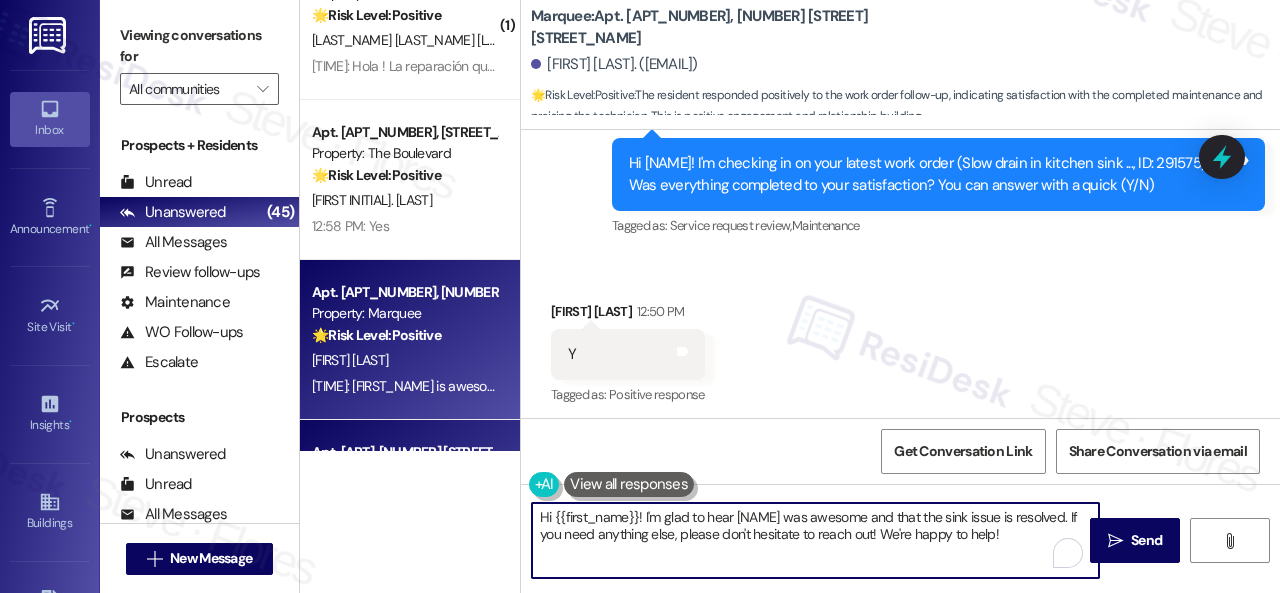 drag, startPoint x: 833, startPoint y: 511, endPoint x: 364, endPoint y: 437, distance: 474.80206 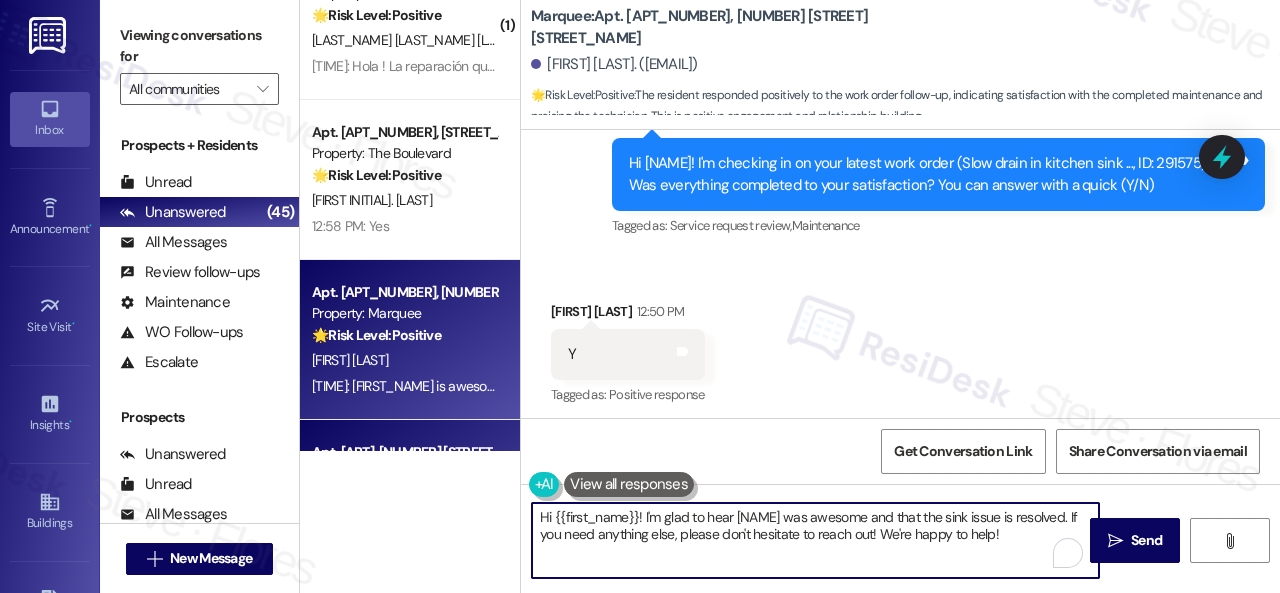 click on "Apt. 5346H, [NUMBER] [STREET] Property: Prairie Pines Townhomes 🔧  Risk Level:  Medium The resident is confirming that they need a heads up before maintenance enters their unit, especially because they have children. While important for resident comfort and communication, this doesn't represent an emergency or immediate safety risk. The initial issue was previously addressed, but the resident states it is now worse, suggesting a recurring maintenance concern. The resident's primary concern is notification before entry, which has been addressed. [FIRST] [LAST] 12:14 PM: Perfect  12:14 PM: Perfect  ( 1 ) Apt. C1~0104, [NUMBER] [STREET] Property: City View 🔧  Risk Level:  Medium [FIRST] [LAST] 12:13 PM: Those cars are still parking on the curbs behind our garages .  12:13 PM: Those cars are still parking on the curbs behind our garages .  ( 1 ) Apt. 610, [NUMBER] [STREET] Property: Grand Villas 🌟  Risk Level:  Positive [FIRST] [LAST] [FIRST] [LAST] Apt. 4881, [NUMBER] [STREET] Property: The Boulevard 🌟" at bounding box center [790, 296] 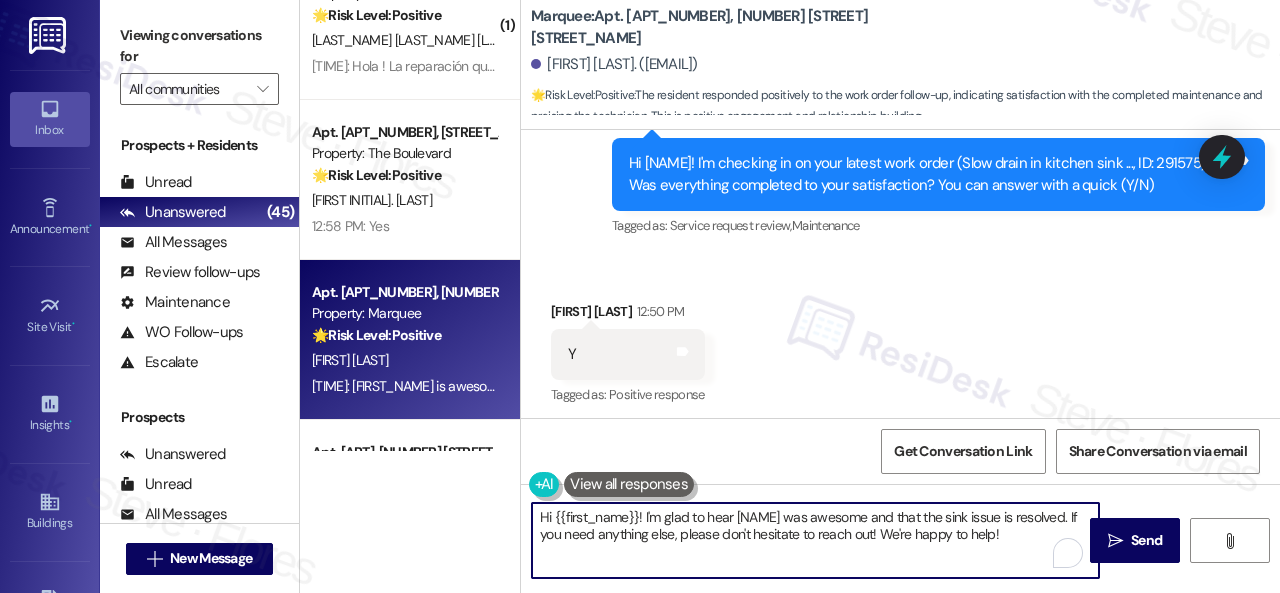 paste on "Glad everything’s all set! If Marquee met your expectations, please reply with “Yes.” If not, no problem — we’d love to hear your feedback so we can continue to improve. Thank you" 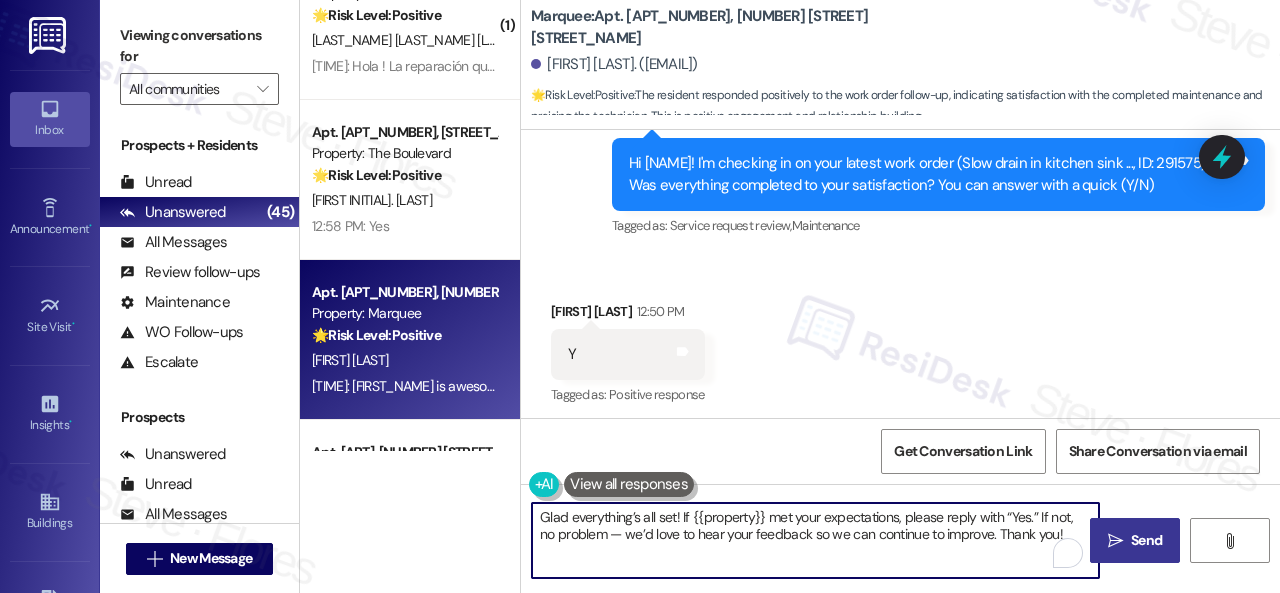 type on "Glad everything’s all set! If {{property}} met your expectations, please reply with “Yes.” If not, no problem — we’d love to hear your feedback so we can continue to improve. Thank you!" 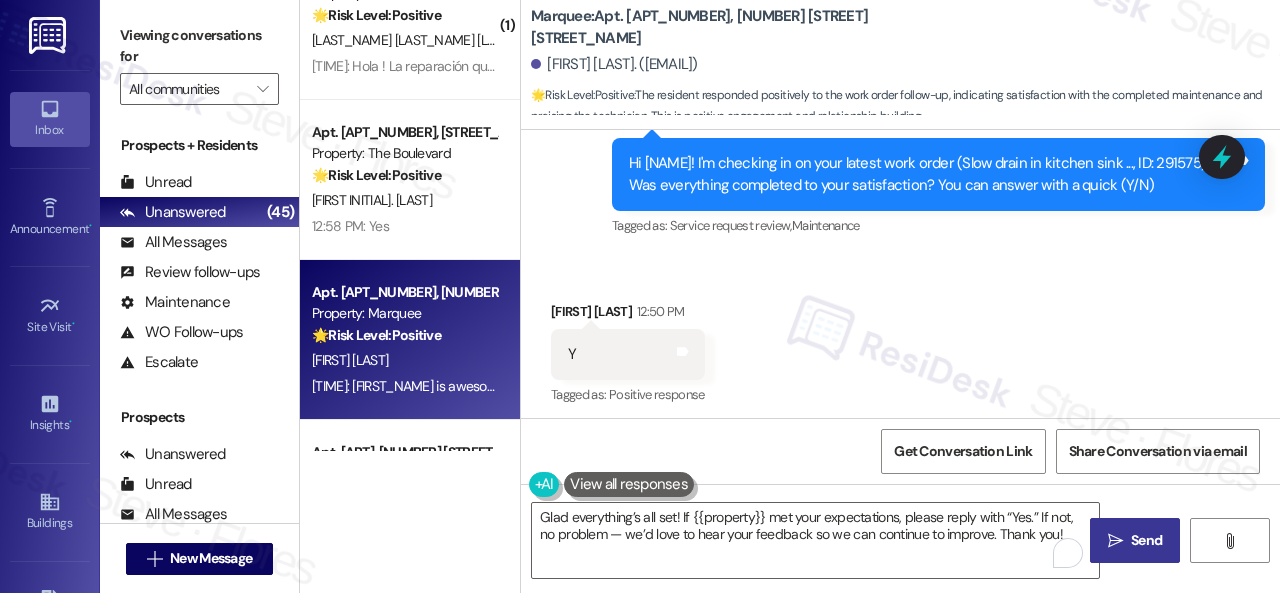 click on "Send" at bounding box center [1146, 540] 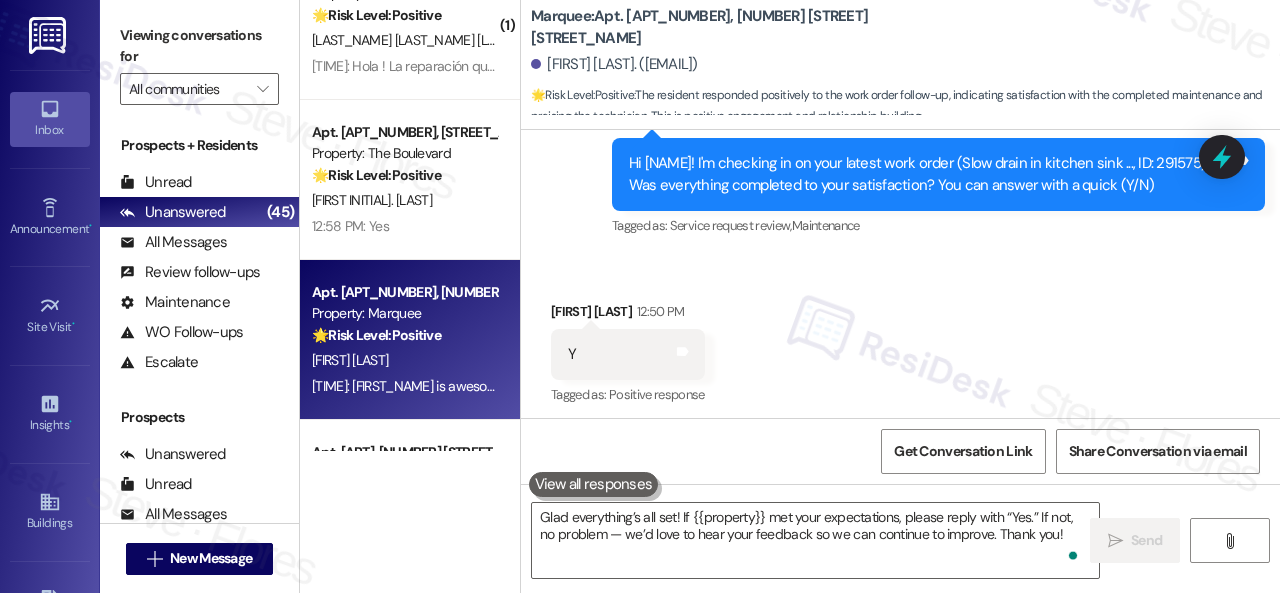 type 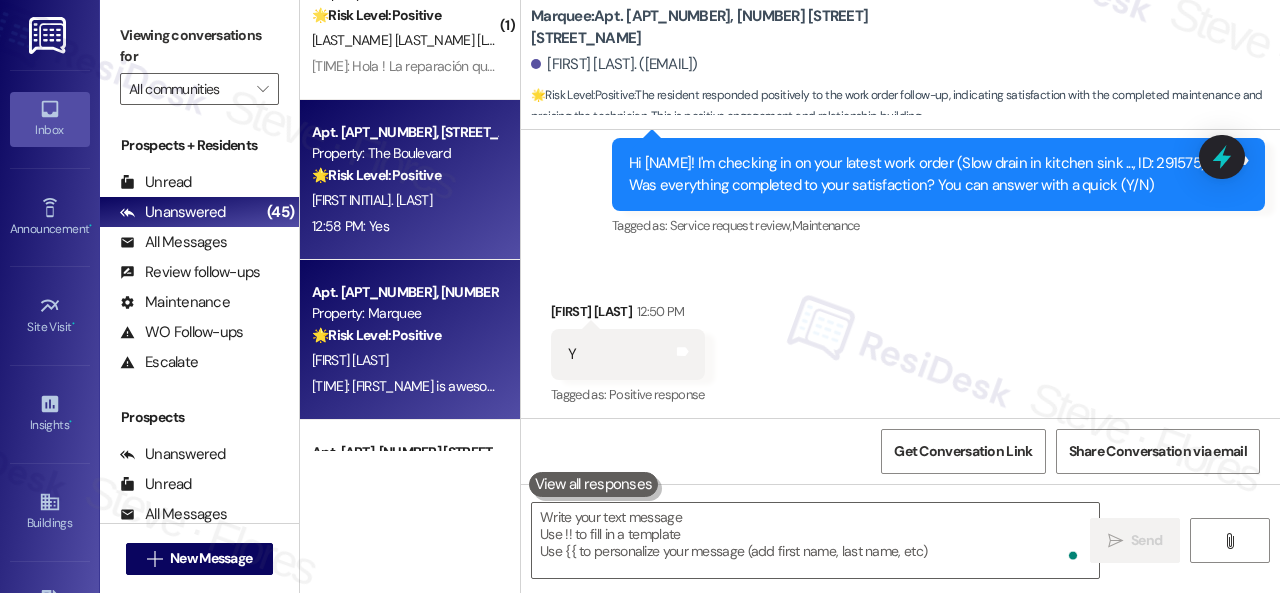 scroll, scrollTop: 18642, scrollLeft: 0, axis: vertical 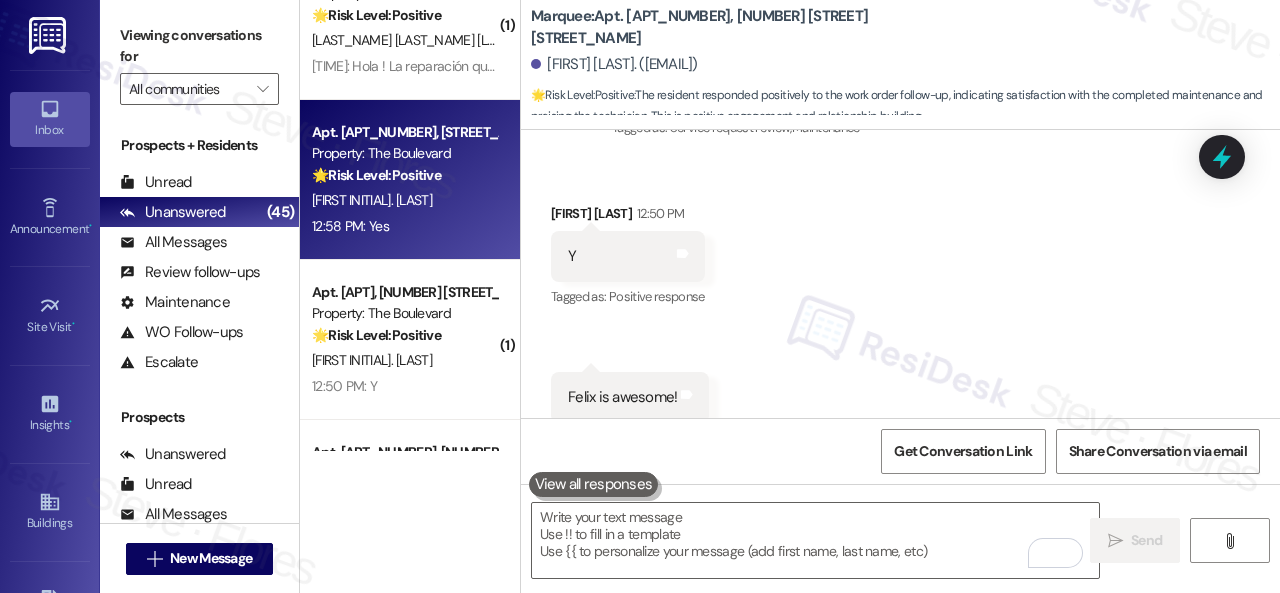 click on "🌟  Risk Level:  Positive" at bounding box center [376, 175] 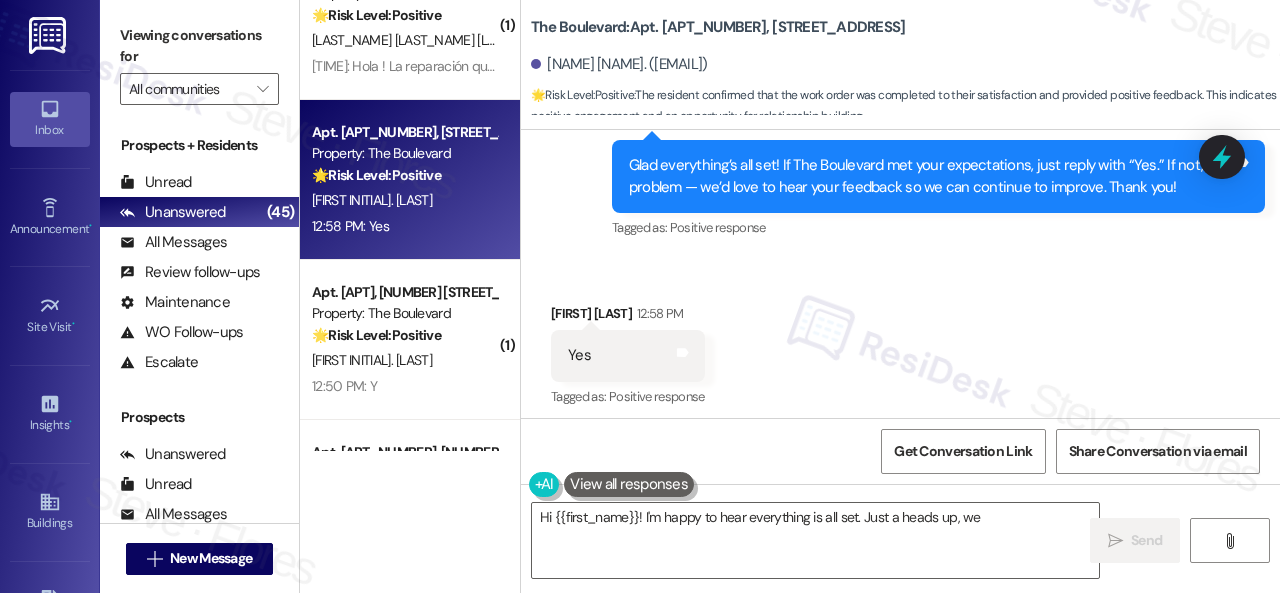 scroll, scrollTop: 4418, scrollLeft: 0, axis: vertical 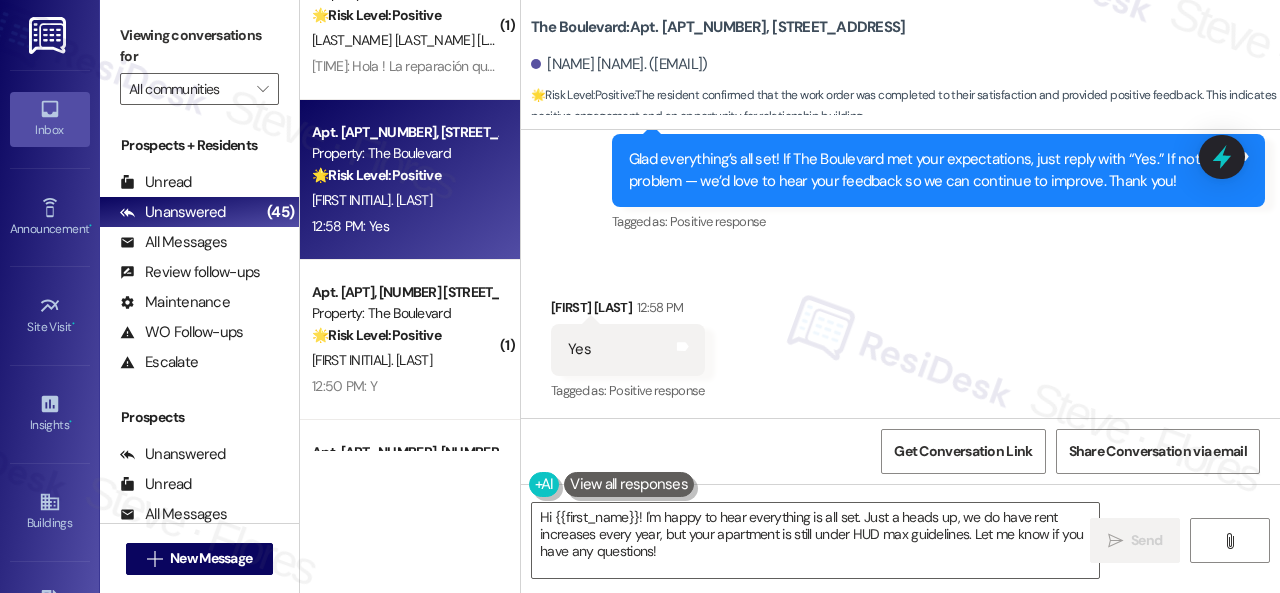 click on "Sent via SMS Sarah   (ResiDesk) [TIME] Glad everything’s all set! If The Boulevard met your expectations, just reply with “Yes.” If not, no problem — we’d love to hear your feedback so we can continue to improve. Thank you! Tags and notes Tagged as:   Positive response Click to highlight conversations about Positive response" at bounding box center [900, 156] 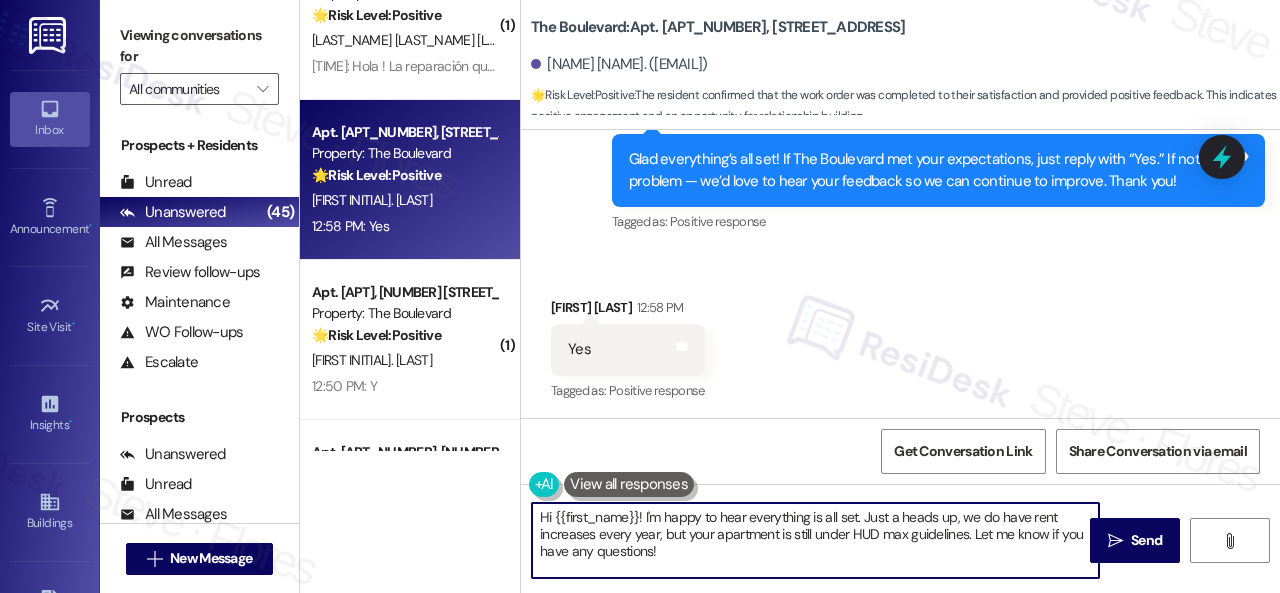 drag, startPoint x: 678, startPoint y: 555, endPoint x: 408, endPoint y: 481, distance: 279.95715 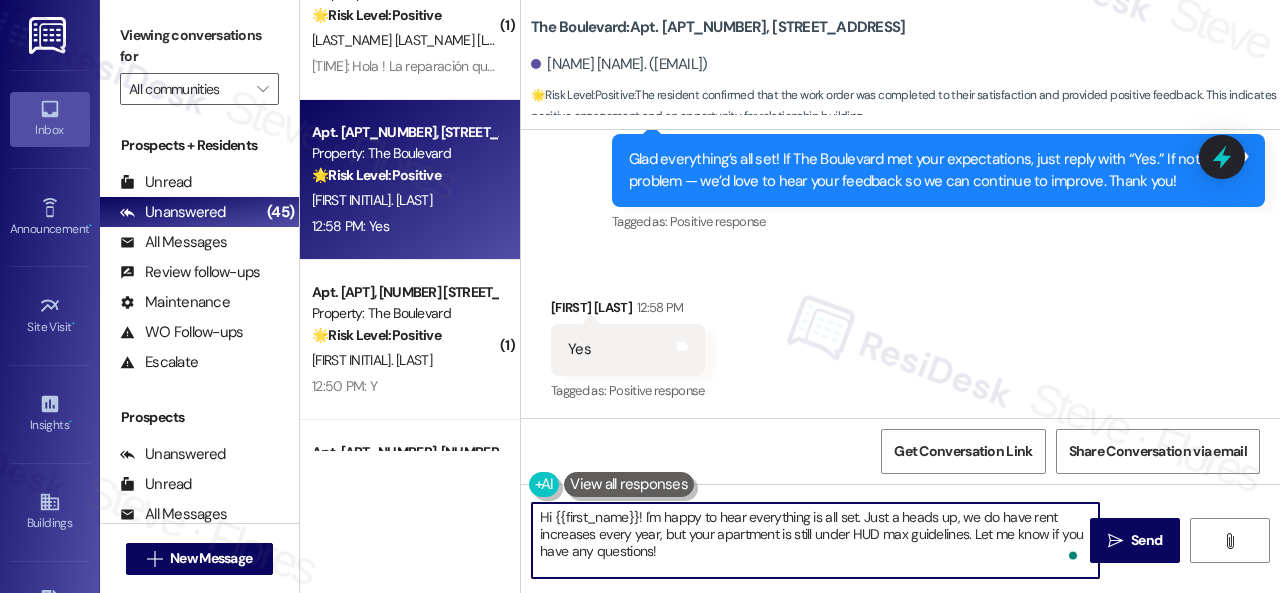 paste on "I'm glad you are satisfied with your home. Have you written a review for us before? If not, can I ask a quick favor? Would you mind writing one for us? I'll give you the link if you are willing.
If you've already done it or couldn't this time, no worries at all—no action is required. Thank" 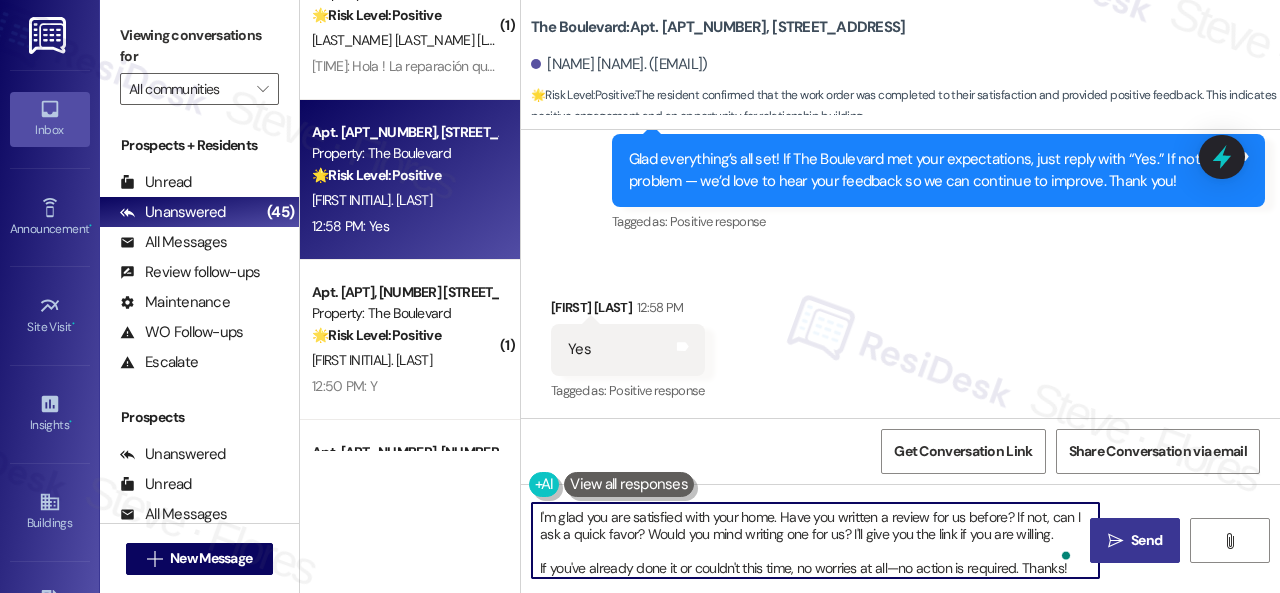 type on "I'm glad you are satisfied with your home. Have you written a review for us before? If not, can I ask a quick favor? Would you mind writing one for us? I'll give you the link if you are willing.
If you've already done it or couldn't this time, no worries at all—no action is required. Thanks!" 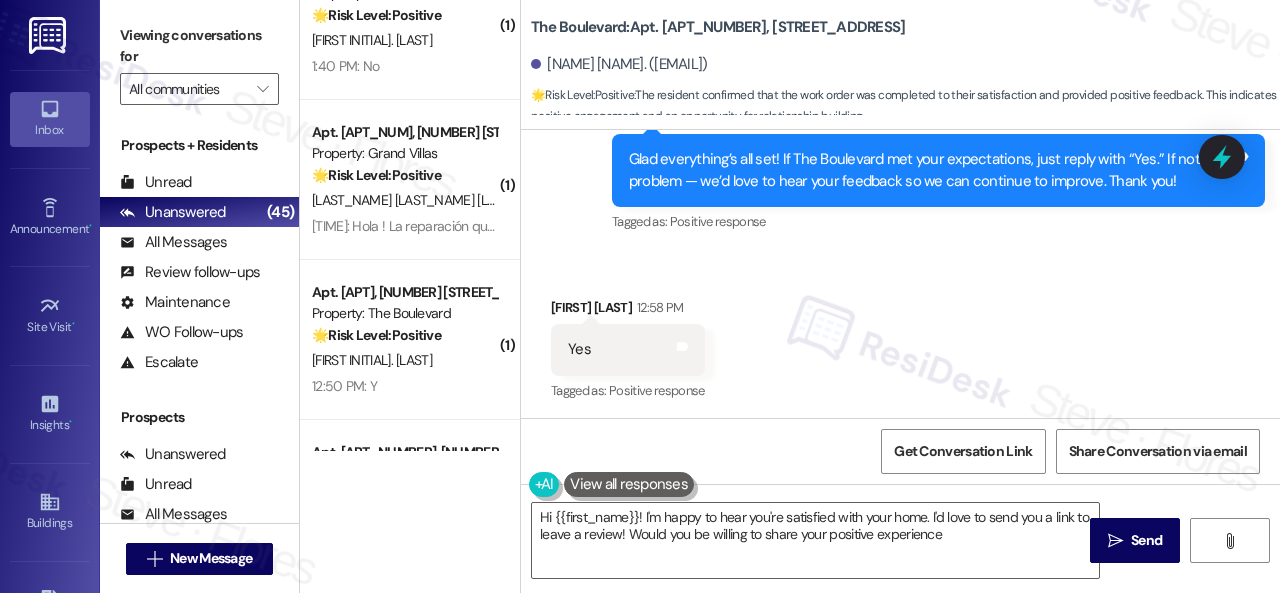 type on "Hi {{first_name}}! I'm happy to hear you're satisfied with your home. I'd love to send you a link to leave a review! Would you be willing to share your positive experience?" 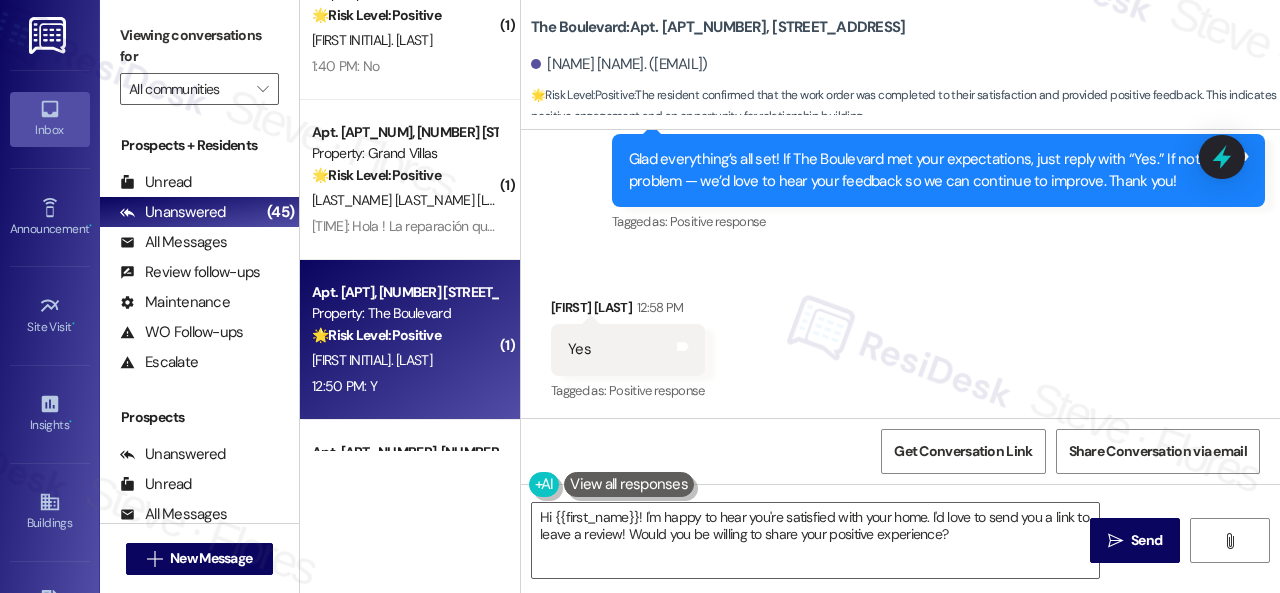 click on "[TIME]: Y [TIME]: Y" at bounding box center (404, 386) 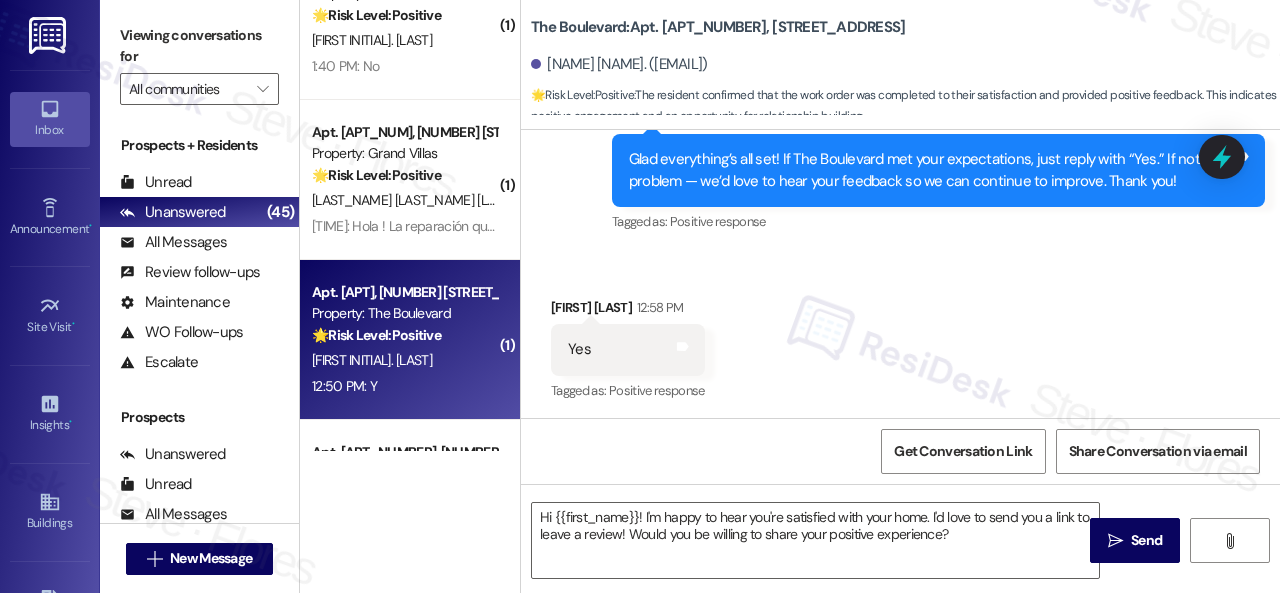 type on "Fetching suggested responses. Please feel free to read through the conversation in the meantime." 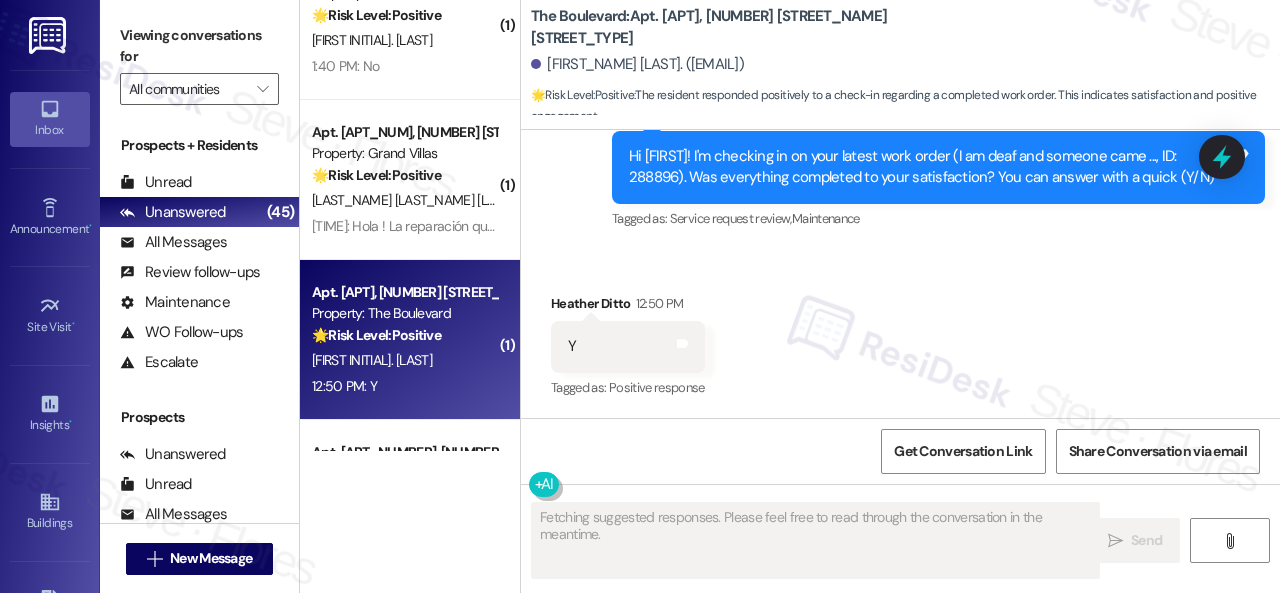 scroll, scrollTop: 4100, scrollLeft: 0, axis: vertical 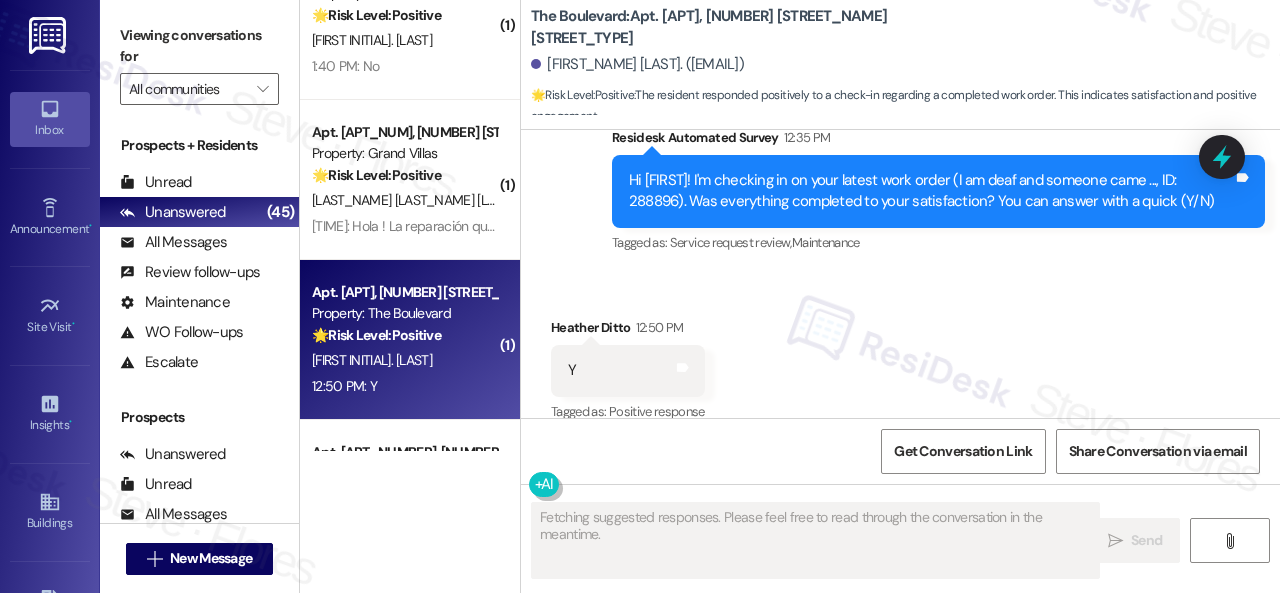 type 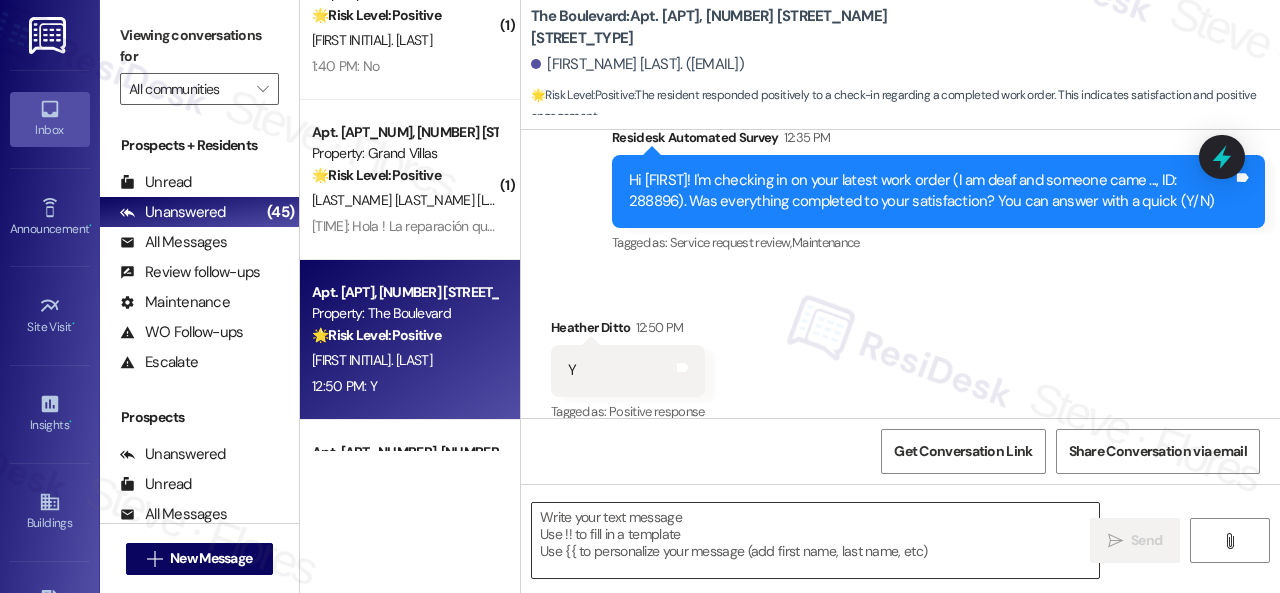 click at bounding box center (815, 540) 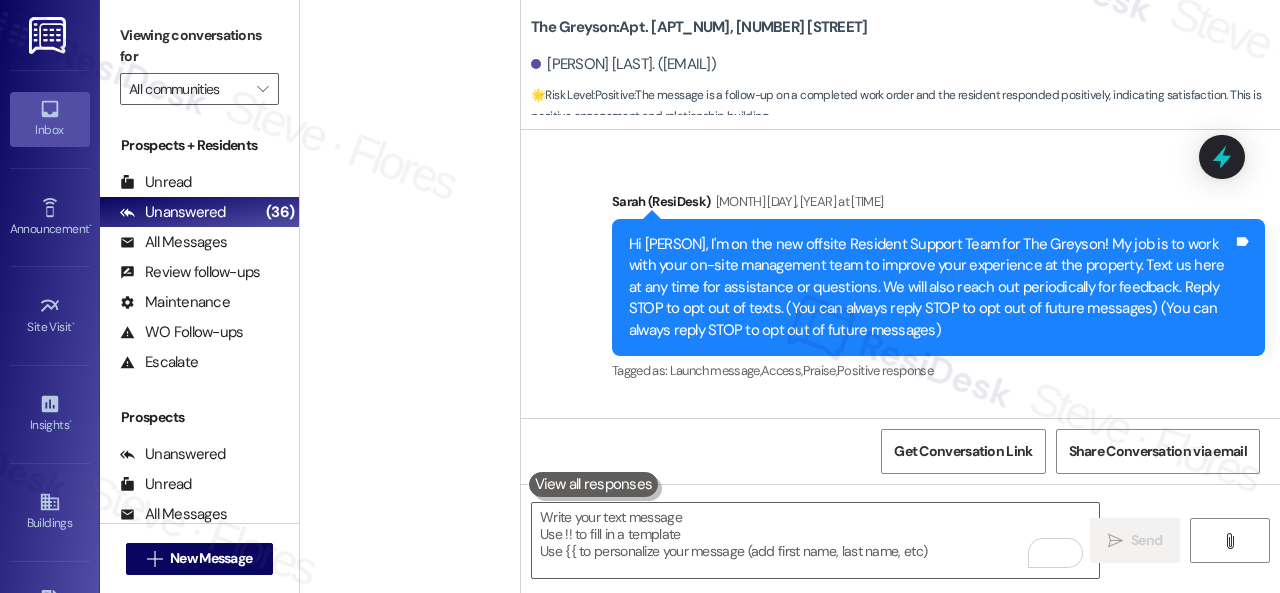scroll, scrollTop: 0, scrollLeft: 0, axis: both 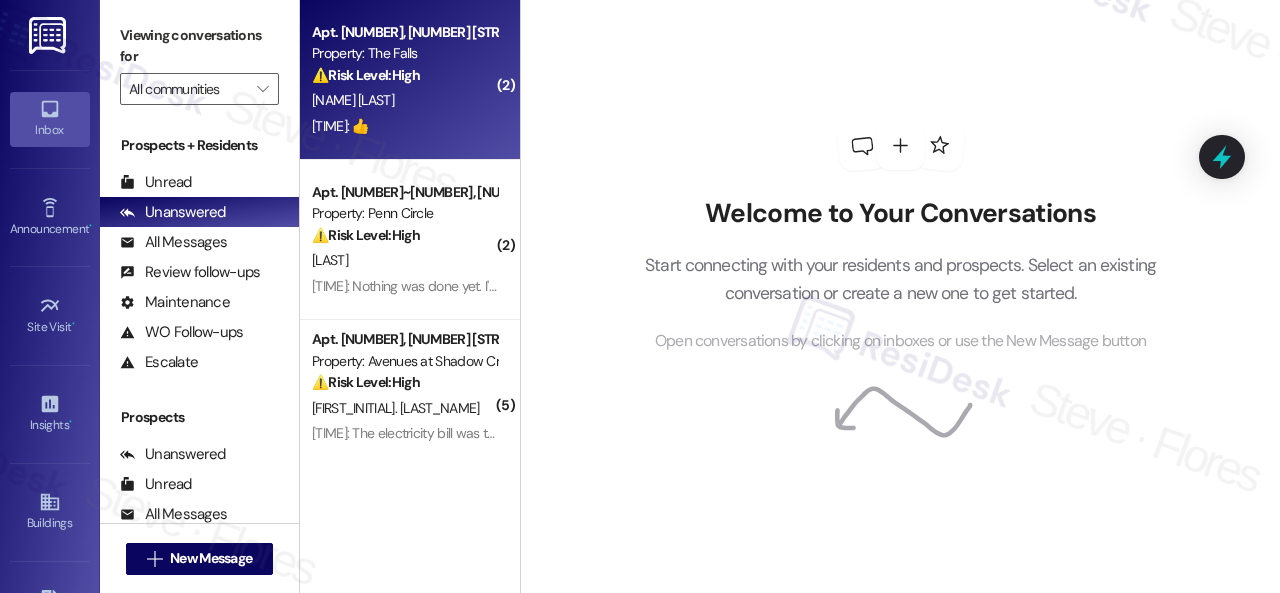 click on "1:19 PM: 👍 1:19 PM: 👍" at bounding box center (404, 126) 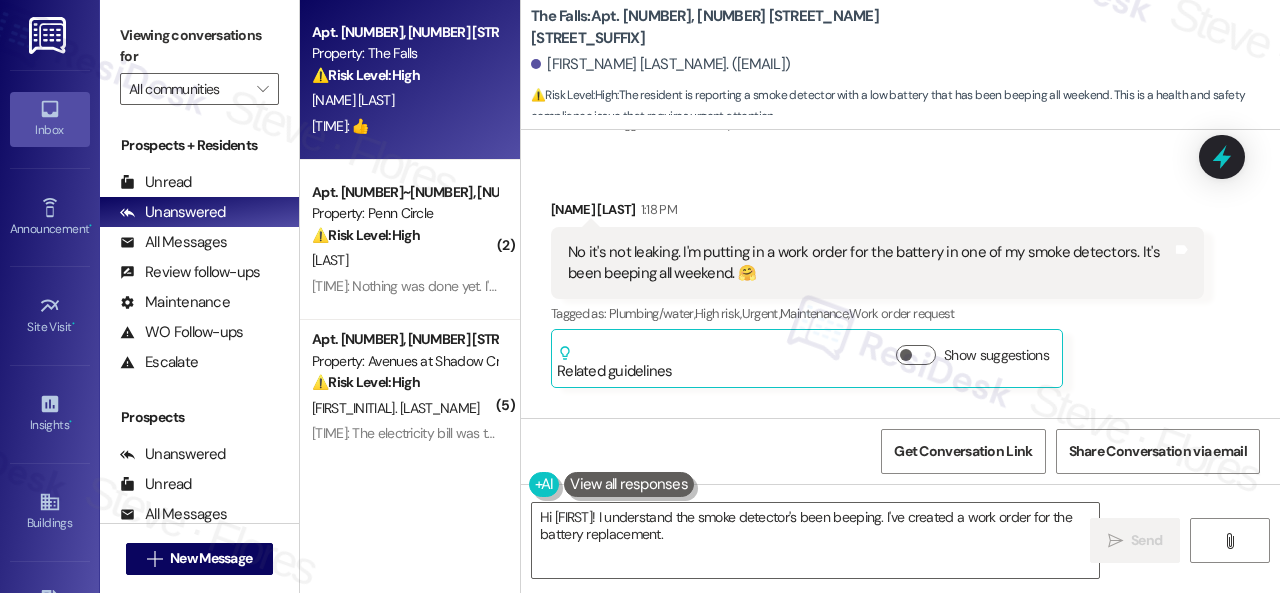 scroll, scrollTop: 6558, scrollLeft: 0, axis: vertical 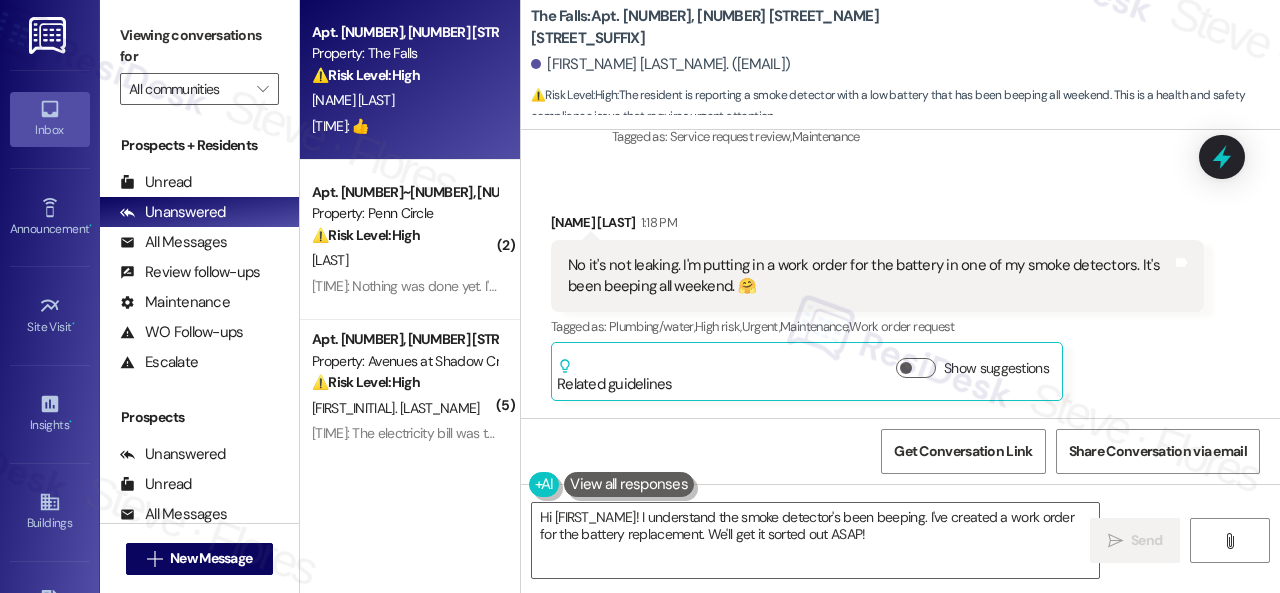 type on "Hi {{first_name}}! I understand the smoke detector's been beeping. I've created a work order for the battery replacement. We'll get it sorted out ASAP! Is there anything else I can help with?" 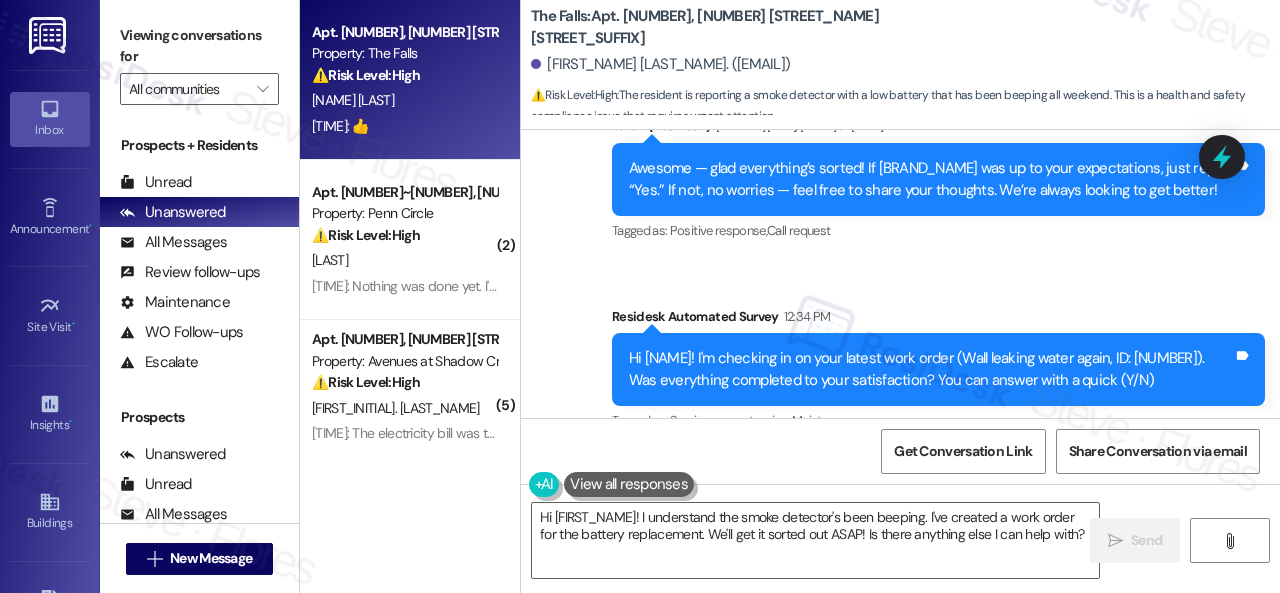 scroll, scrollTop: 6258, scrollLeft: 0, axis: vertical 